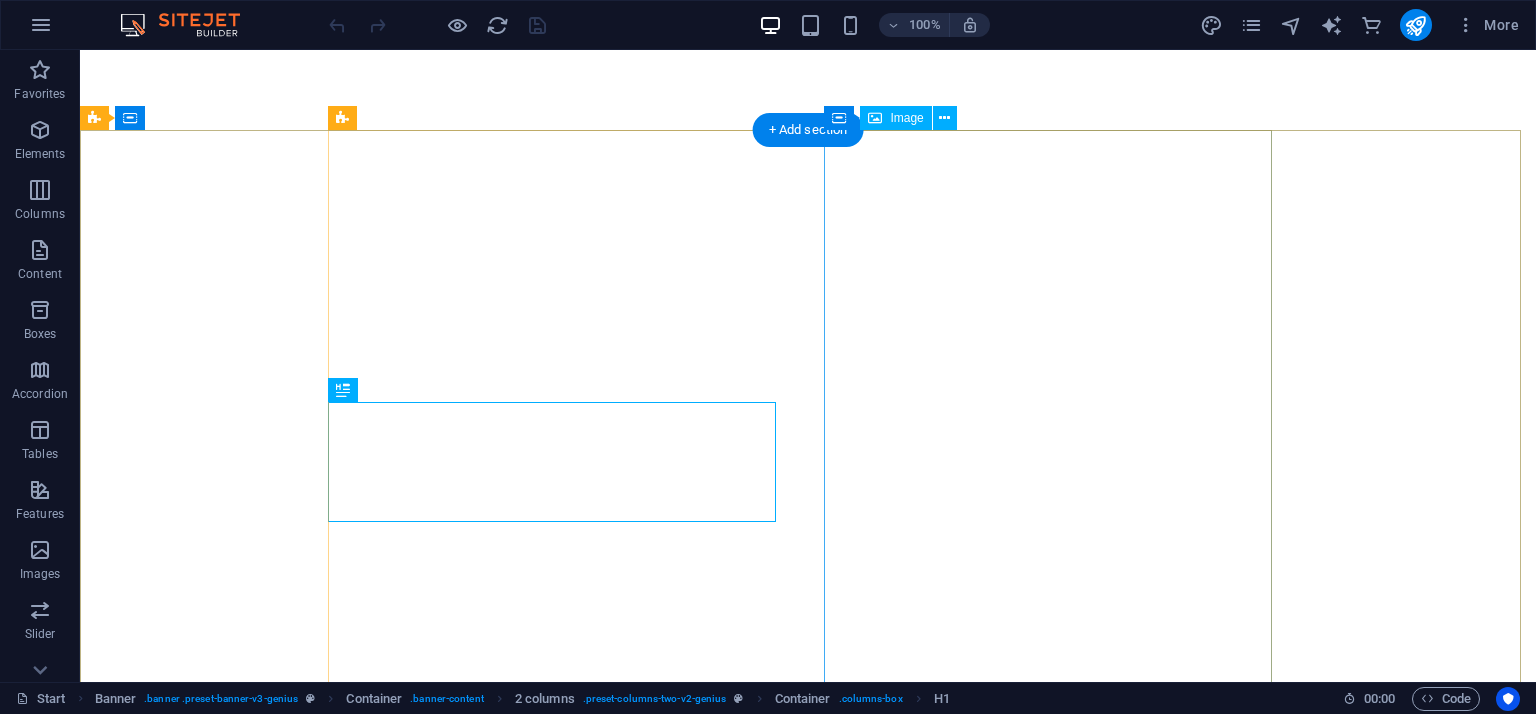 scroll, scrollTop: 0, scrollLeft: 0, axis: both 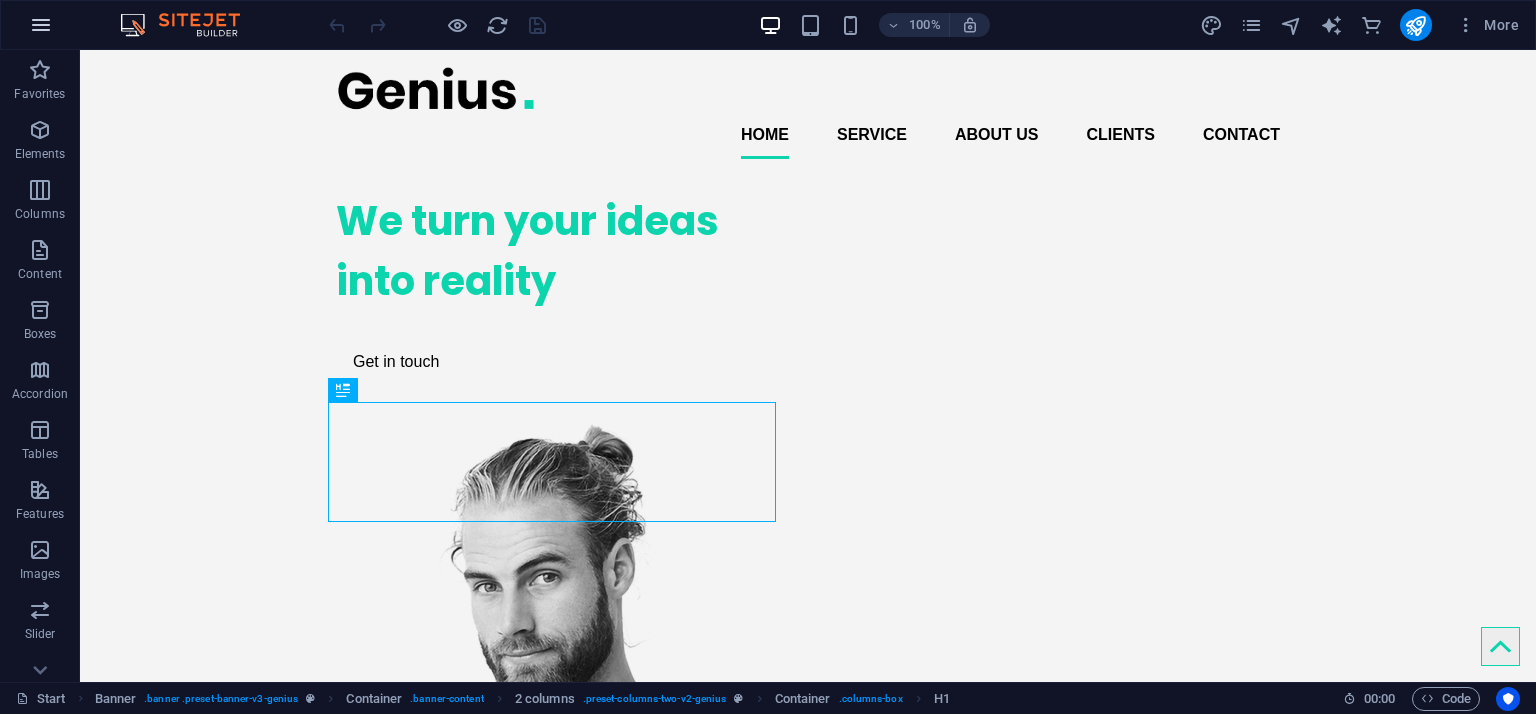 click at bounding box center (41, 25) 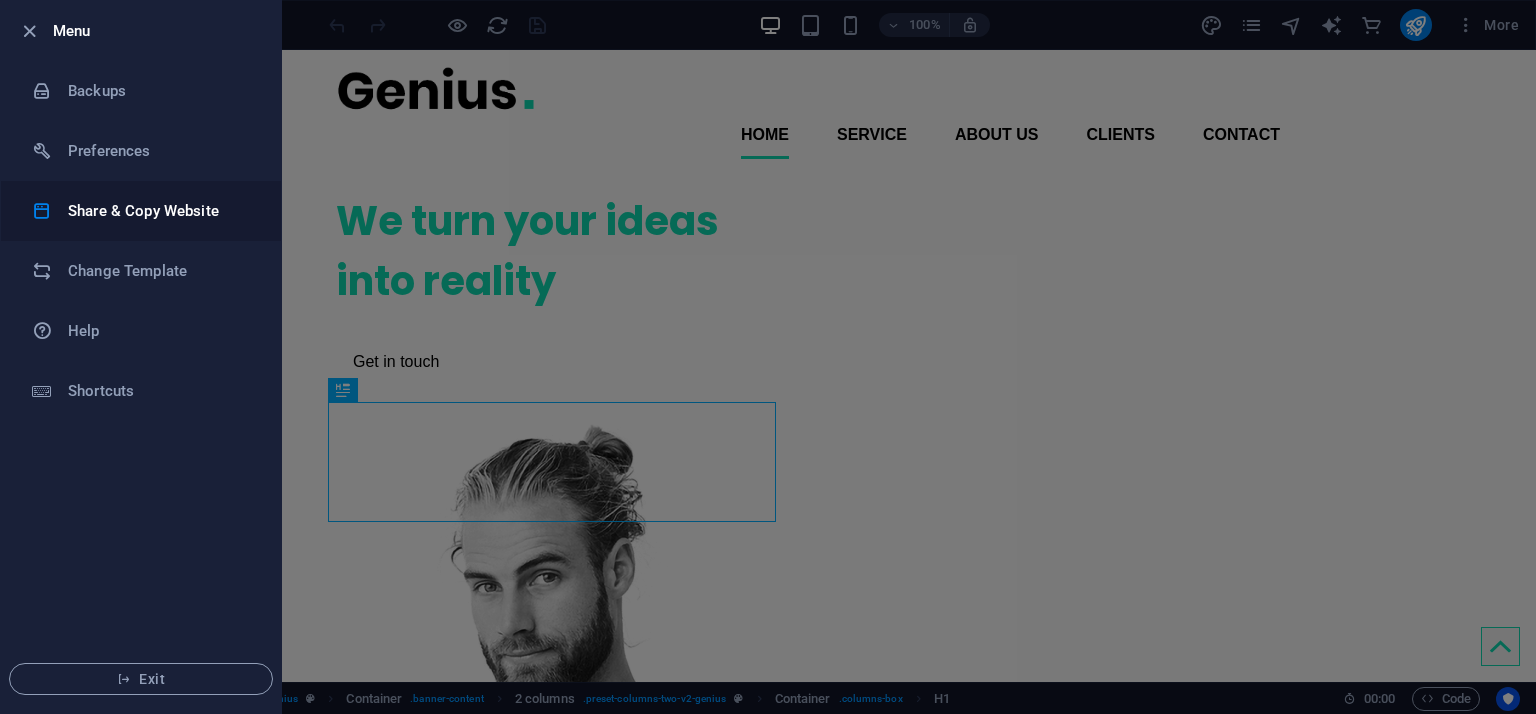 click on "Share & Copy Website" at bounding box center (160, 211) 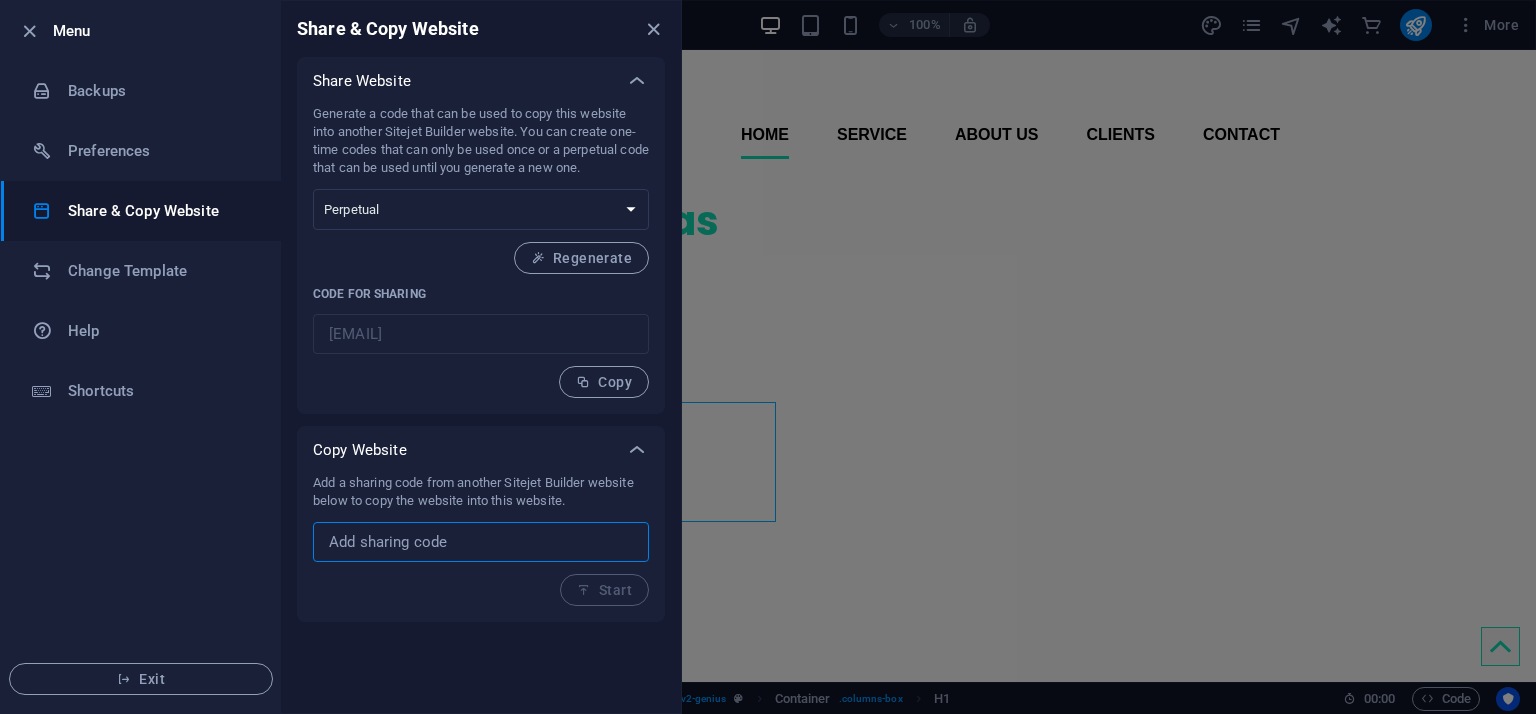 click at bounding box center (481, 542) 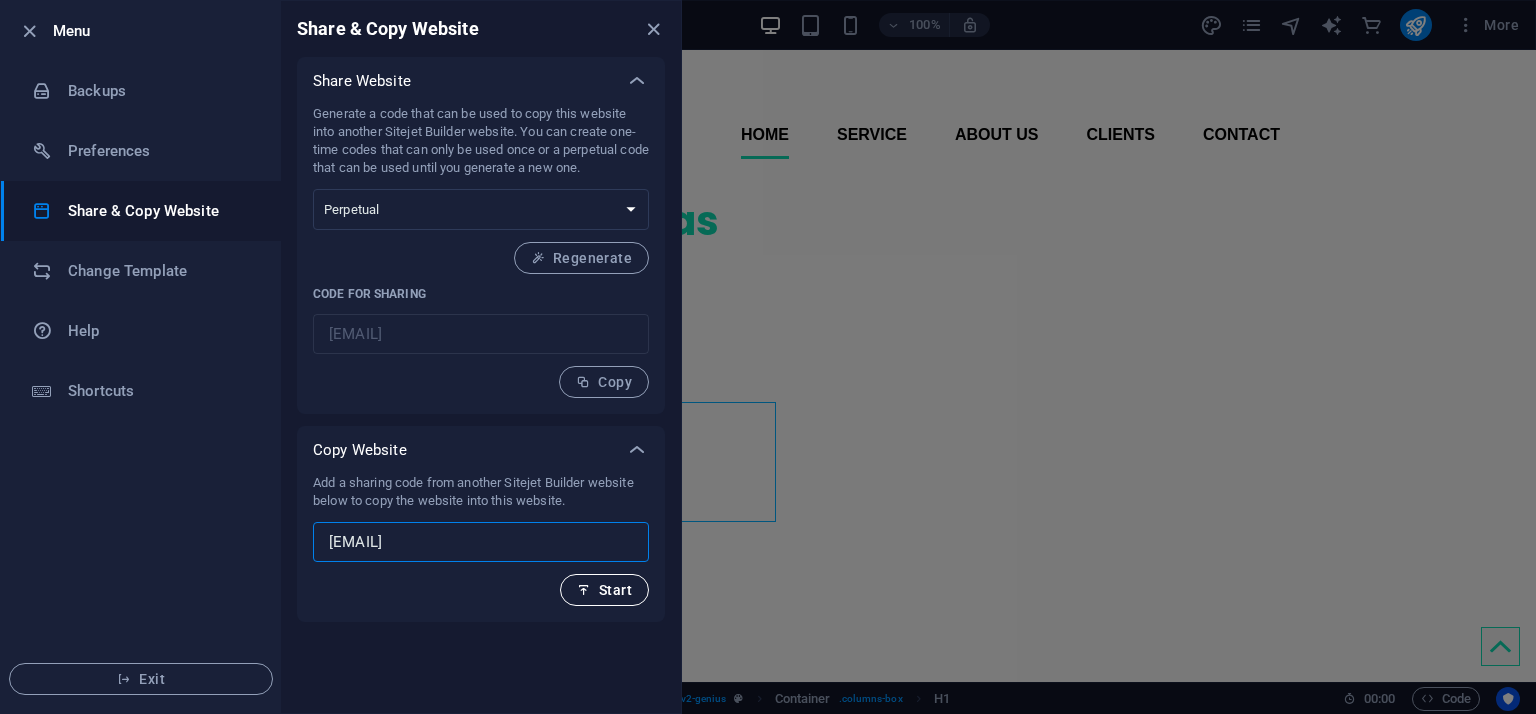 type on "8bd64b90-2009175" 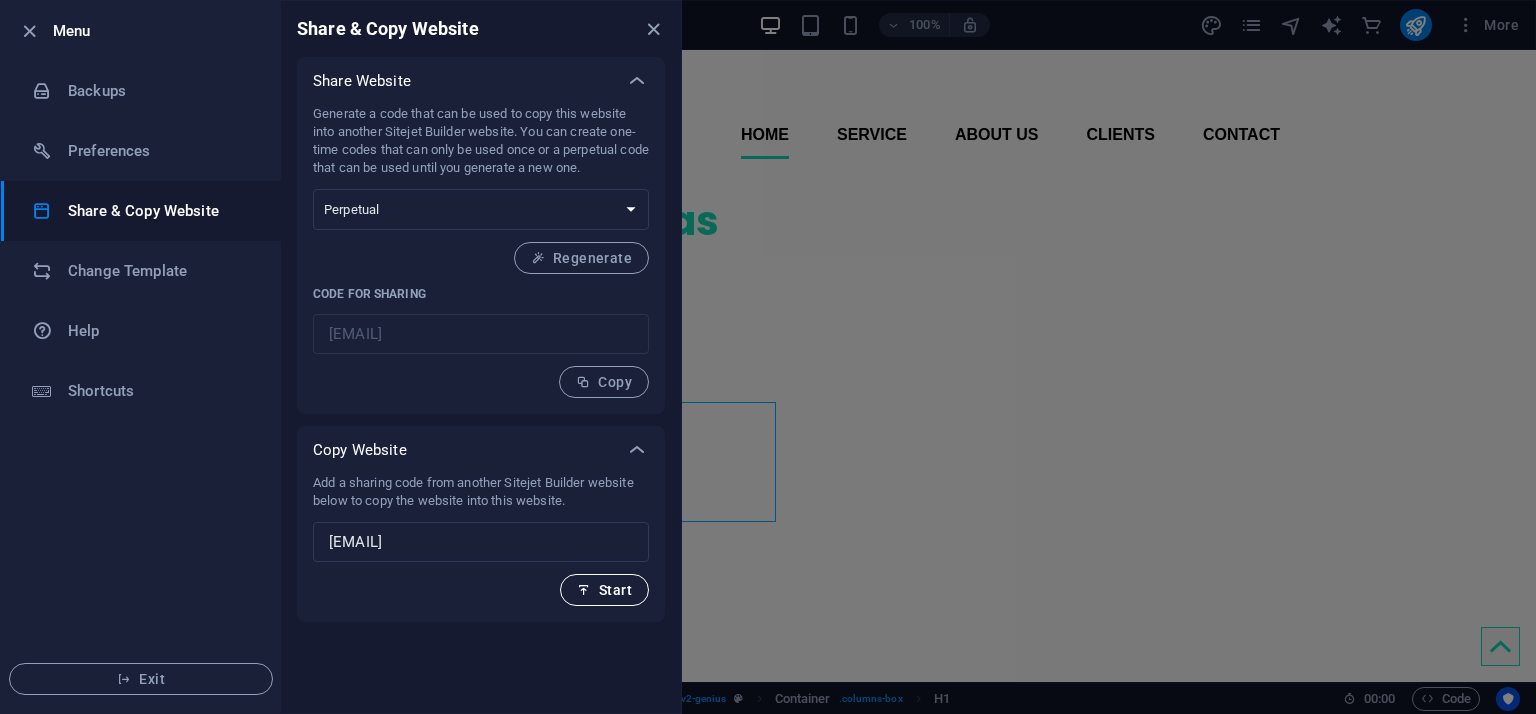 click on "Start" at bounding box center (604, 590) 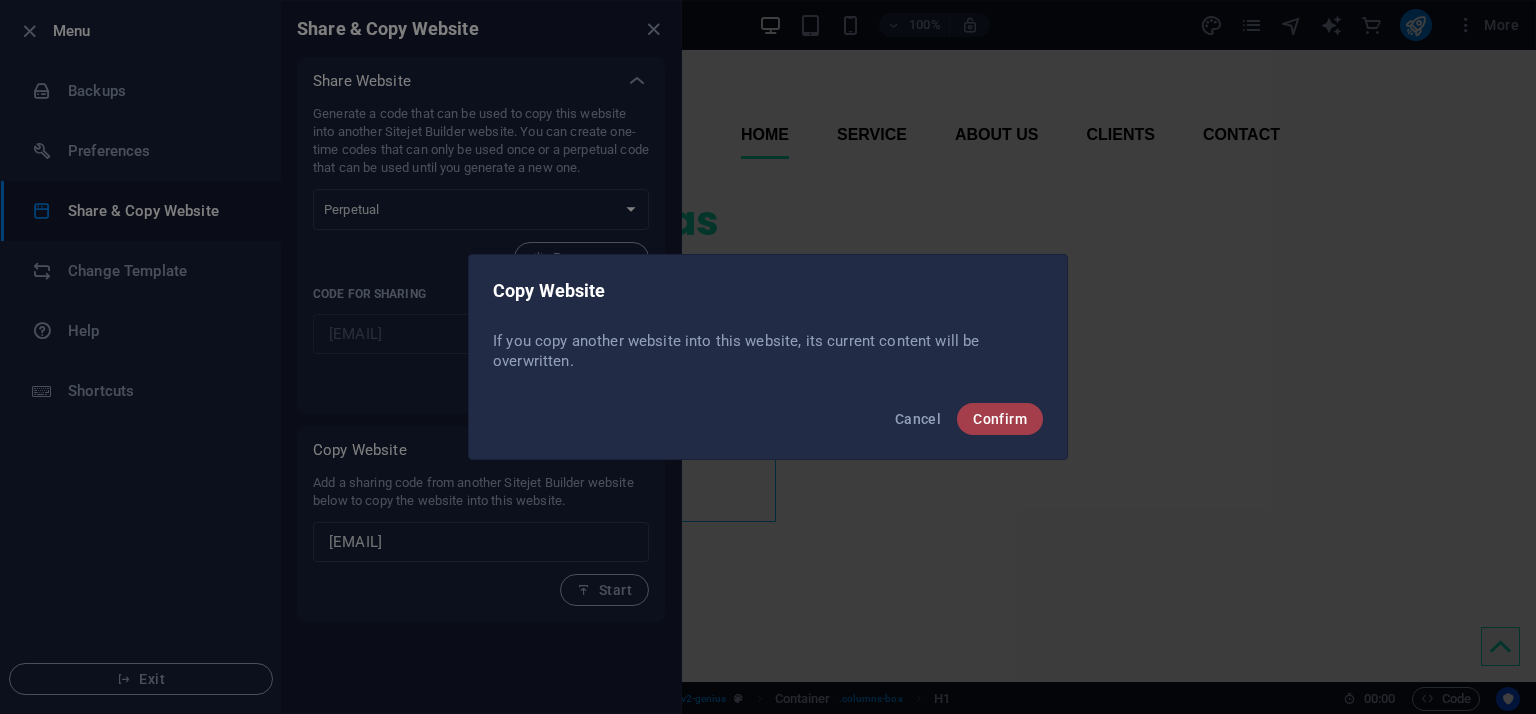 click on "Confirm" at bounding box center (1000, 419) 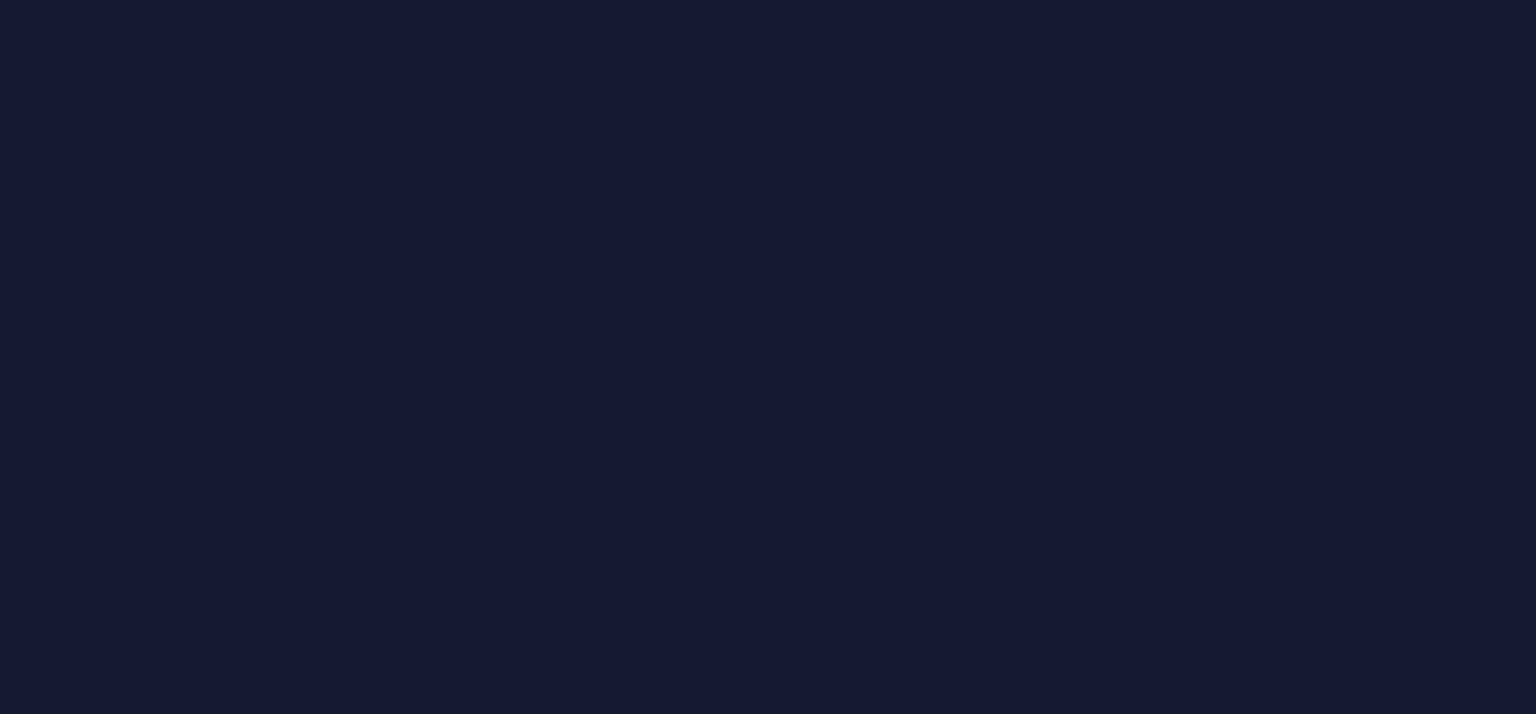 scroll, scrollTop: 0, scrollLeft: 0, axis: both 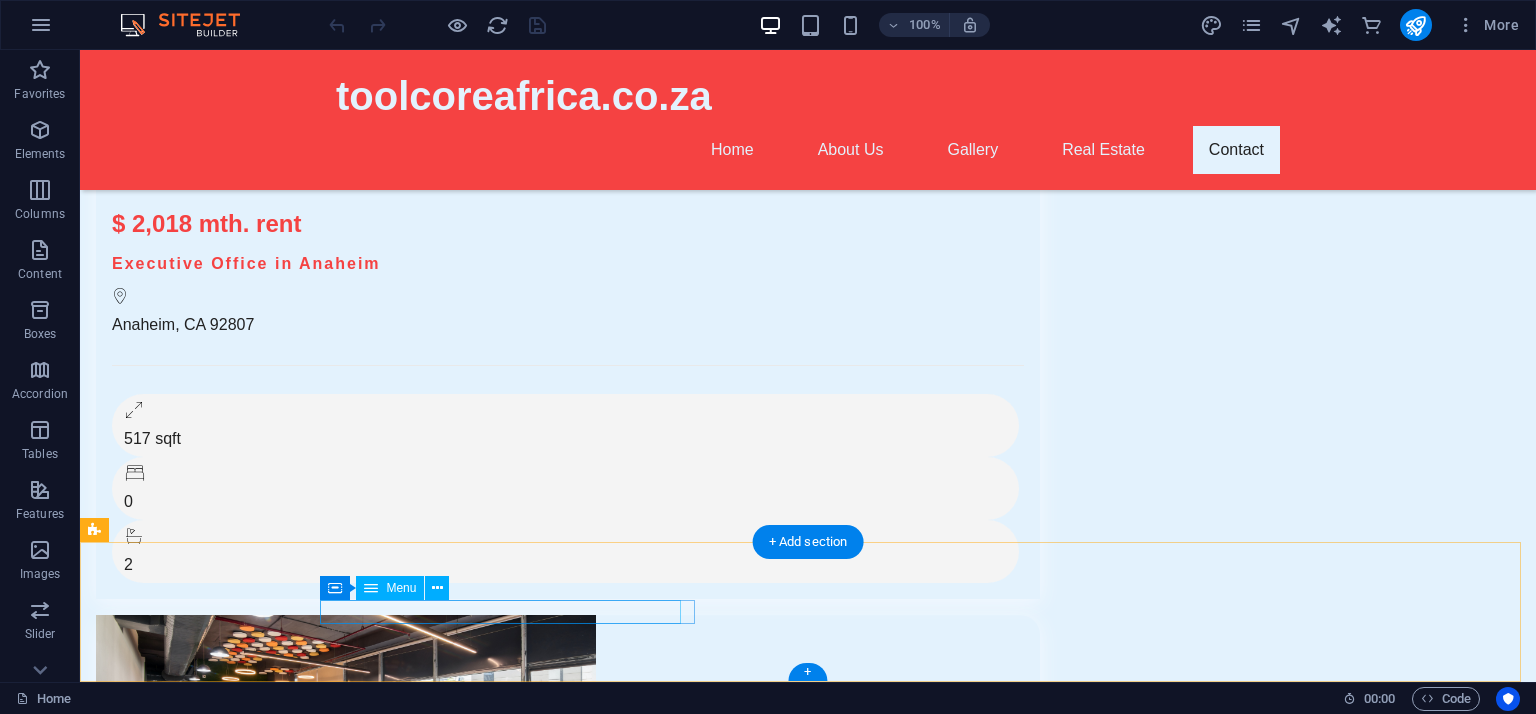 click on "Home About Us Gallery Real Estate Contact" at bounding box center [808, 5779] 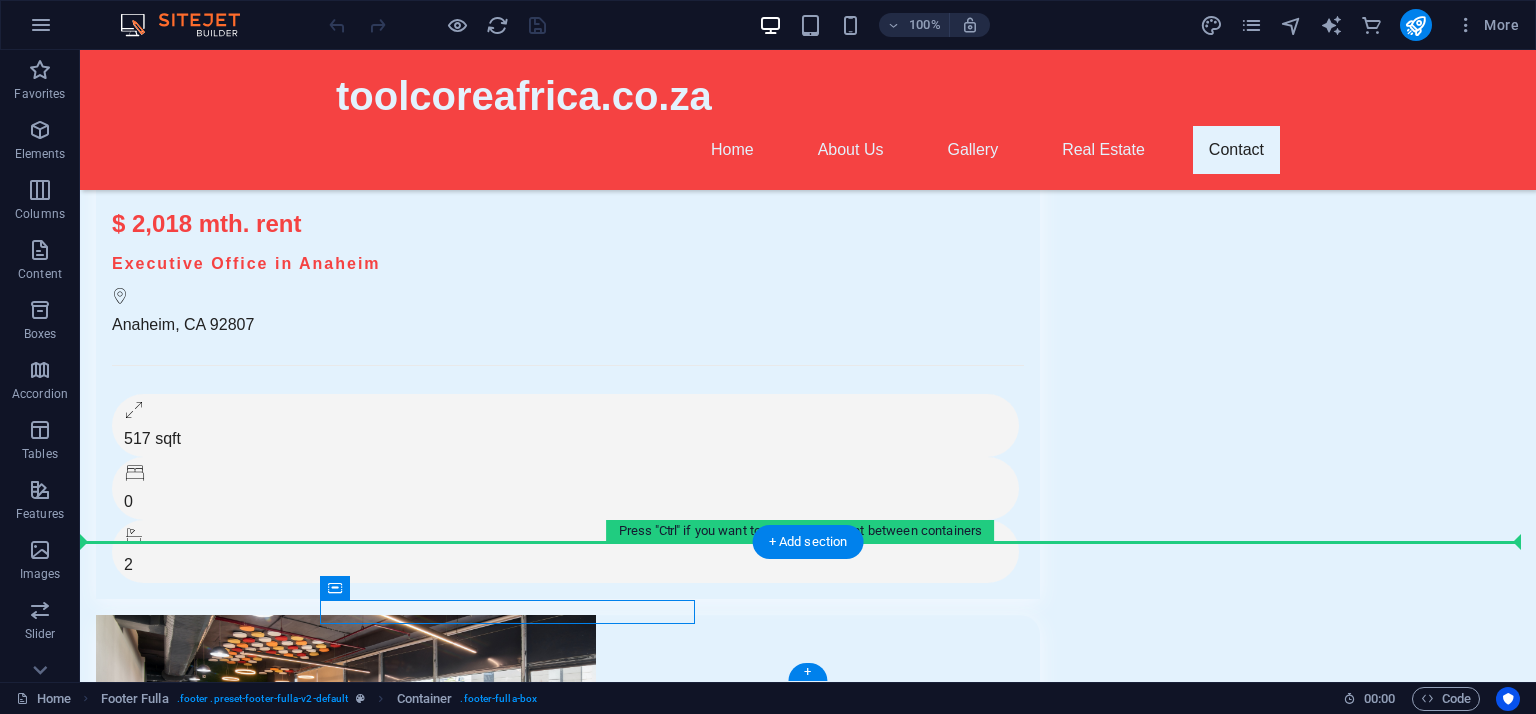 drag, startPoint x: 474, startPoint y: 641, endPoint x: 144, endPoint y: 598, distance: 332.78973 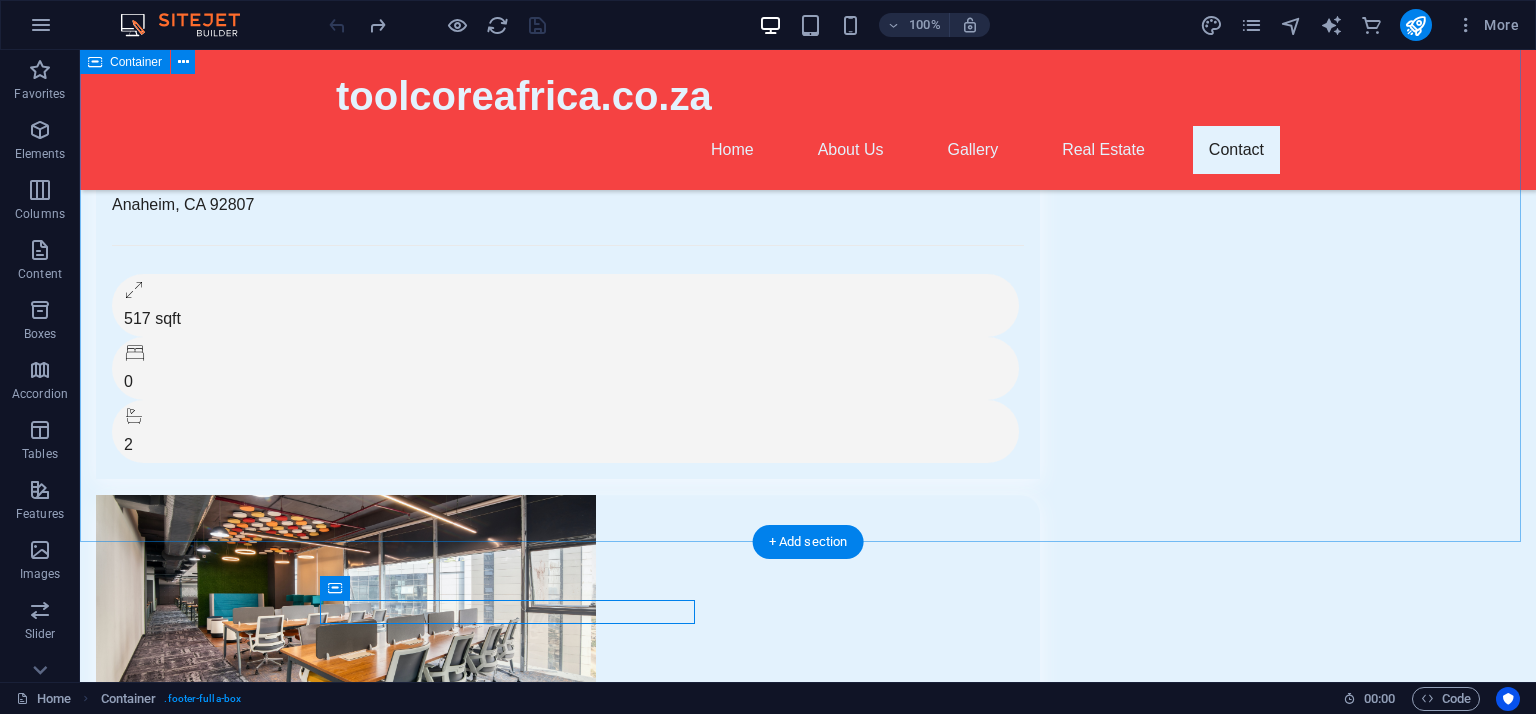 scroll, scrollTop: 3180, scrollLeft: 0, axis: vertical 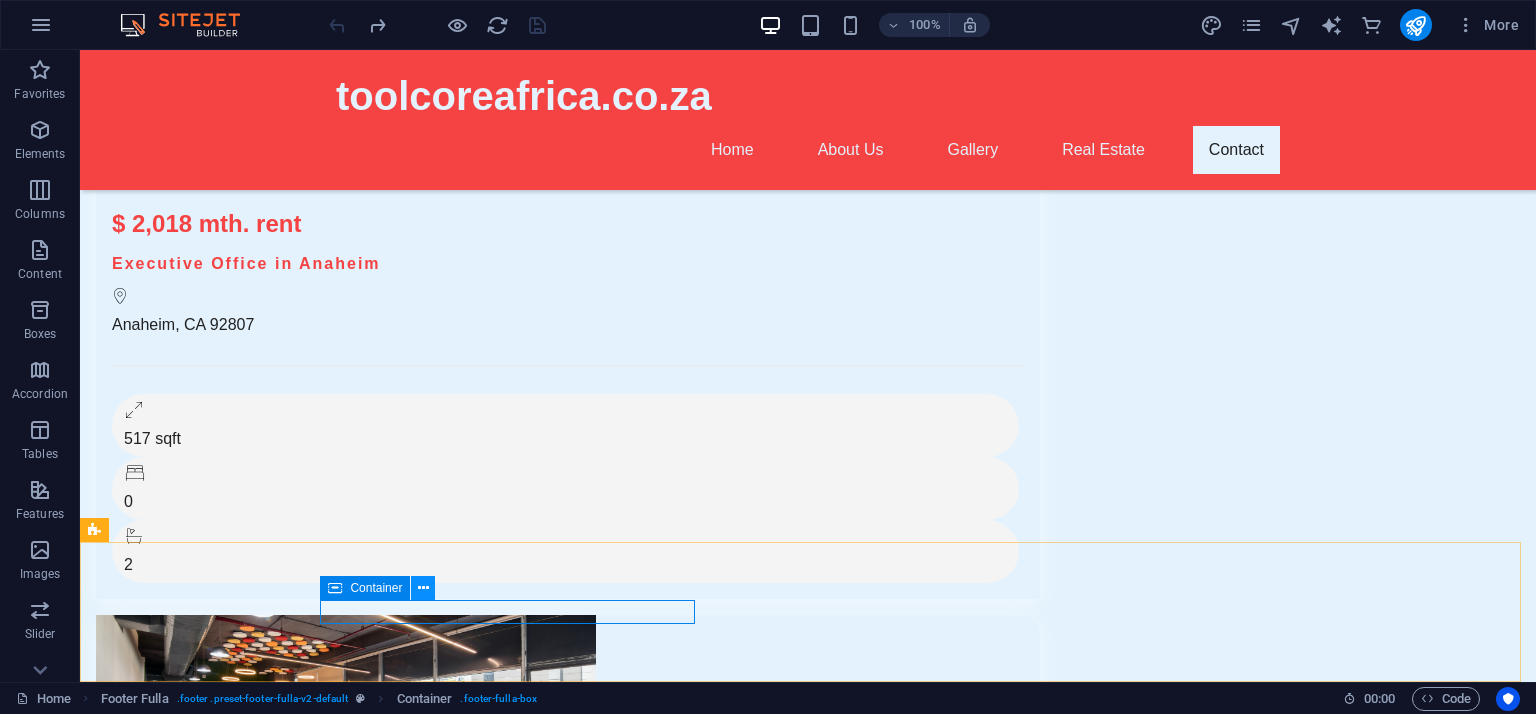 click at bounding box center [423, 588] 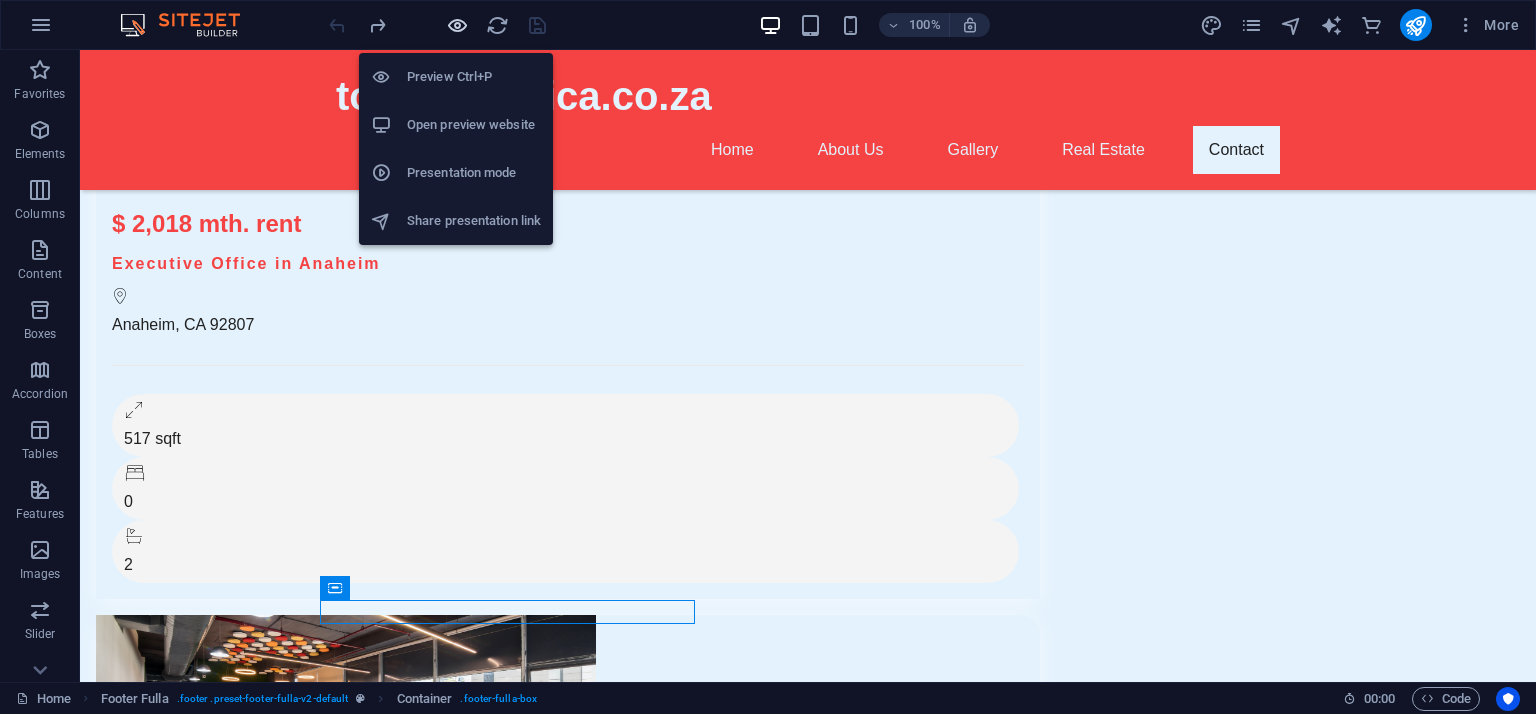 click at bounding box center (457, 25) 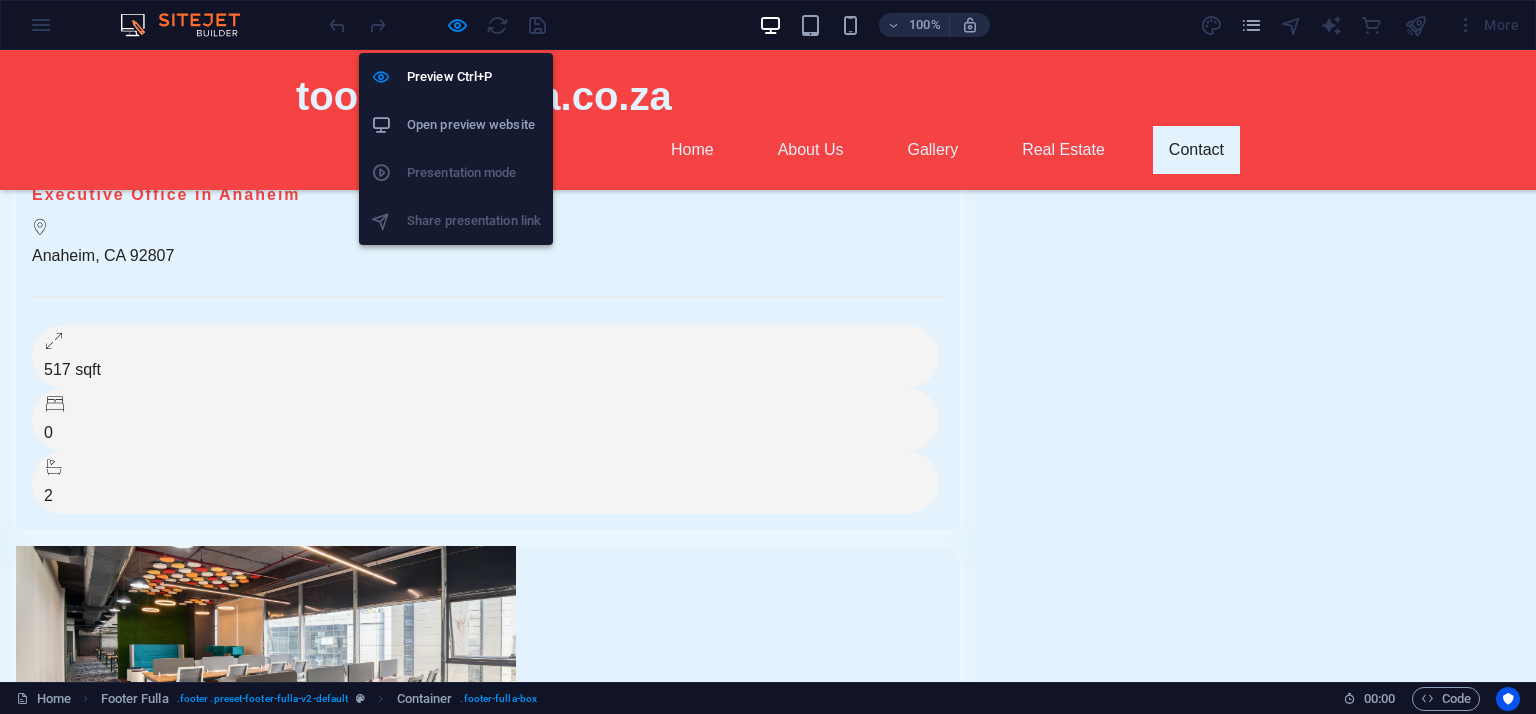 drag, startPoint x: 459, startPoint y: 31, endPoint x: 414, endPoint y: 111, distance: 91.787796 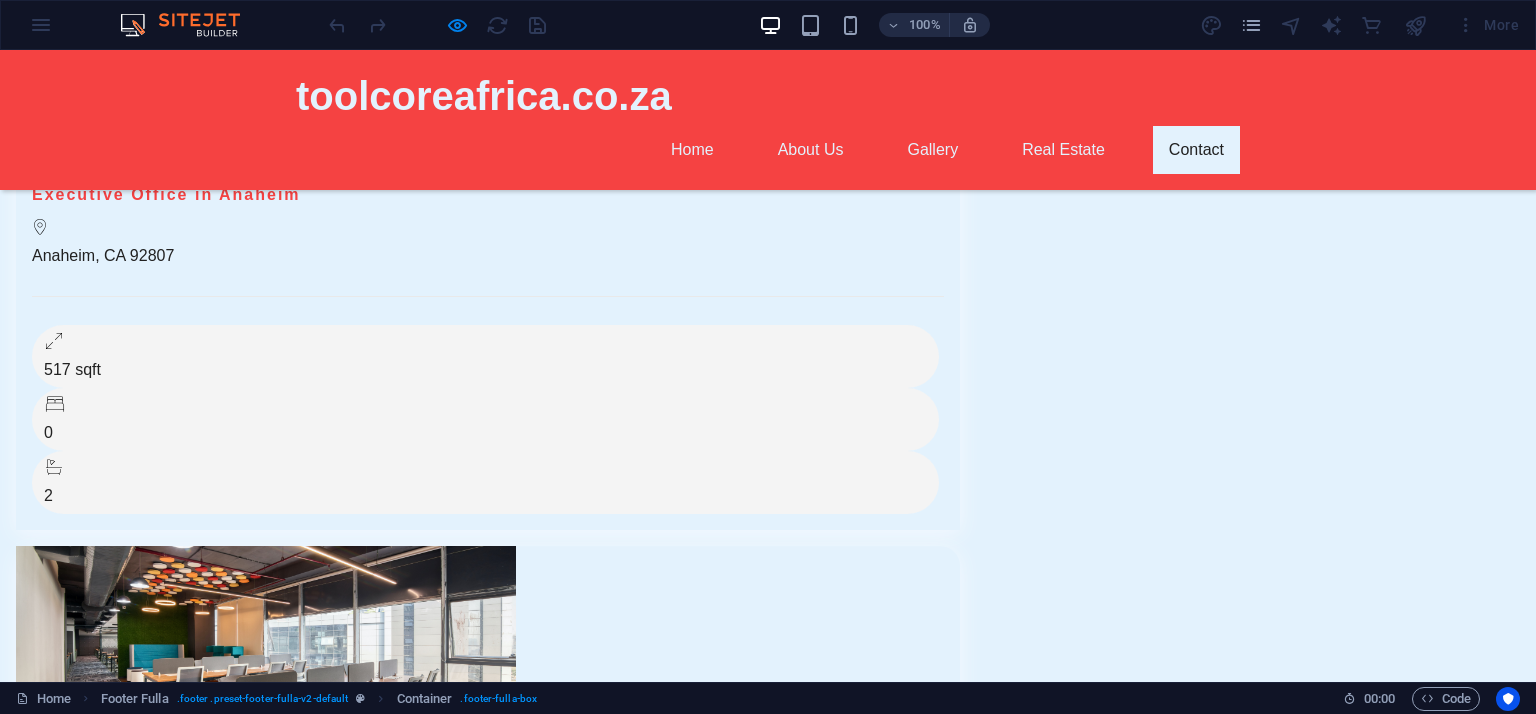 click on "toolcoreafrica.co.za" at bounding box center (476, 5760) 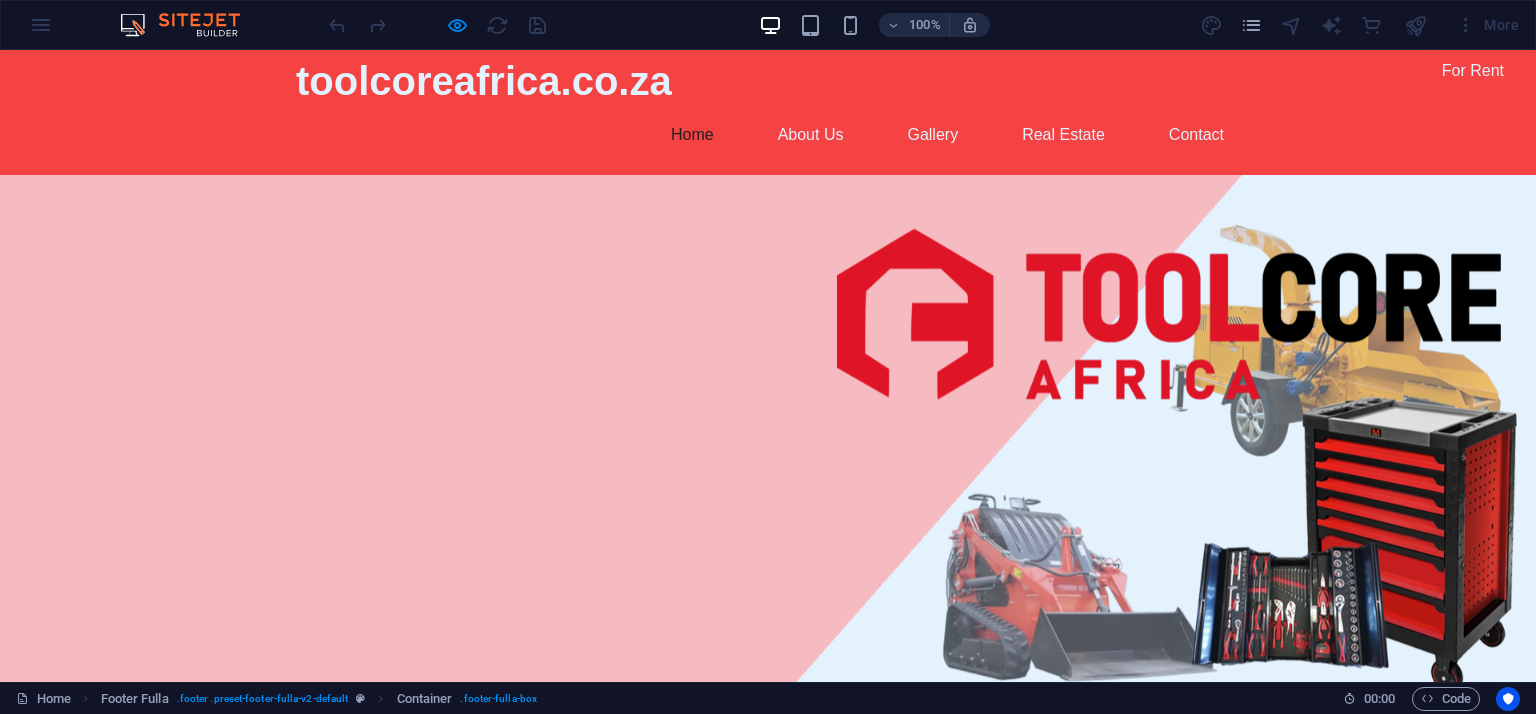 scroll, scrollTop: 0, scrollLeft: 0, axis: both 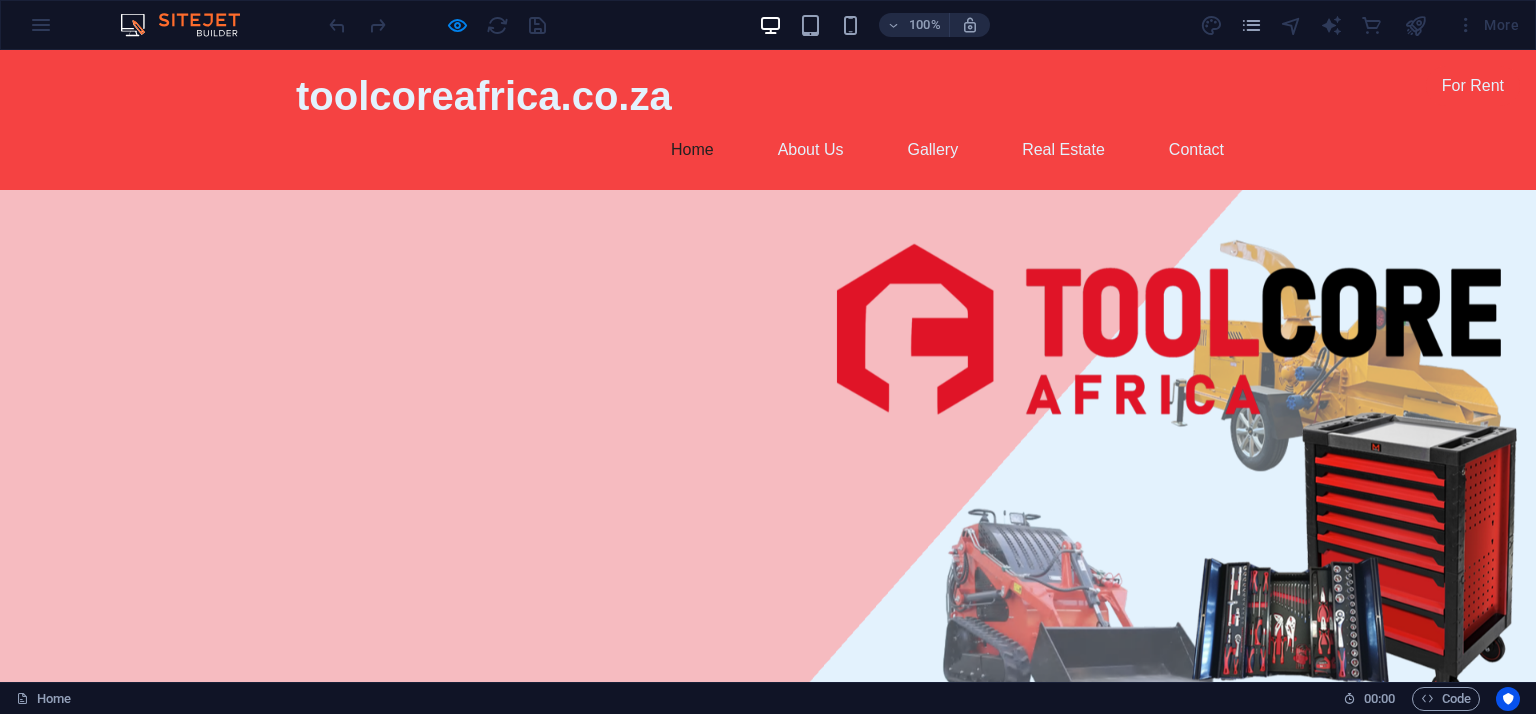 click on "100% More" at bounding box center (768, 25) 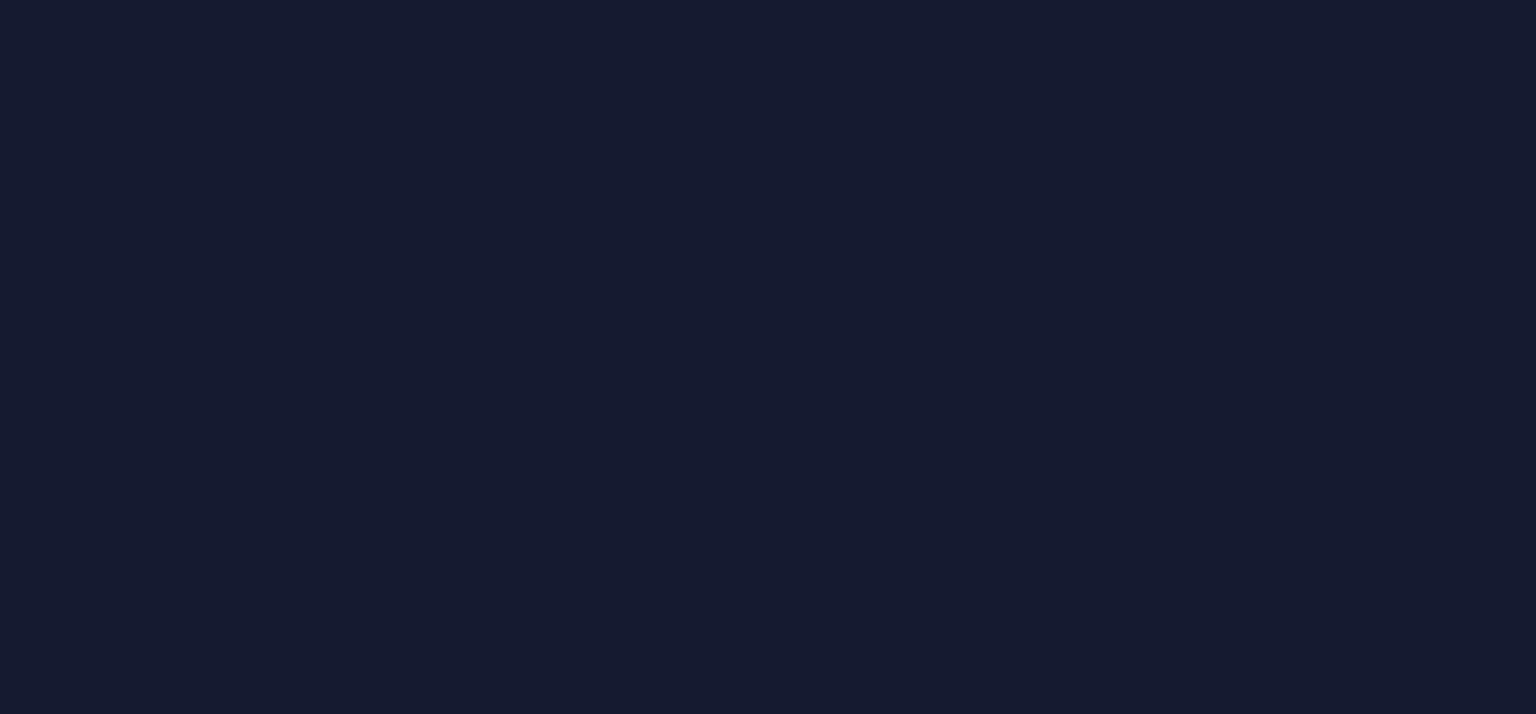 scroll, scrollTop: 0, scrollLeft: 0, axis: both 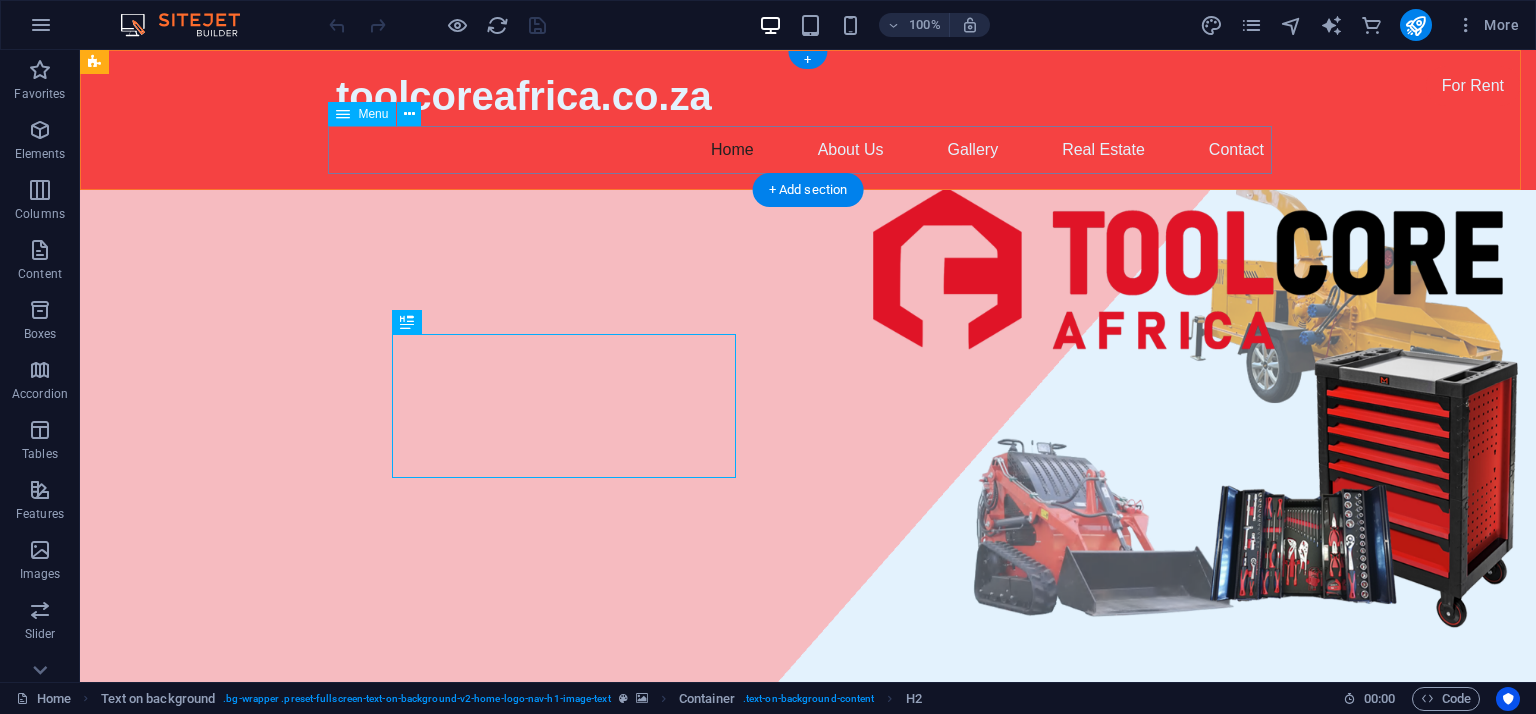 click on "Home About Us Gallery Real Estate Contact" at bounding box center (808, 150) 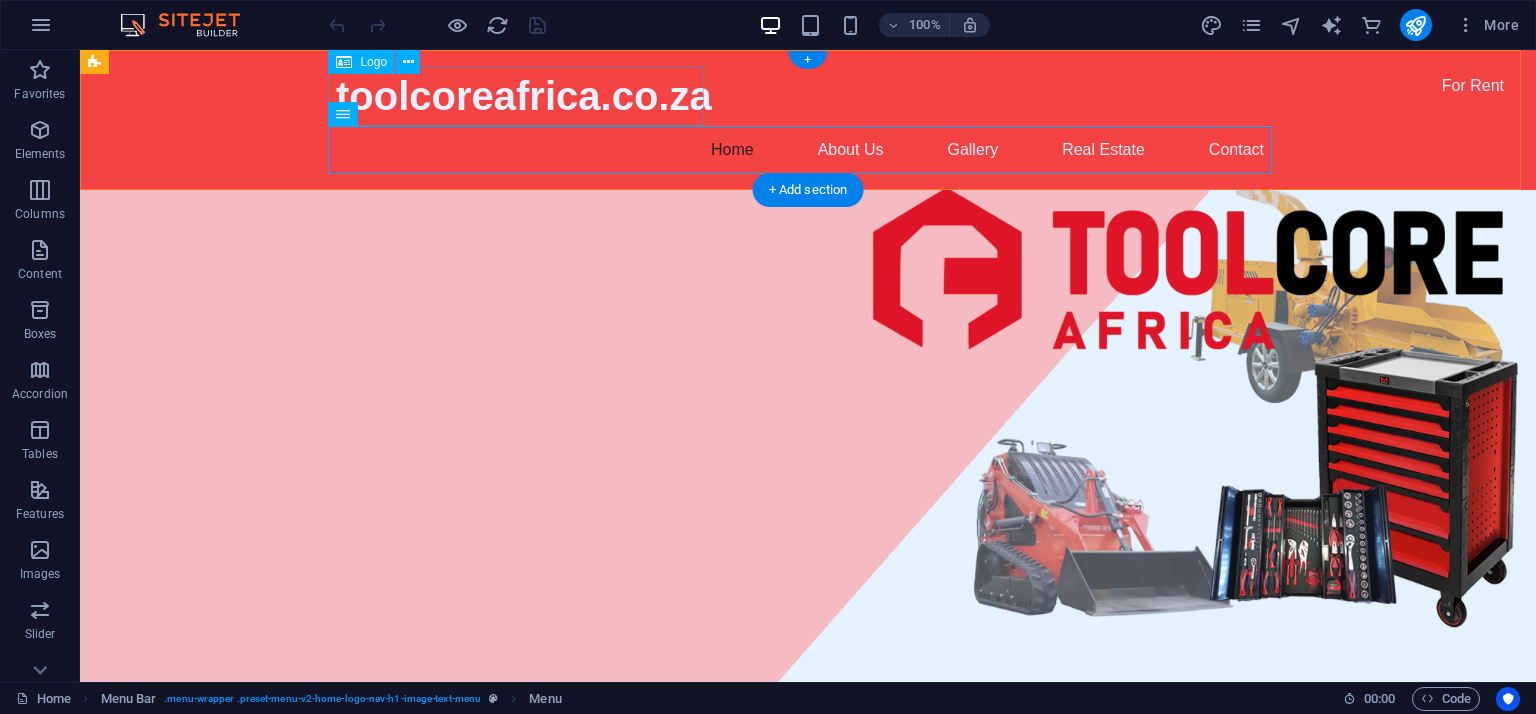 click on "toolcoreafrica.co.za" at bounding box center [808, 96] 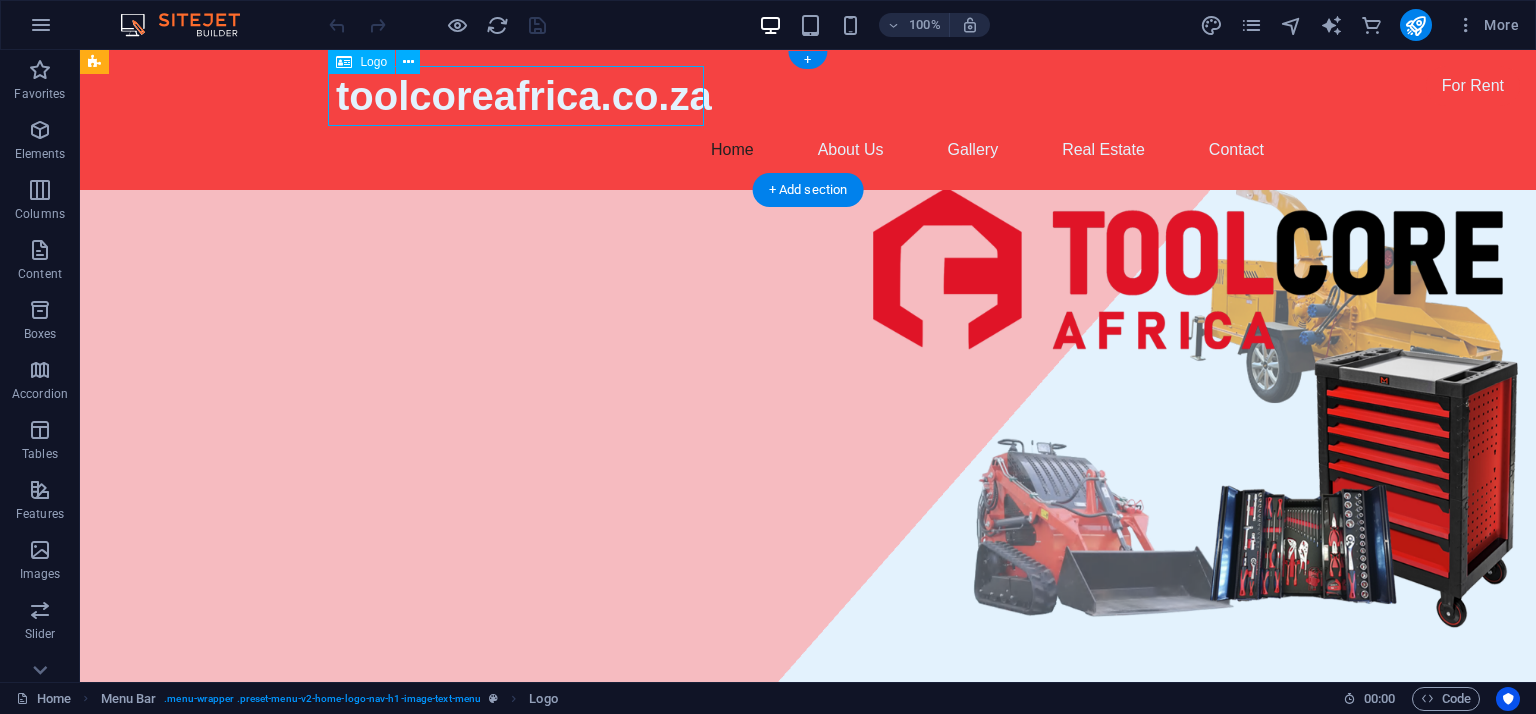 click on "toolcoreafrica.co.za" at bounding box center (808, 96) 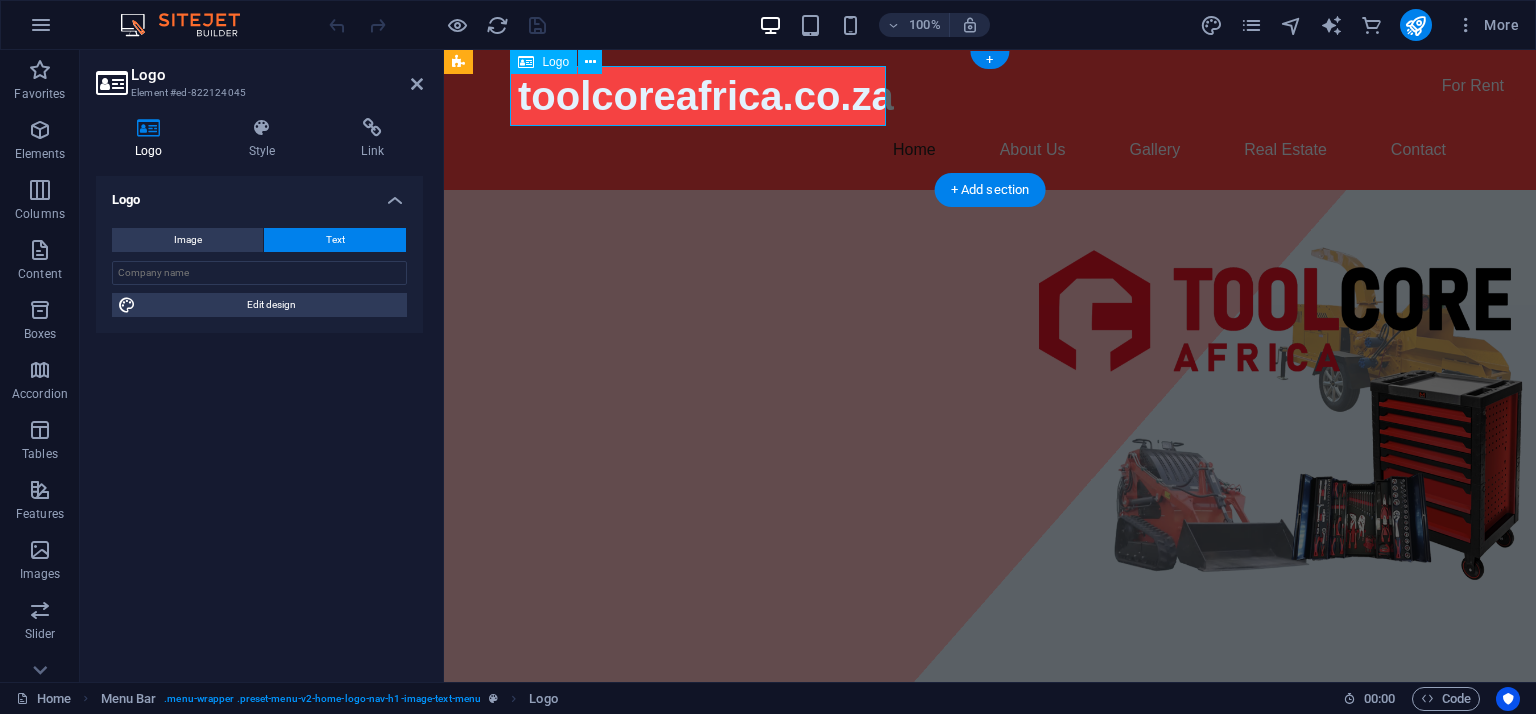 click on "toolcoreafrica.co.za" at bounding box center (990, 96) 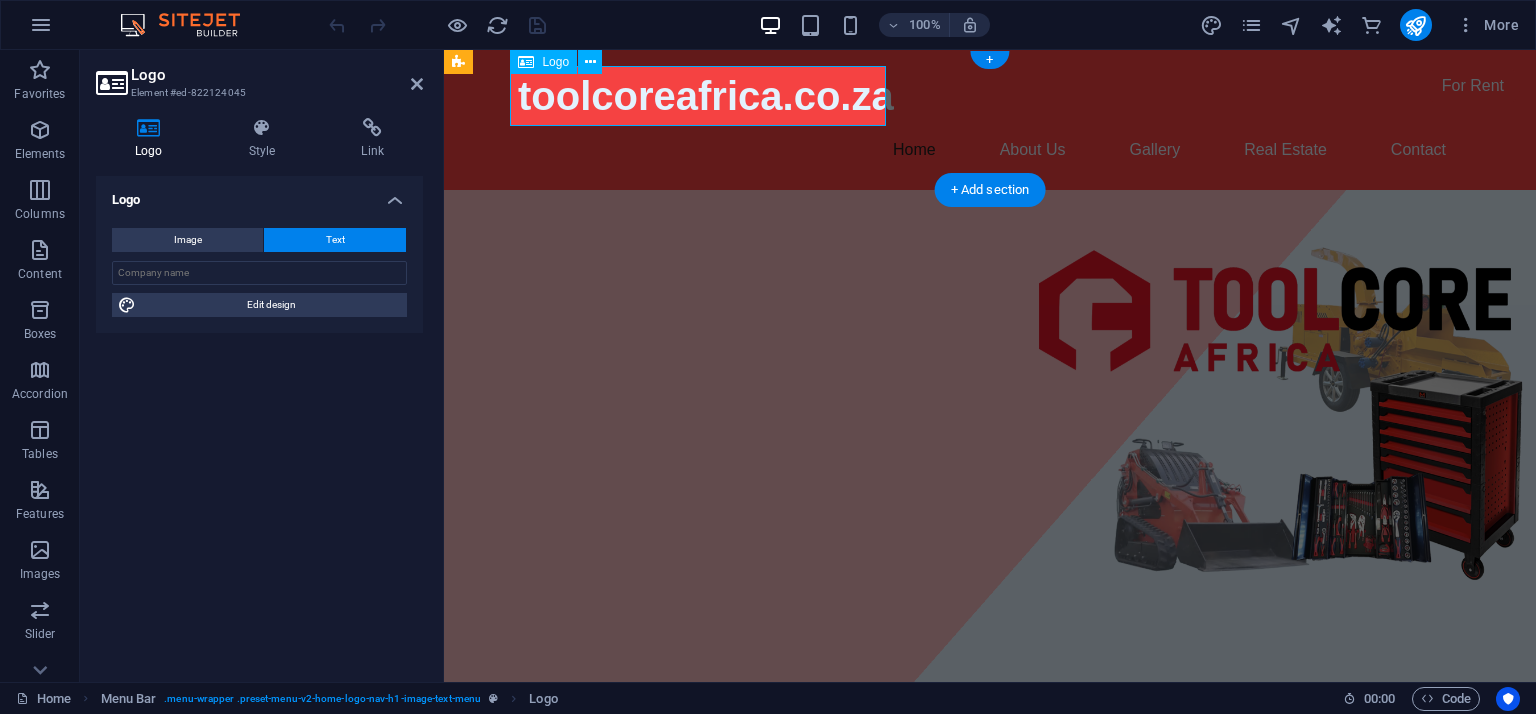 click on "toolcoreafrica.co.za" at bounding box center [990, 96] 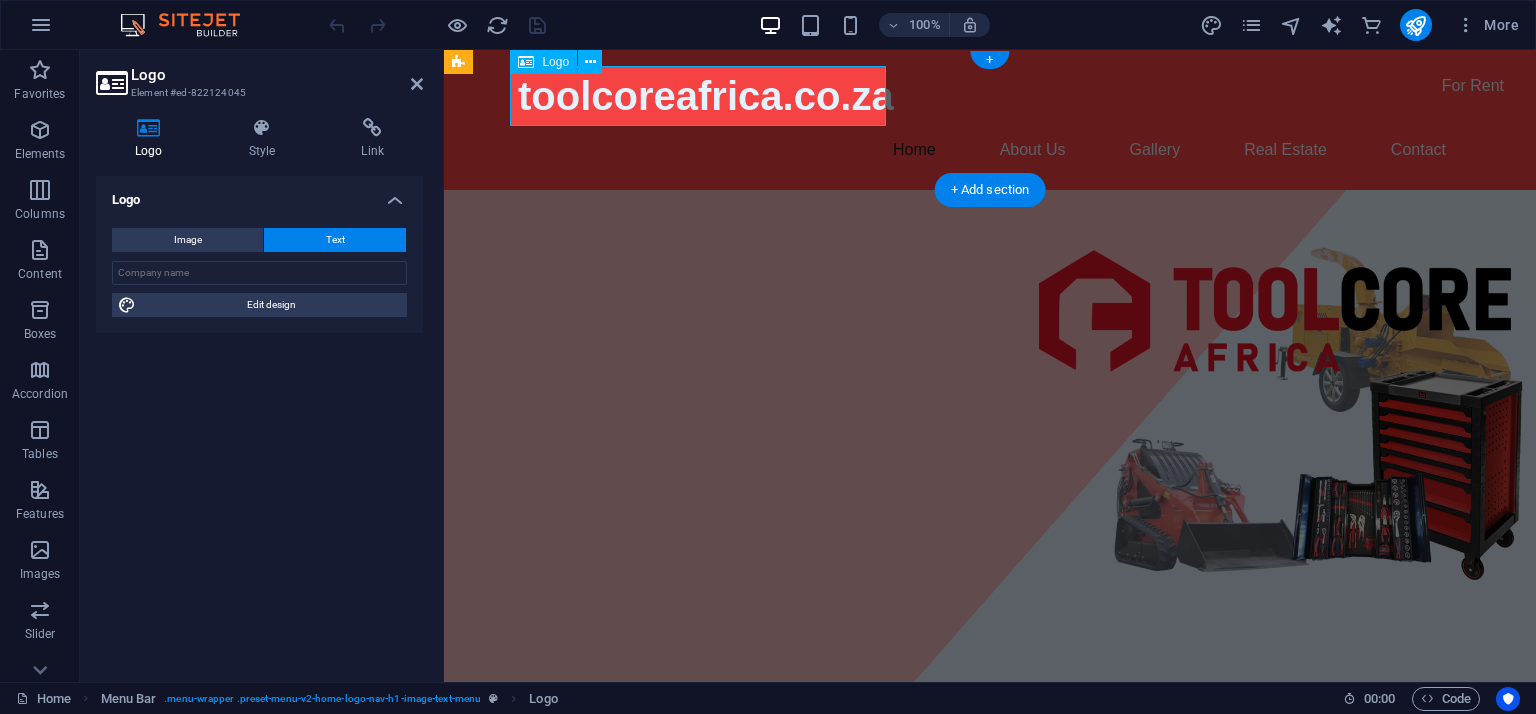 click on "toolcoreafrica.co.za" at bounding box center [990, 96] 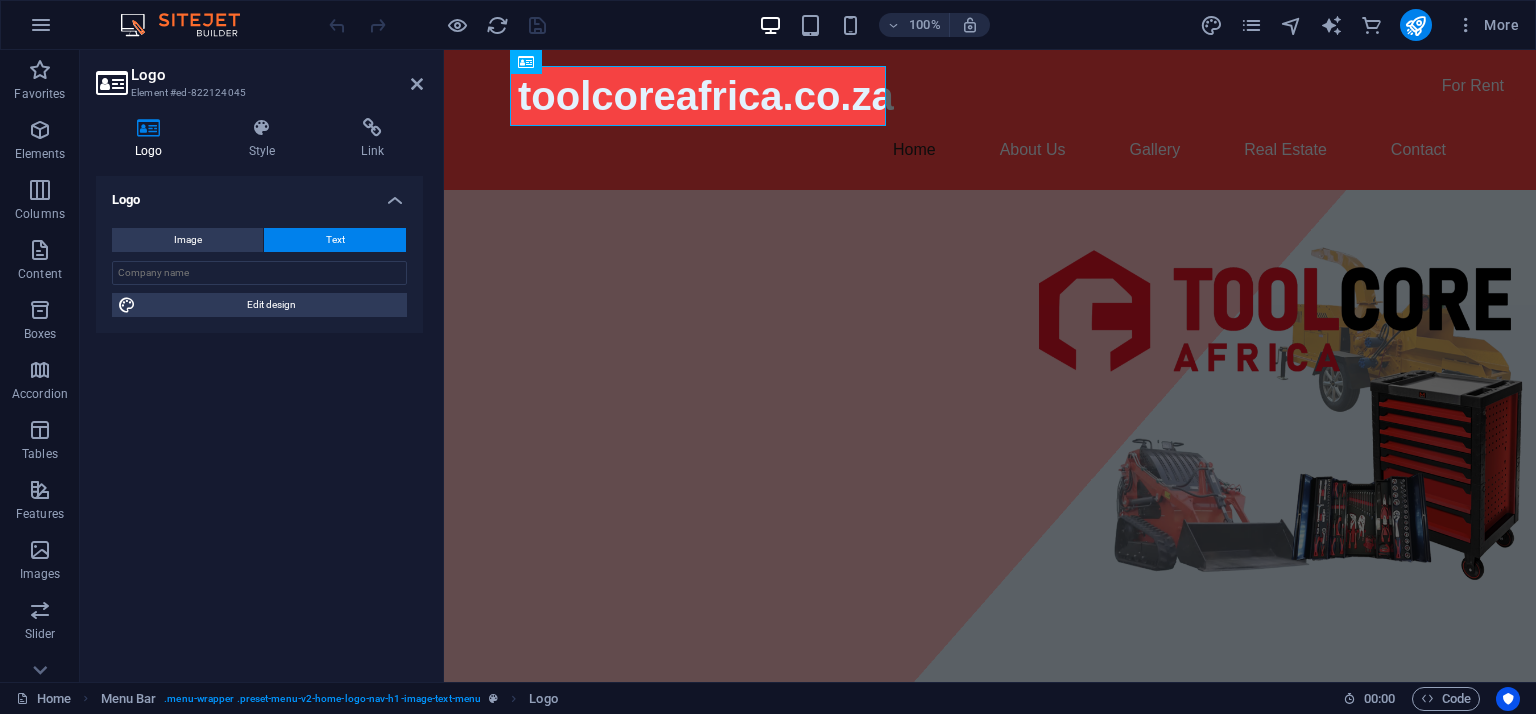click on "Text" at bounding box center [335, 240] 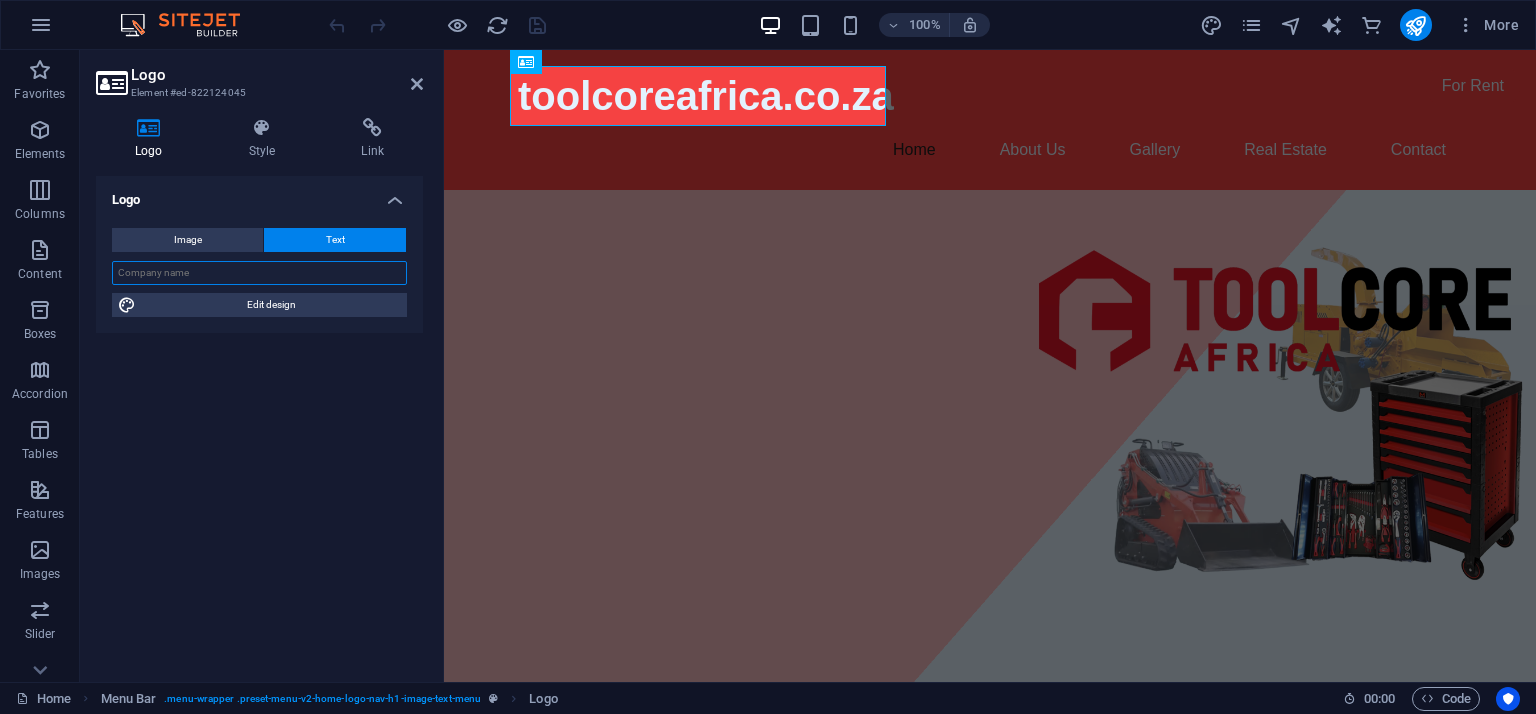 click at bounding box center (259, 273) 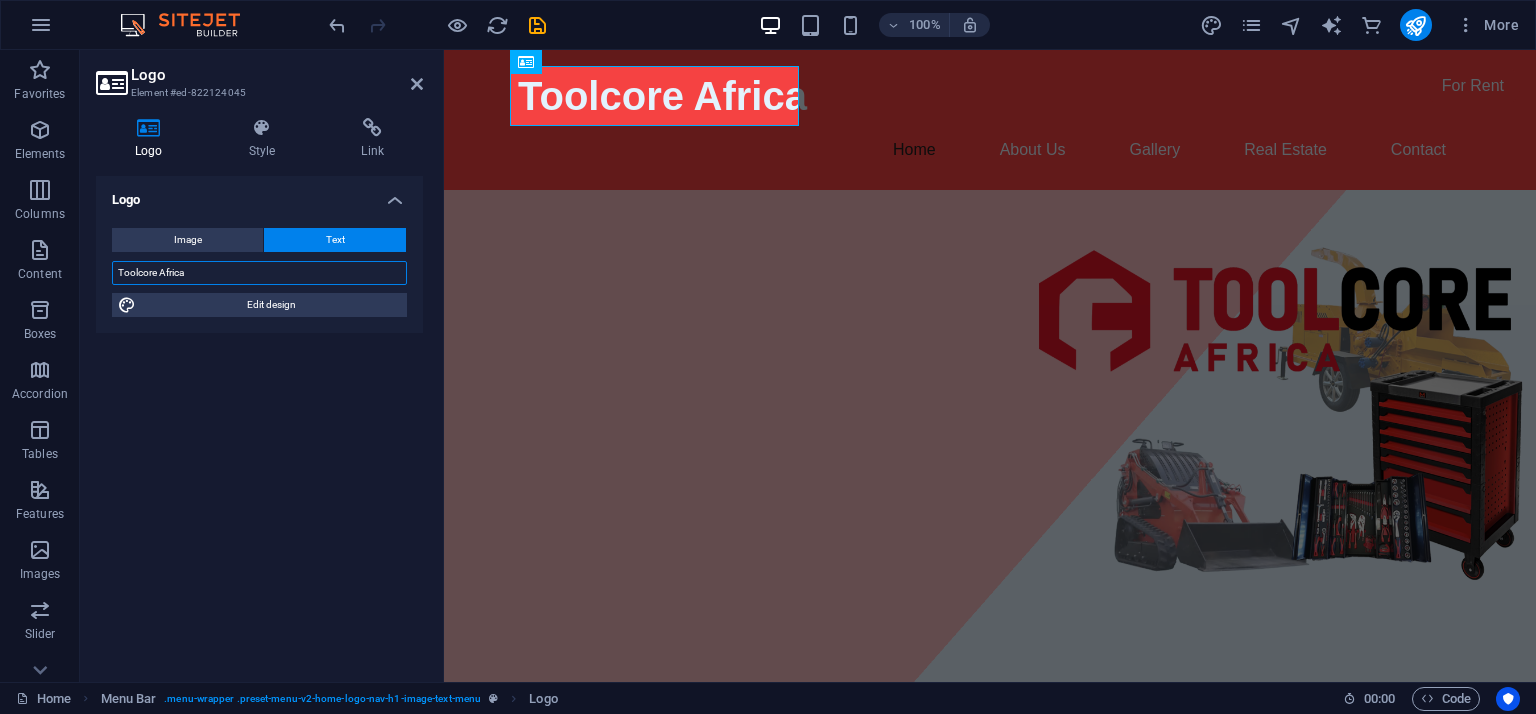 type on "Toolcore Africa" 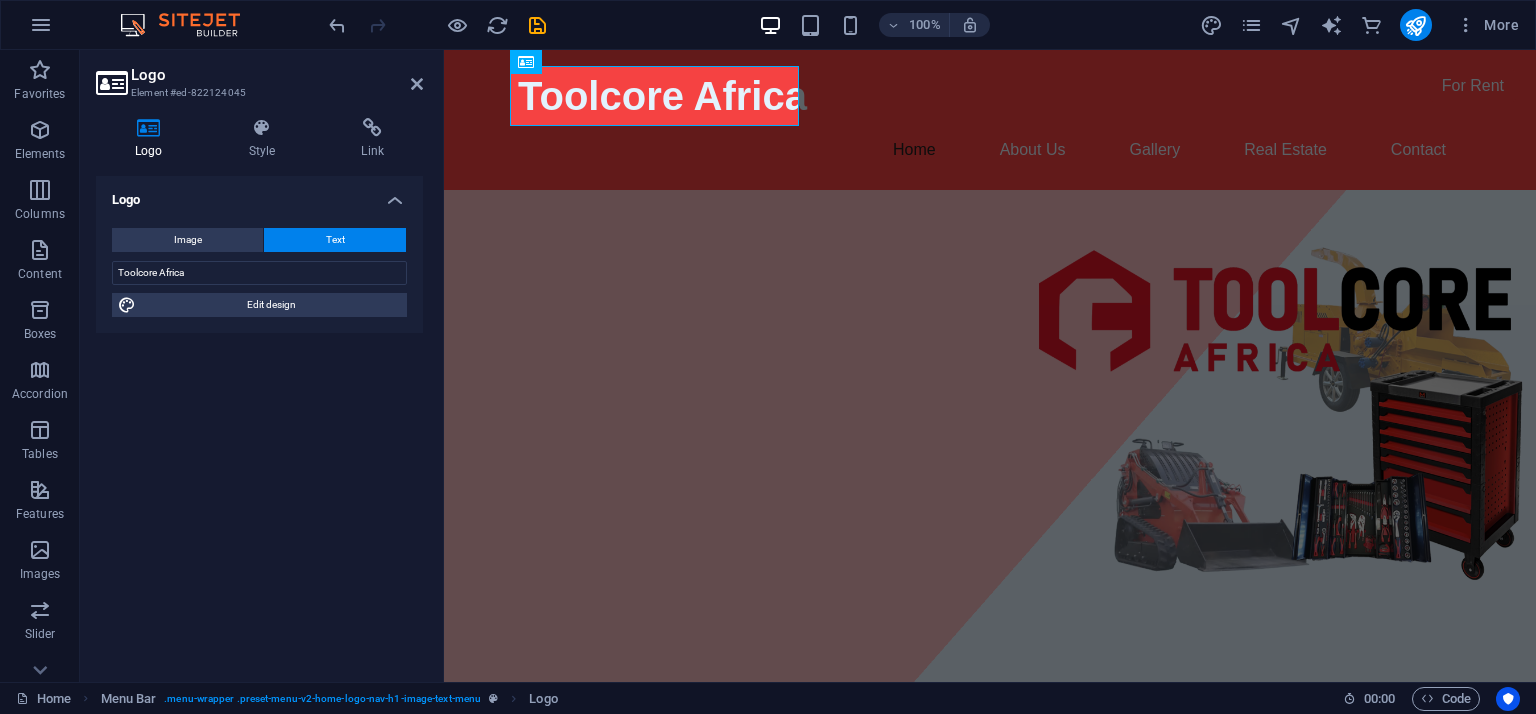 click on "Logo Image Text Drag files here, click to choose files or select files from Files or our free stock photos & videos Select files from the file manager, stock photos, or upload file(s) Upload Width Default auto px rem % em vh vw Fit image Automatically fit image to a fixed width and height Height Default auto px Alignment Lazyload Loading images after the page loads improves page speed. Responsive Automatically load retina image and smartphone optimized sizes. Lightbox Use as headline The image will be wrapped in an H1 headline tag. Useful for giving alternative text the weight of an H1 headline, e.g. for the logo. Leave unchecked if uncertain. Optimized Images are compressed to improve page speed. Position Direction Custom X offset 50 px rem % vh vw Y offset 50 px rem % vh vw Toolcore Africa Edit design Text Float No float Image left Image right Determine how text should behave around the image. Text Alternative text Image caption Paragraph Format Normal Heading 1 Heading 2 Heading 3 Heading 4 Heading 5 Code" at bounding box center [259, 421] 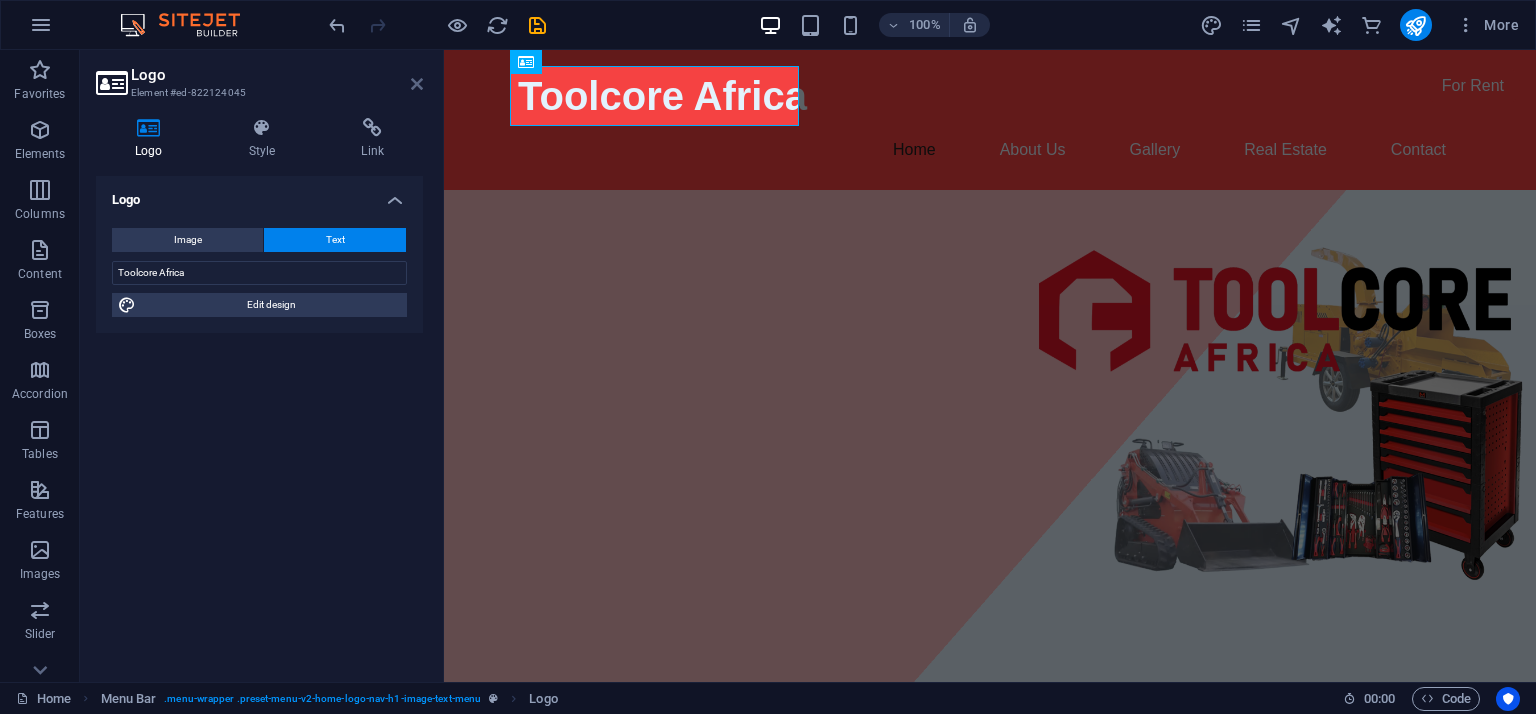 click at bounding box center (417, 84) 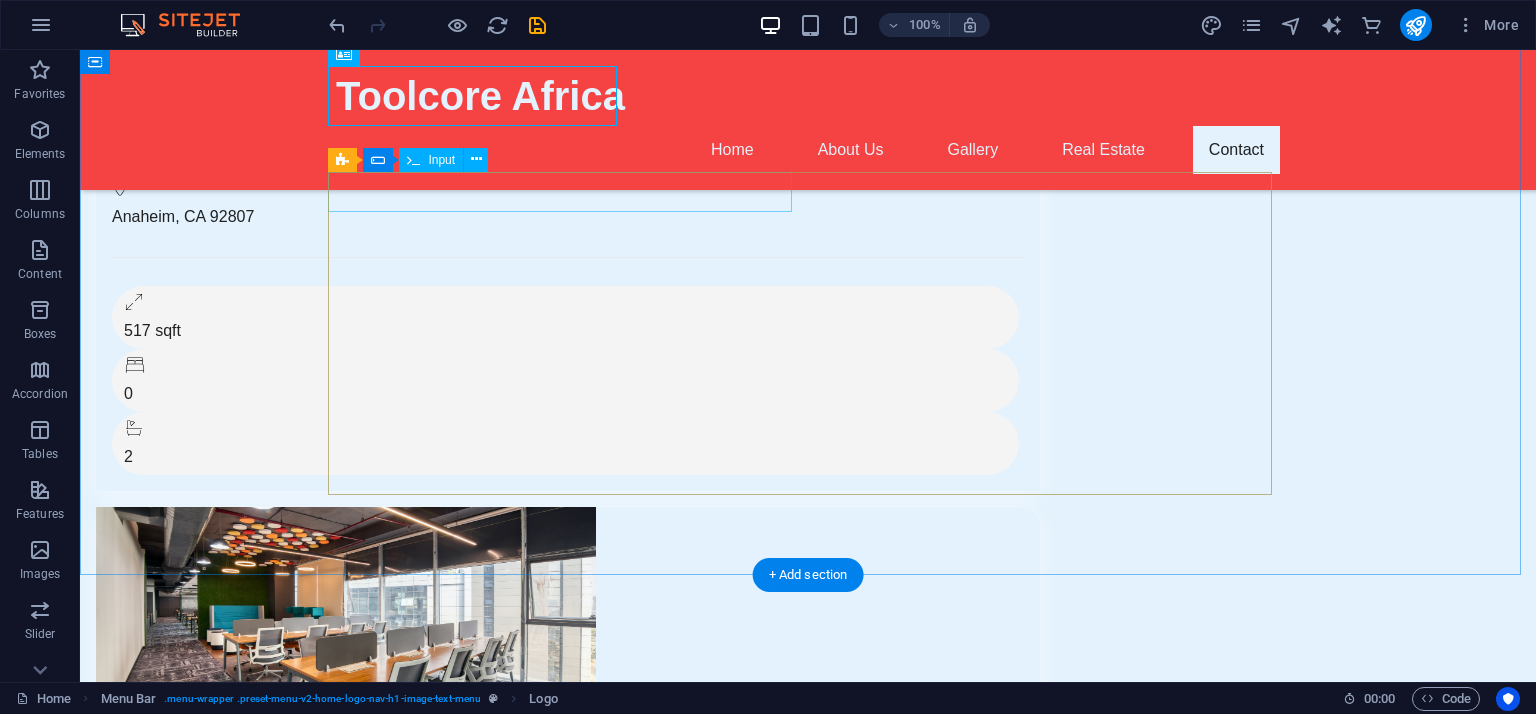scroll, scrollTop: 3132, scrollLeft: 0, axis: vertical 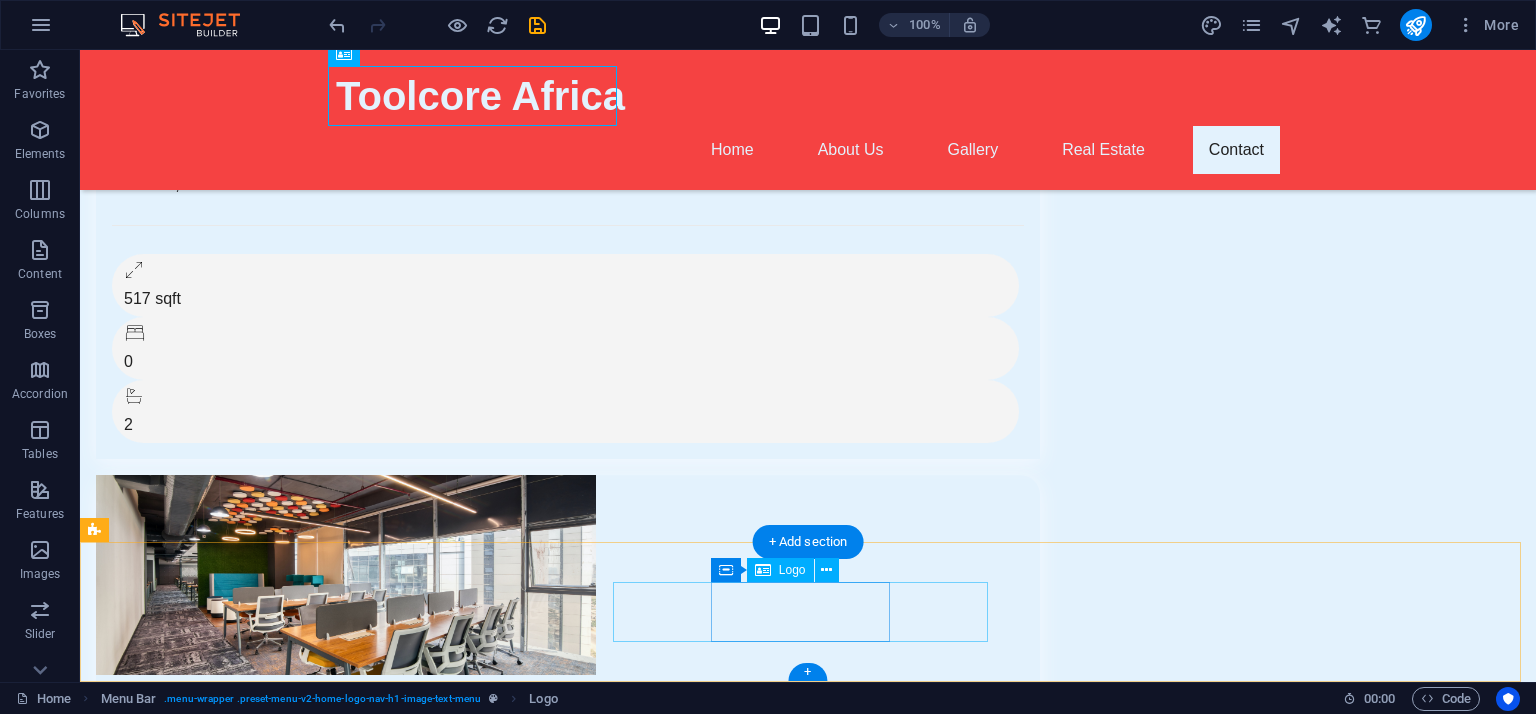 click on "toolcoreafrica.co.za" at bounding box center [808, 5689] 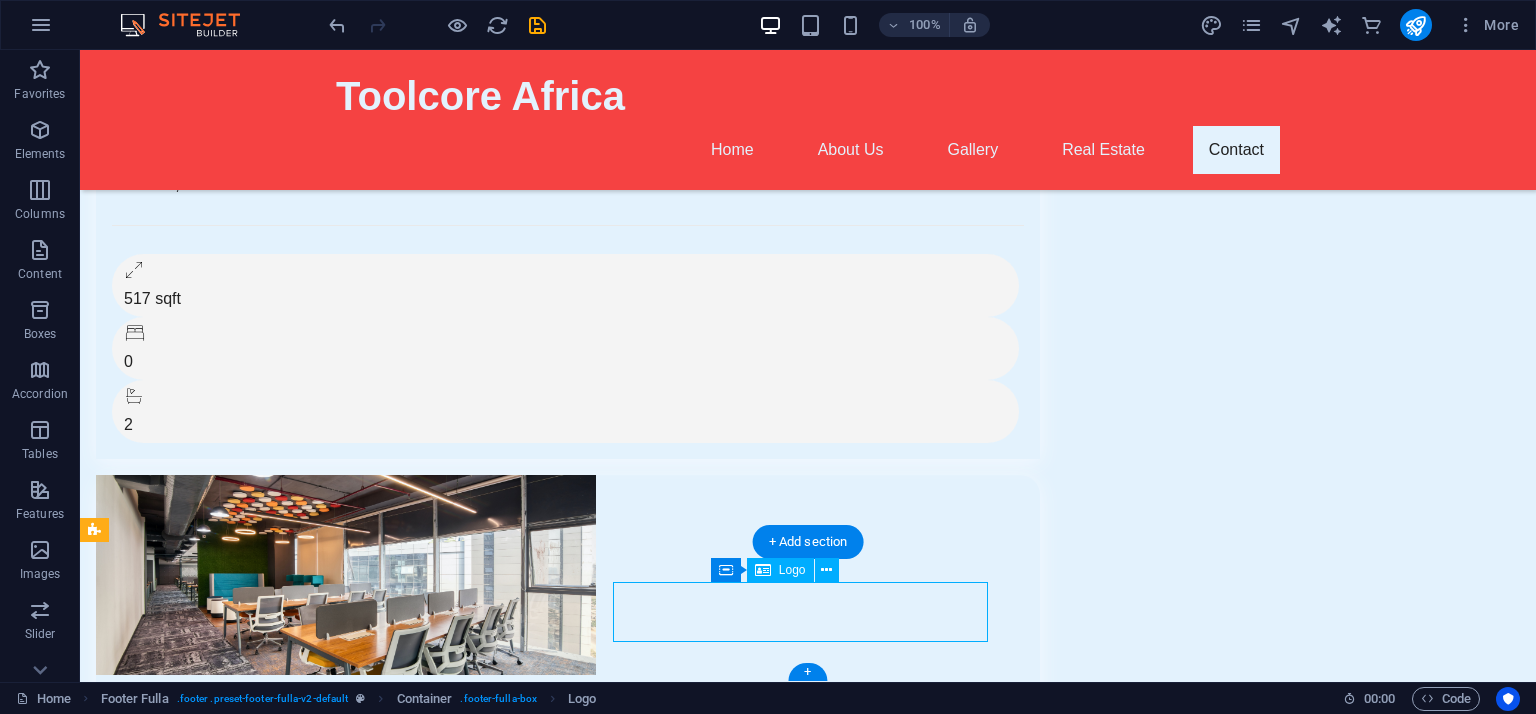 click on "toolcoreafrica.co.za" at bounding box center (808, 5689) 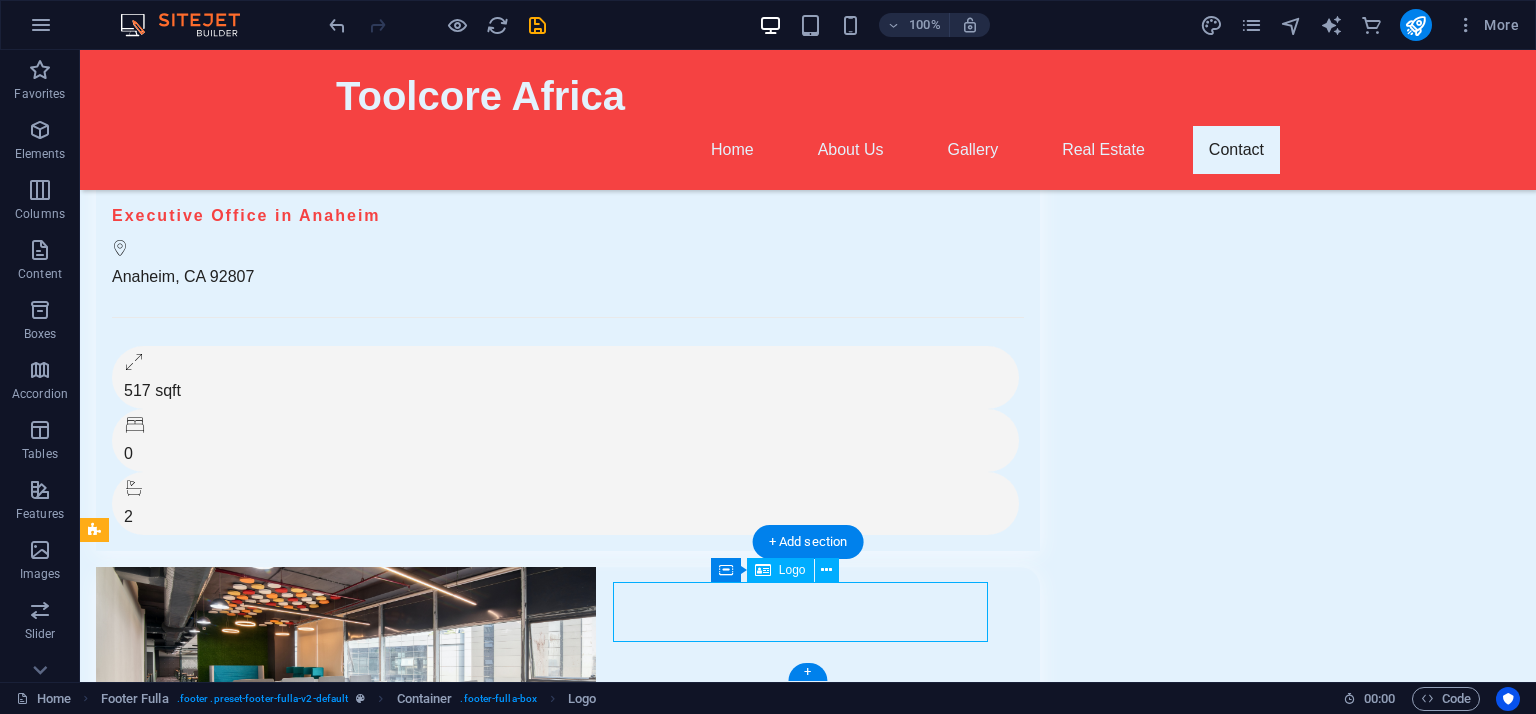 scroll, scrollTop: 3060, scrollLeft: 0, axis: vertical 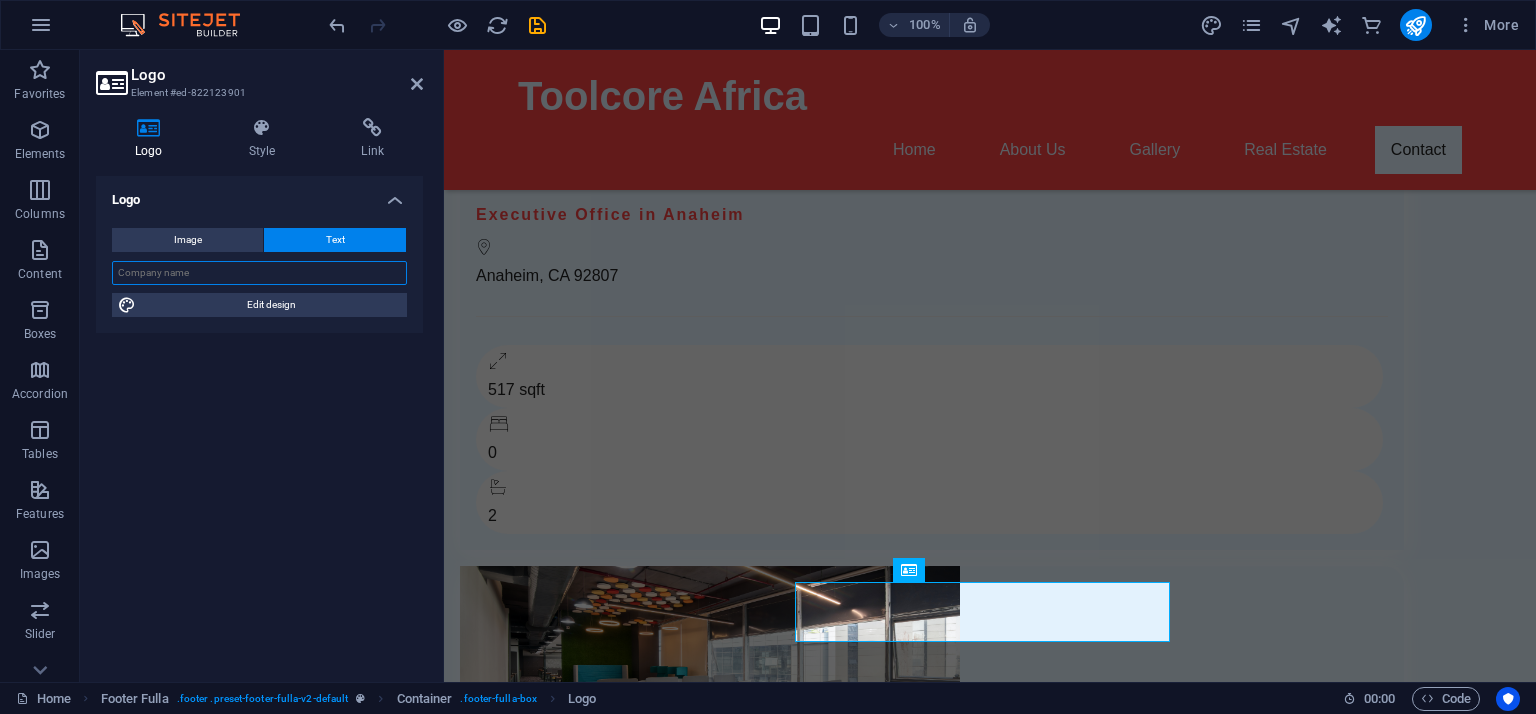 click at bounding box center (259, 273) 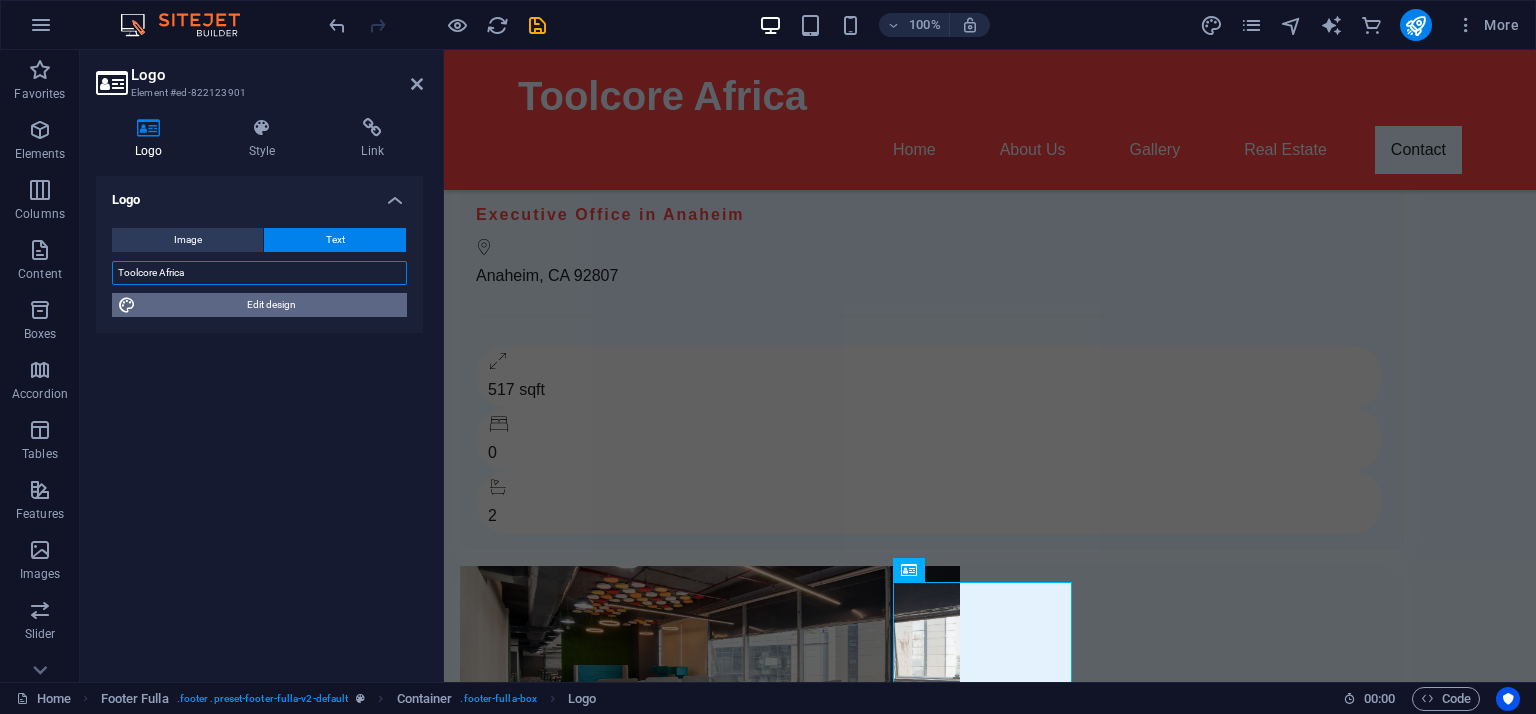 type on "Toolcore Africa" 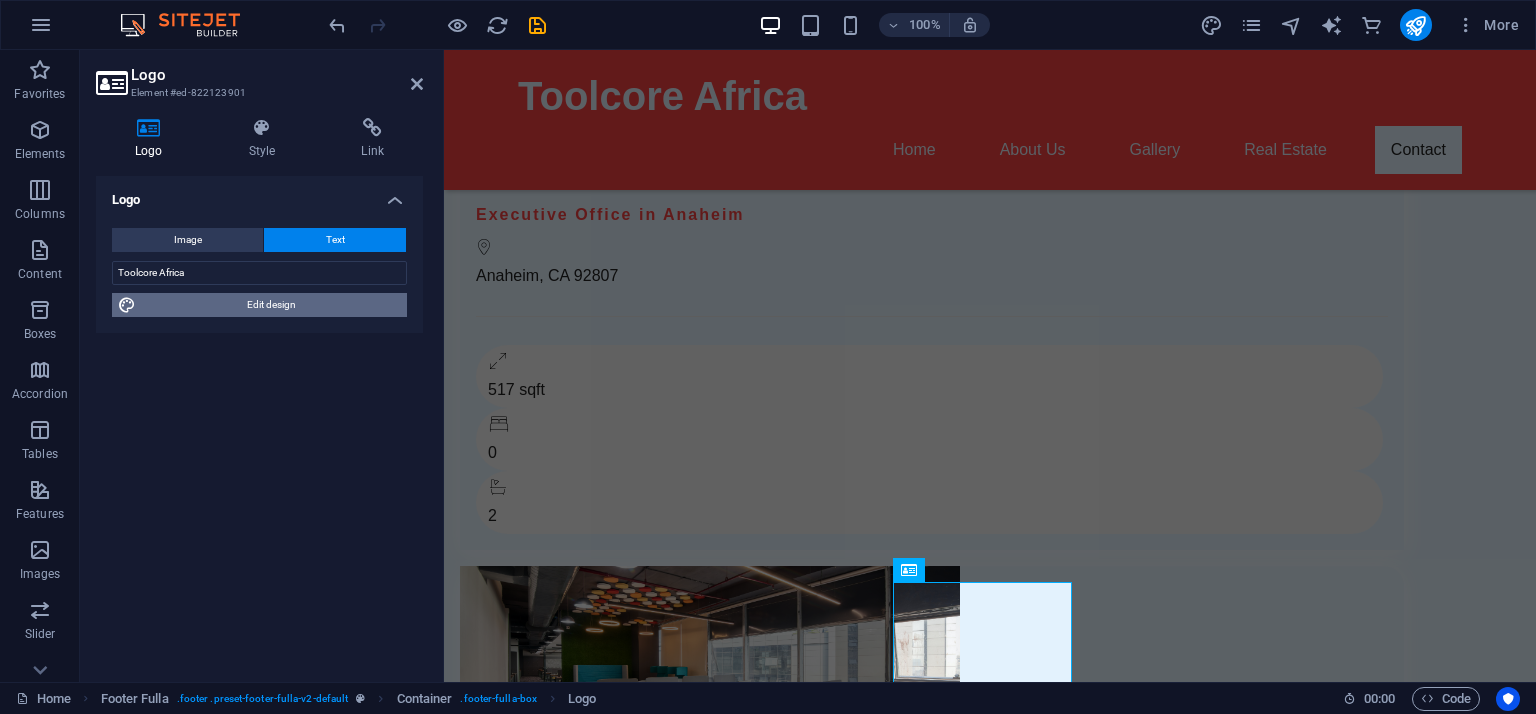 click on "Edit design" at bounding box center [271, 305] 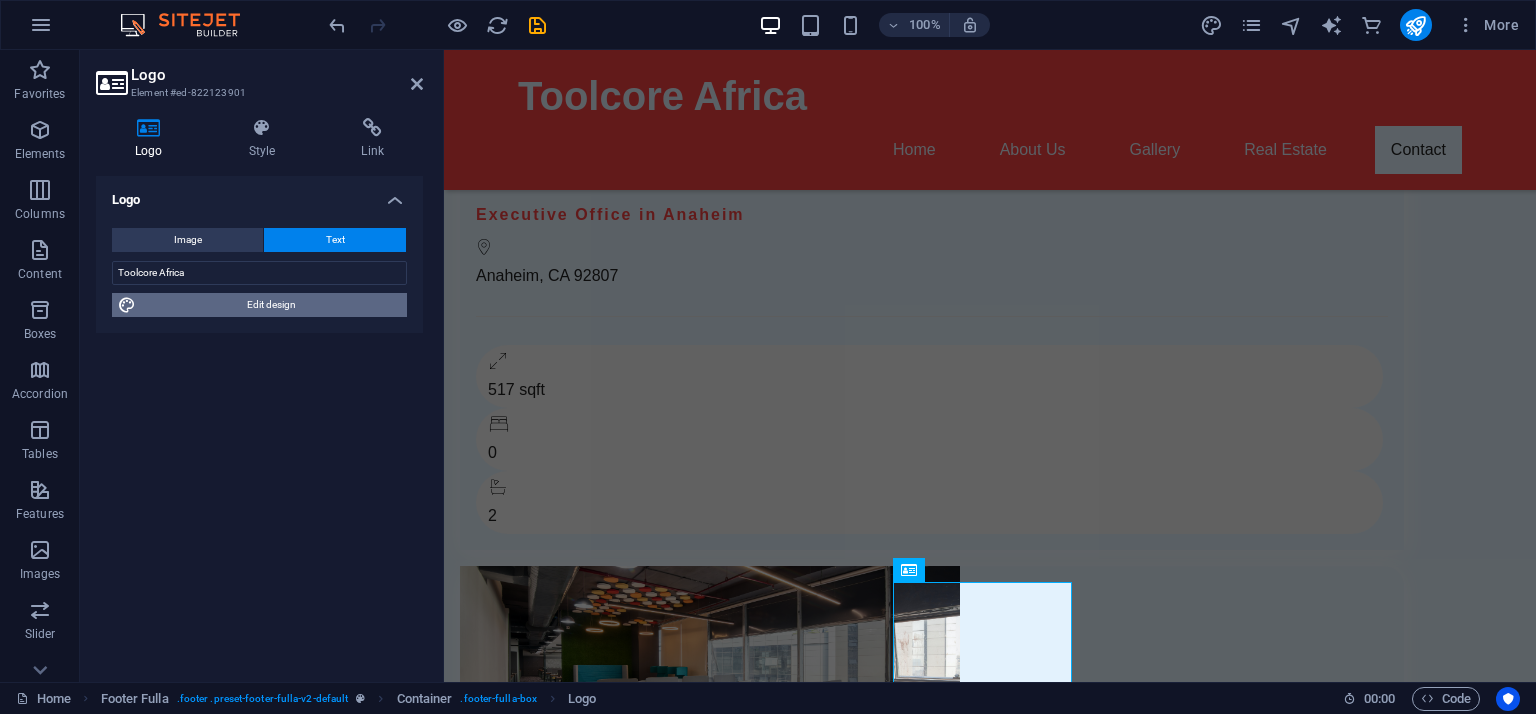 select on "px" 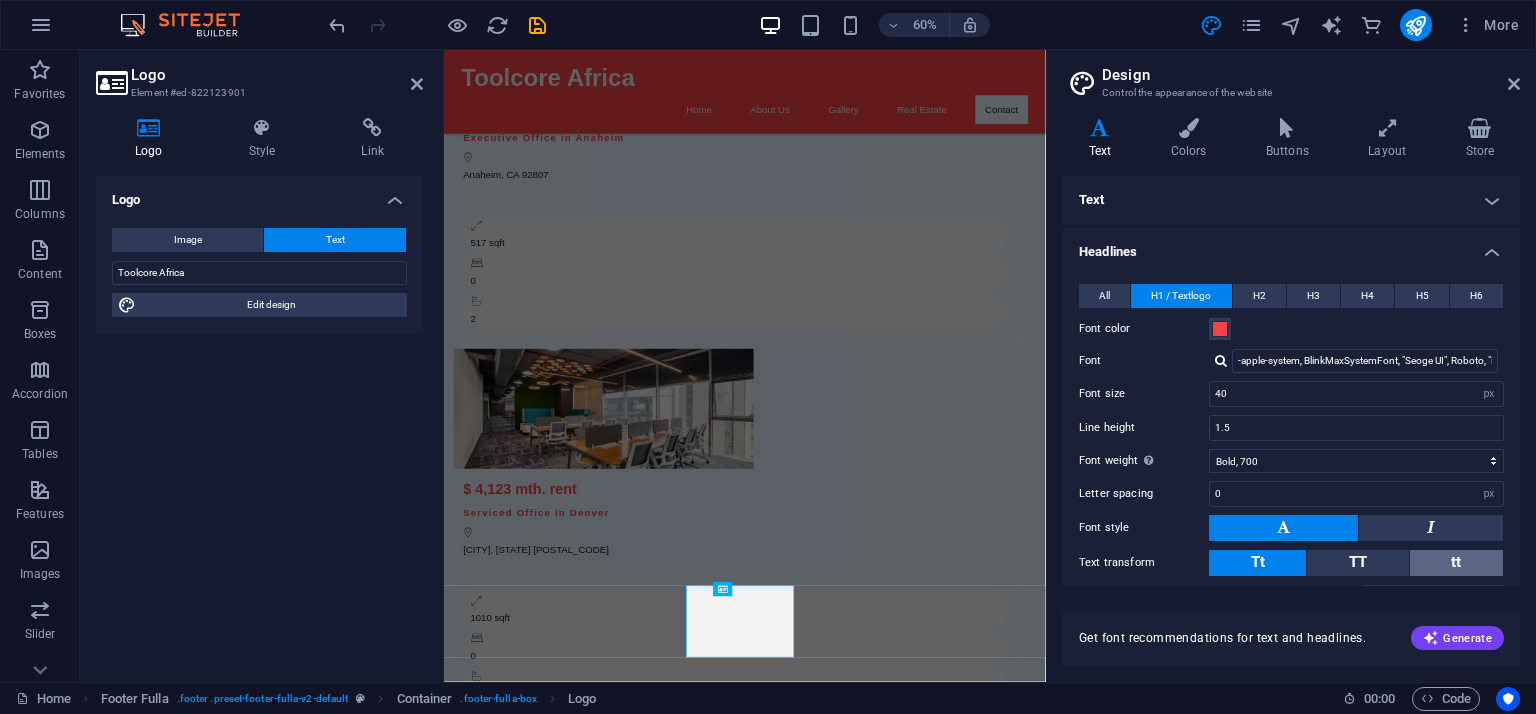 scroll, scrollTop: 2681, scrollLeft: 0, axis: vertical 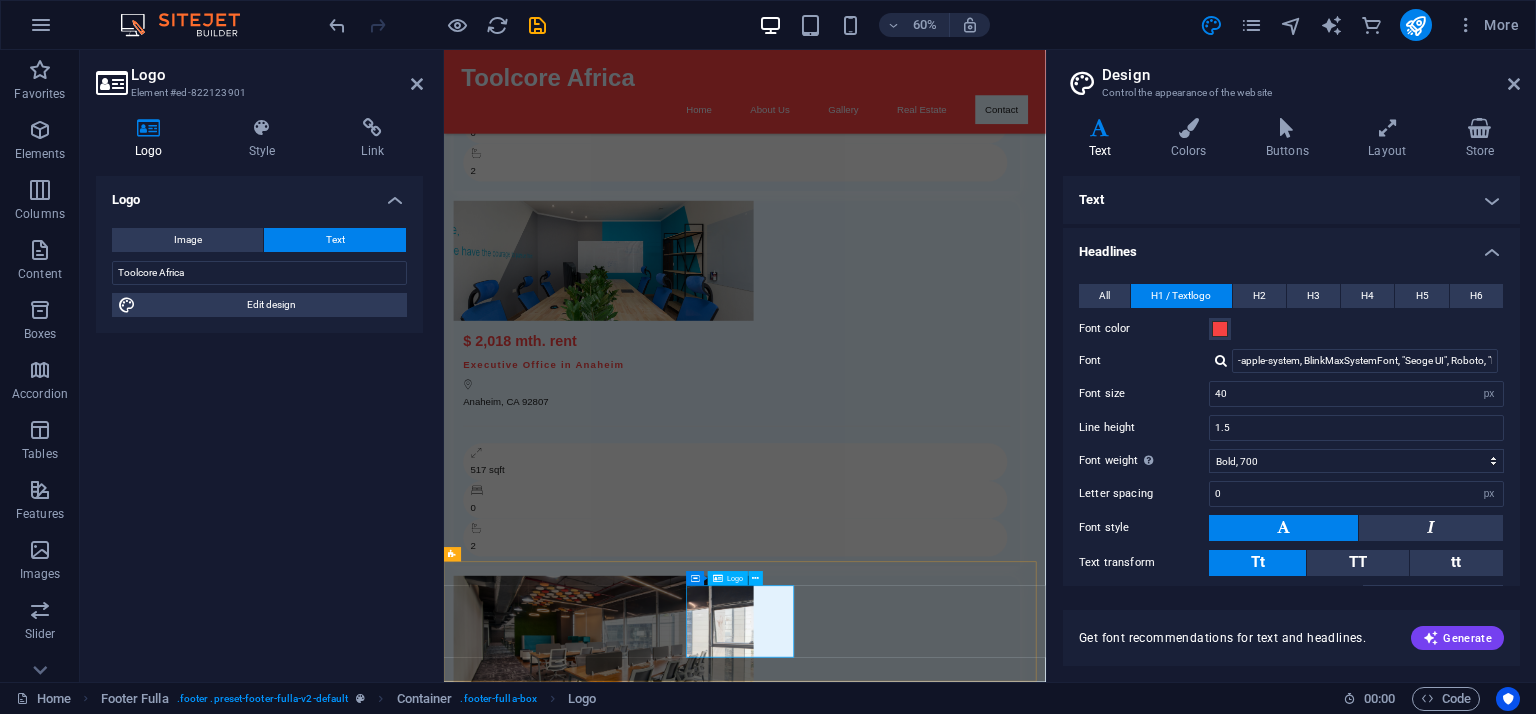 click on "Toolcore Africa" at bounding box center (946, 6141) 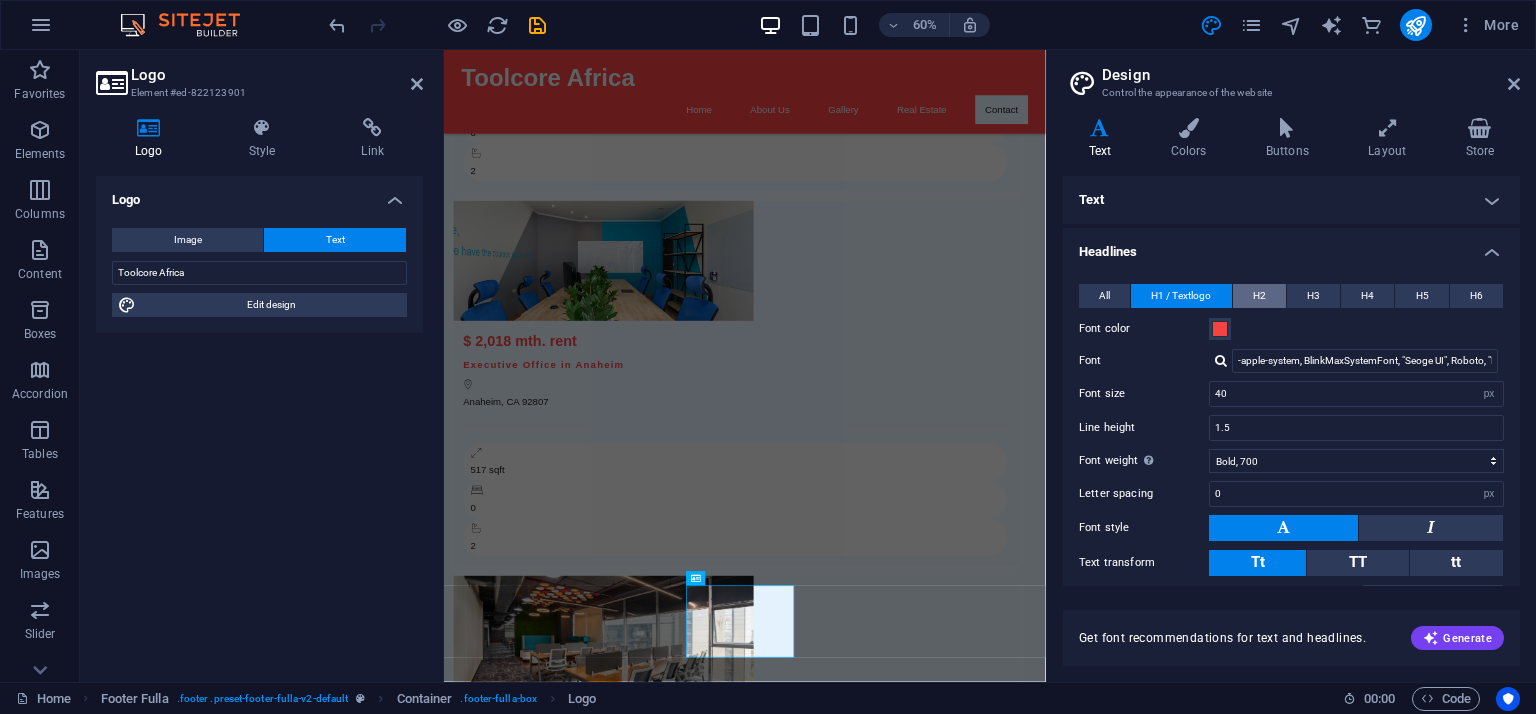click on "H2" at bounding box center [1259, 296] 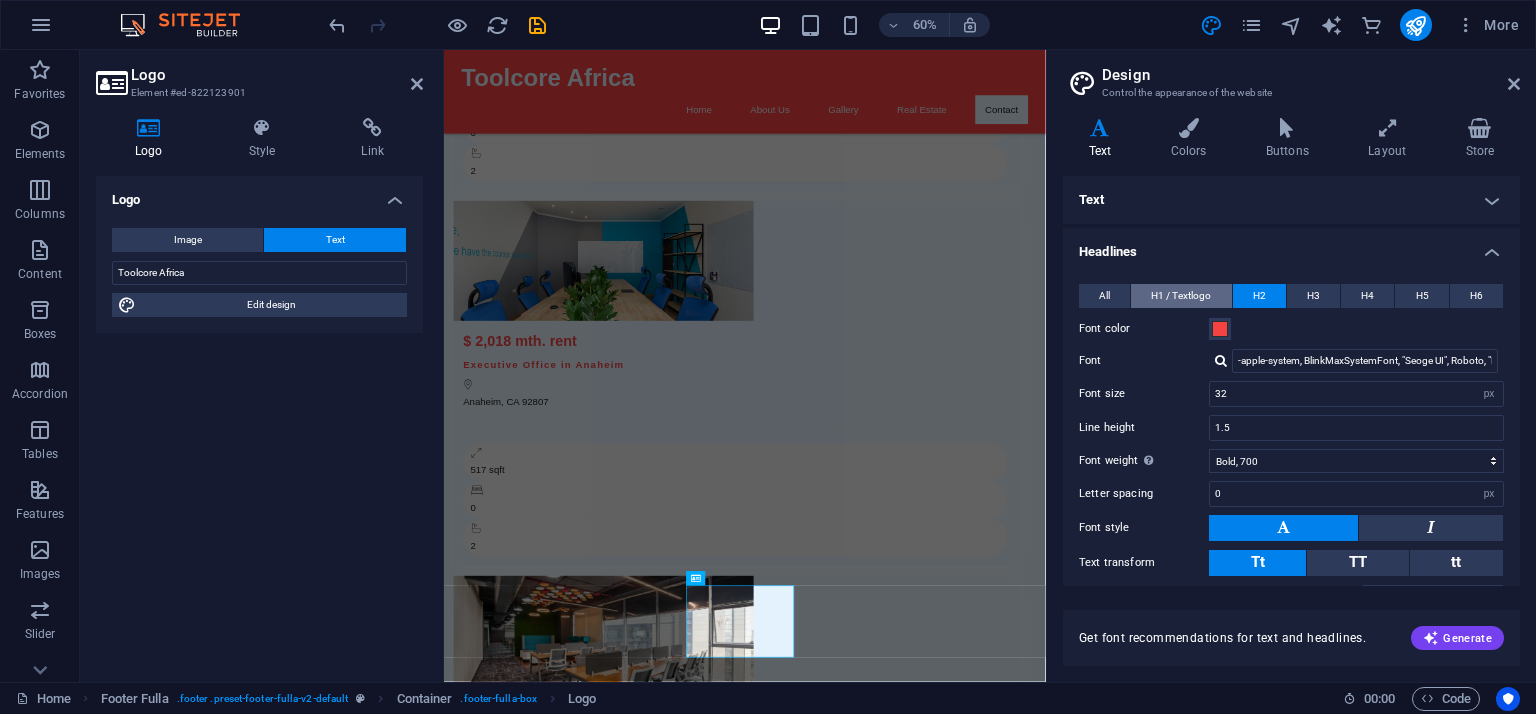 click on "H1 / Textlogo" at bounding box center [1181, 296] 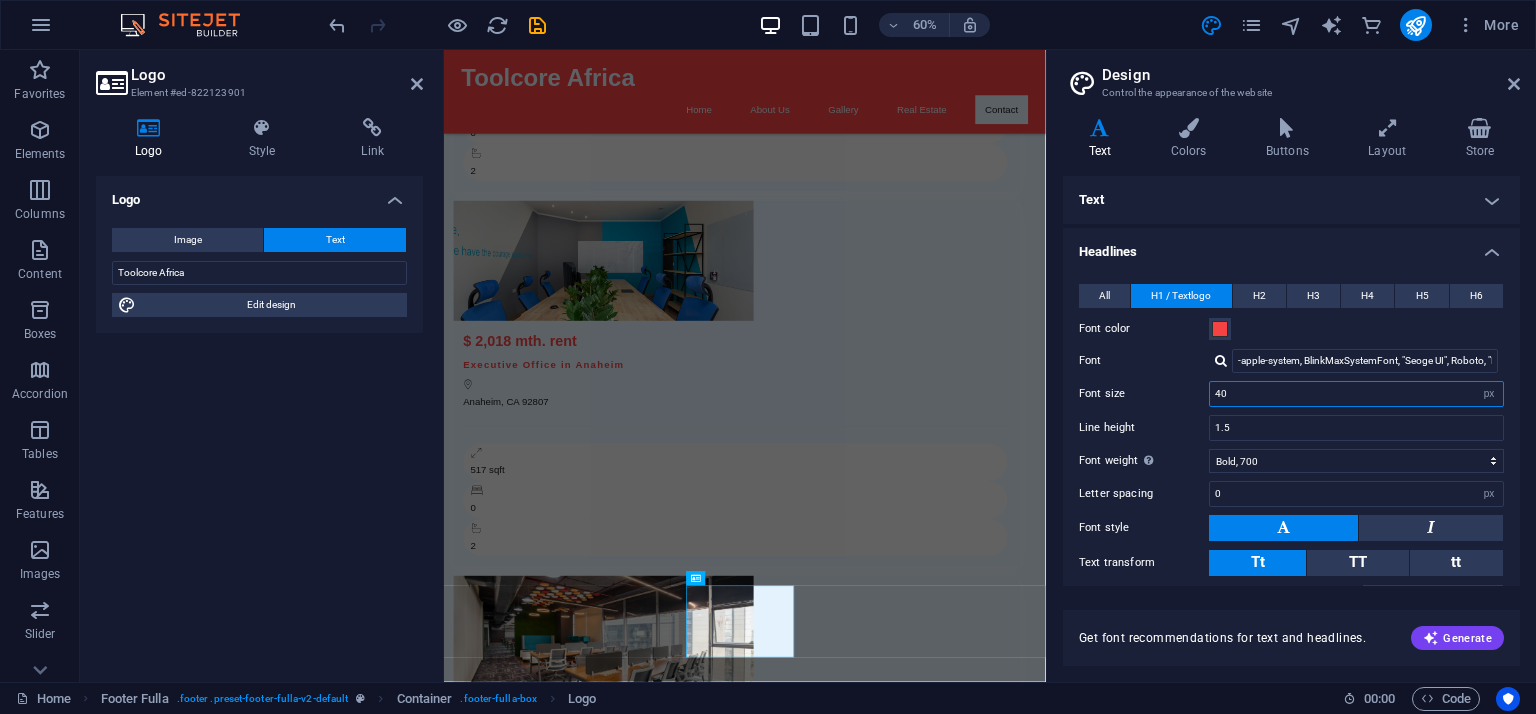 drag, startPoint x: 1317, startPoint y: 389, endPoint x: 1190, endPoint y: 387, distance: 127.01575 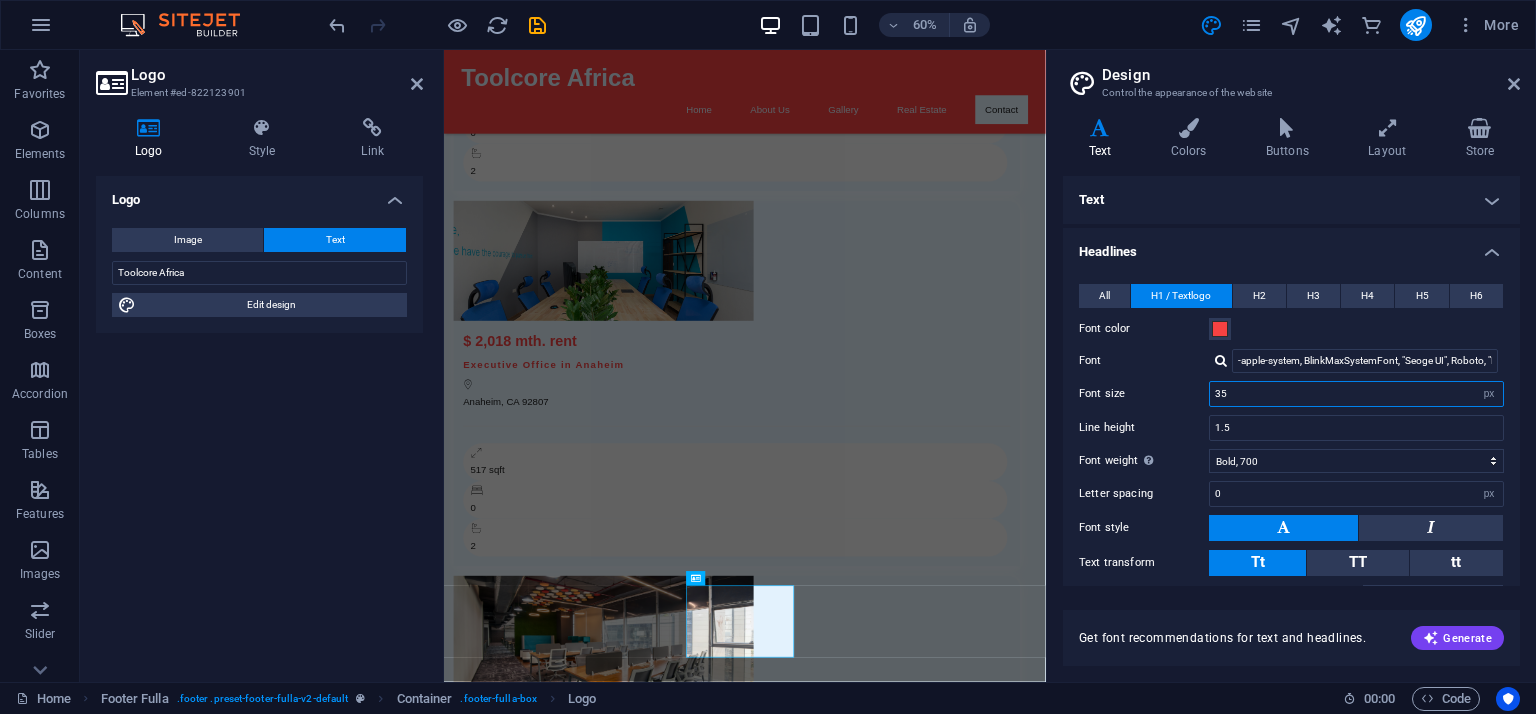 type on "35" 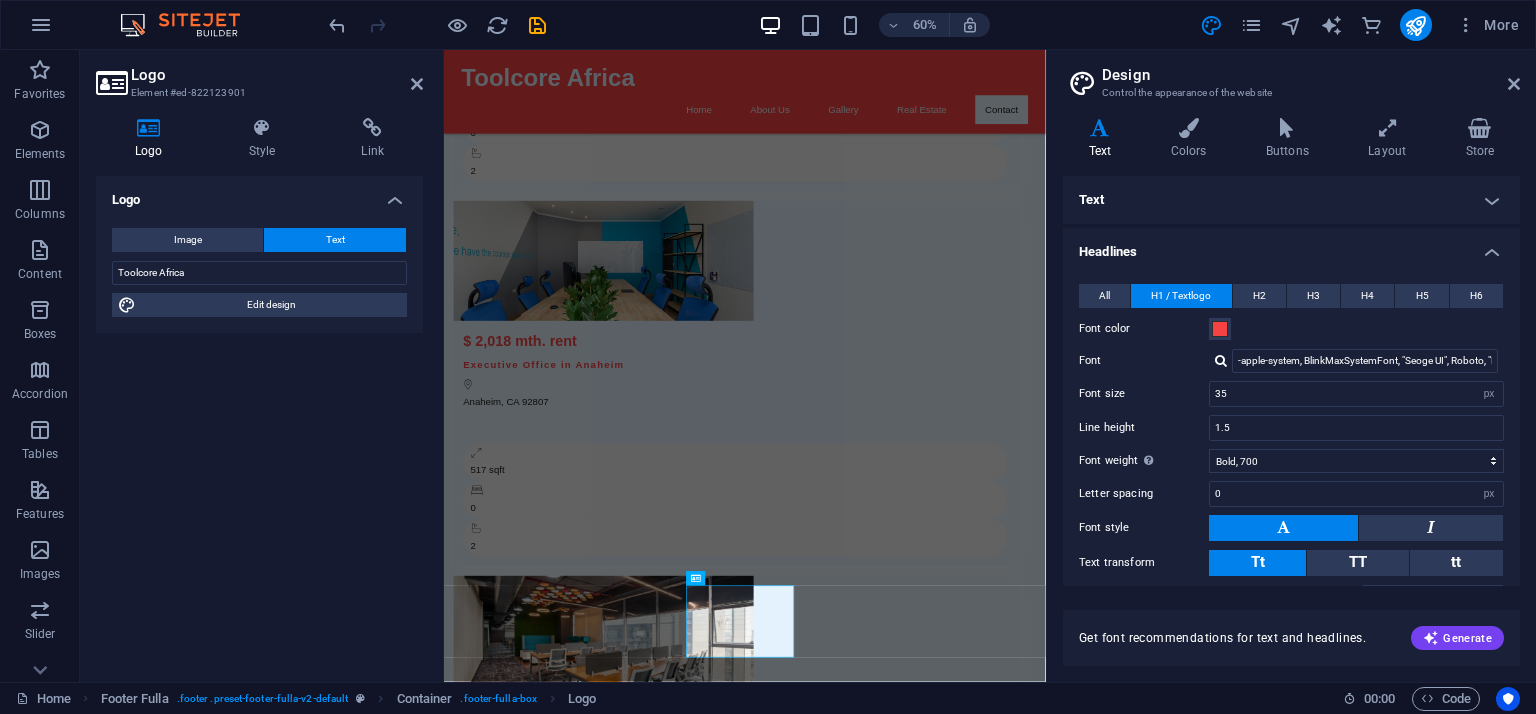 click on "Line height 1.5" at bounding box center [1291, 428] 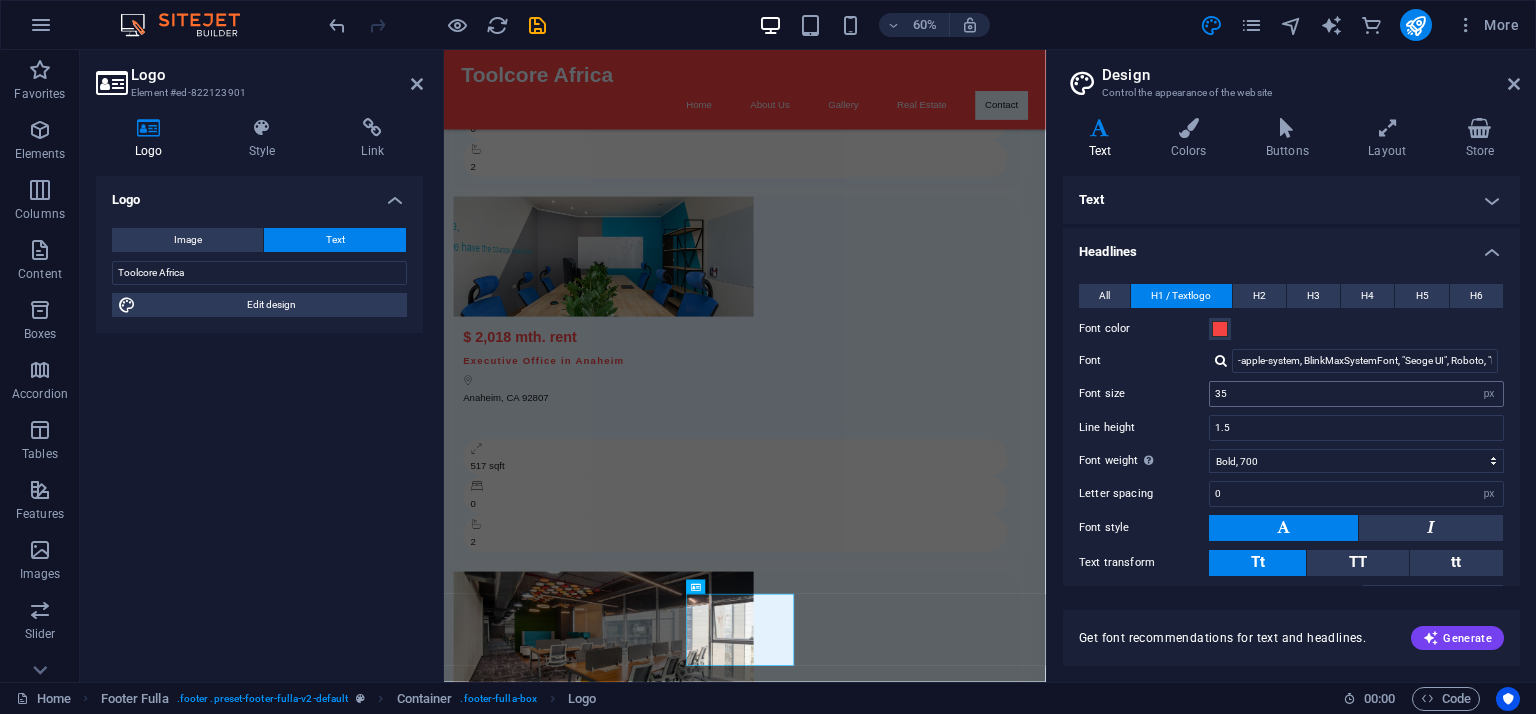 scroll, scrollTop: 2660, scrollLeft: 0, axis: vertical 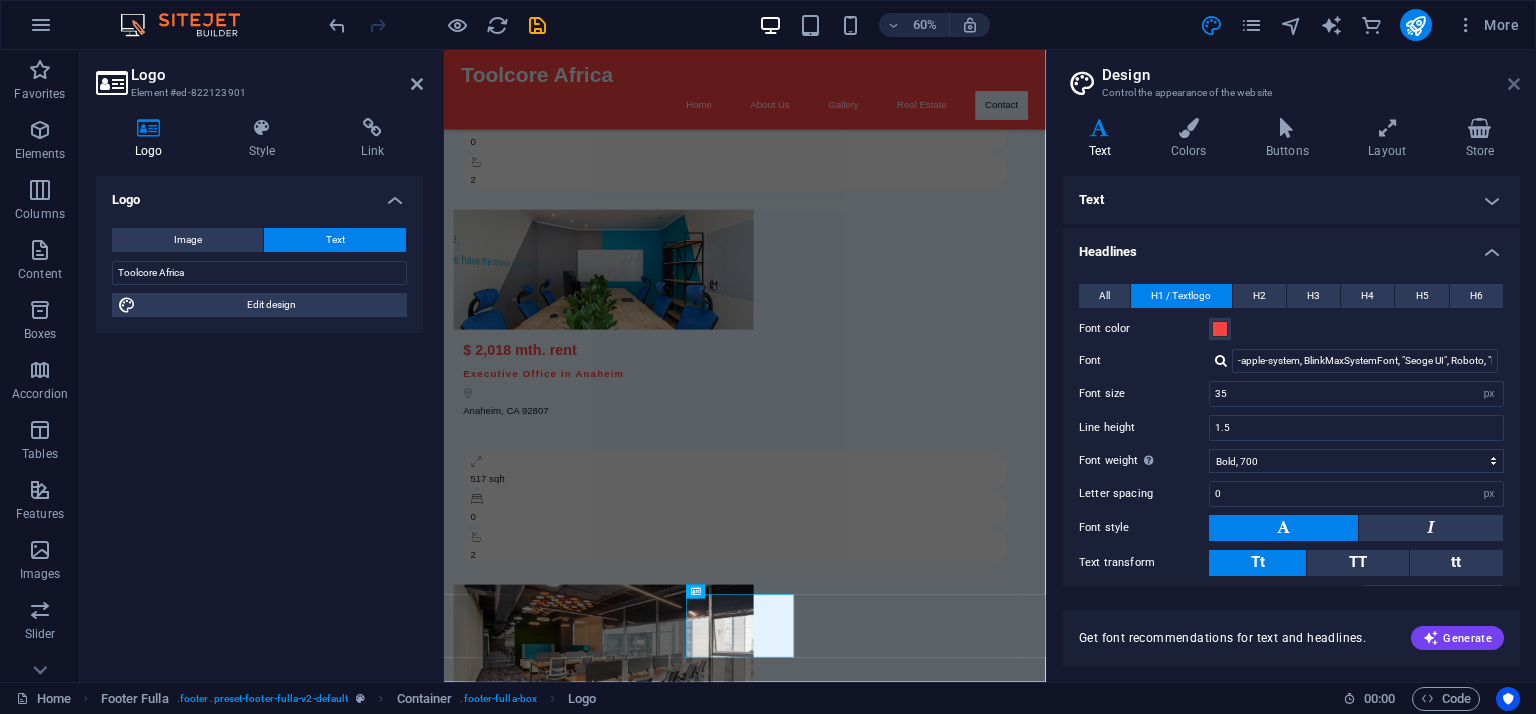 click at bounding box center [1514, 84] 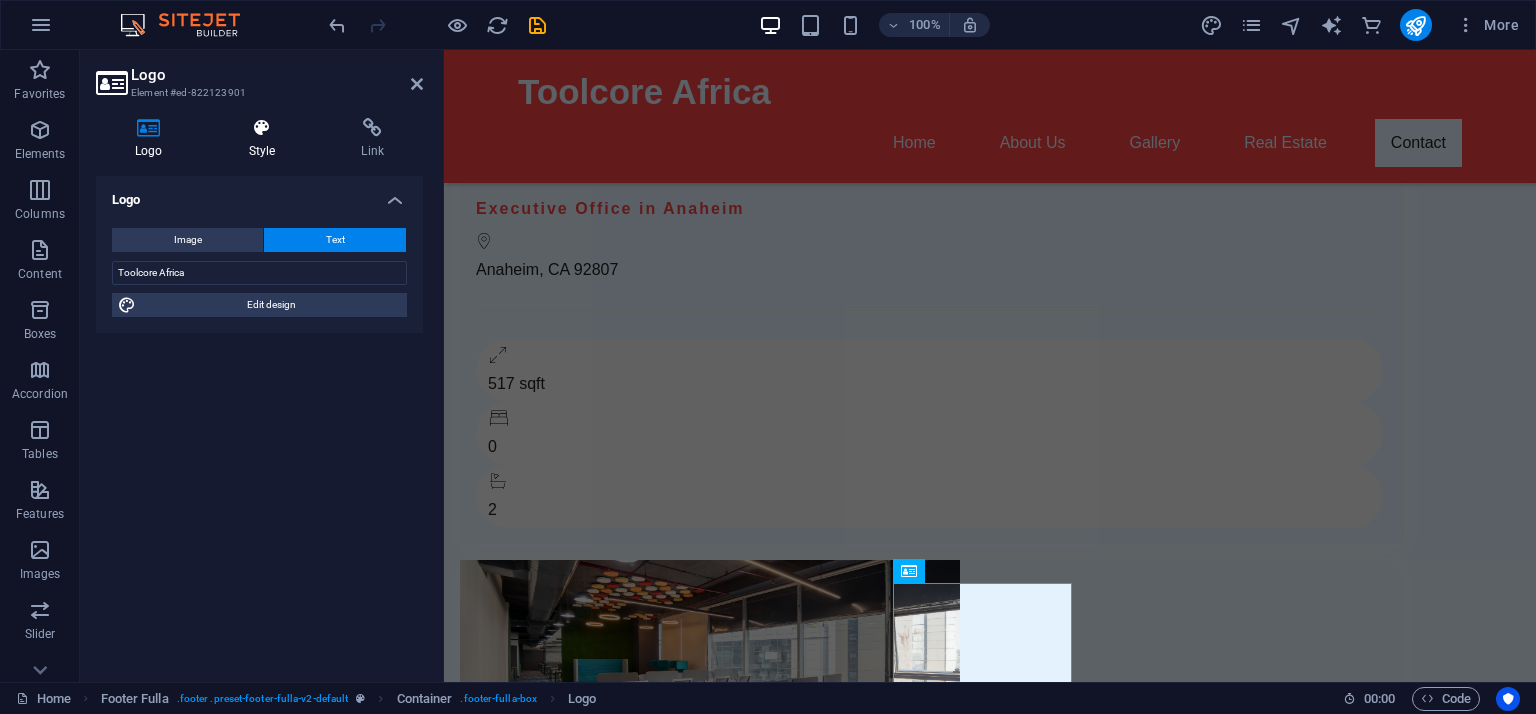 click at bounding box center (262, 128) 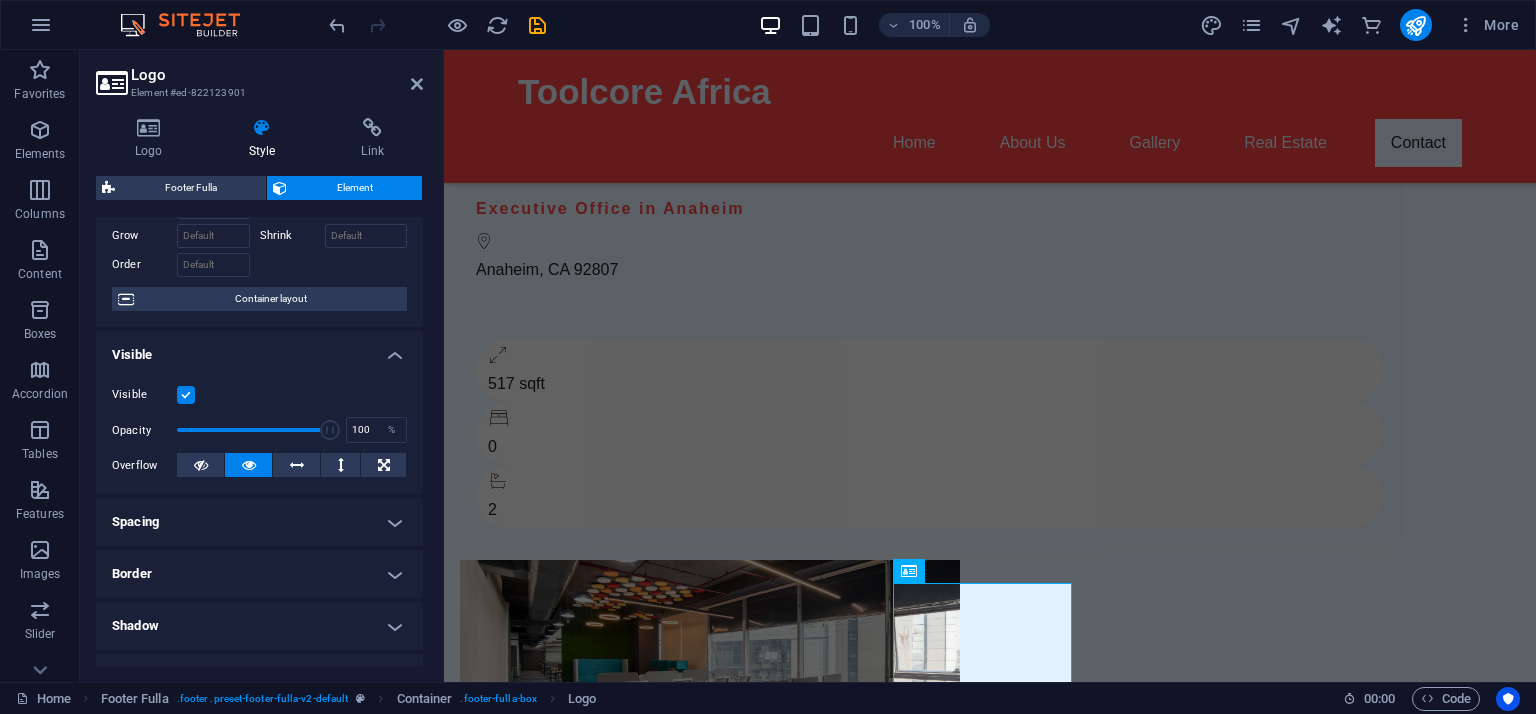 scroll, scrollTop: 200, scrollLeft: 0, axis: vertical 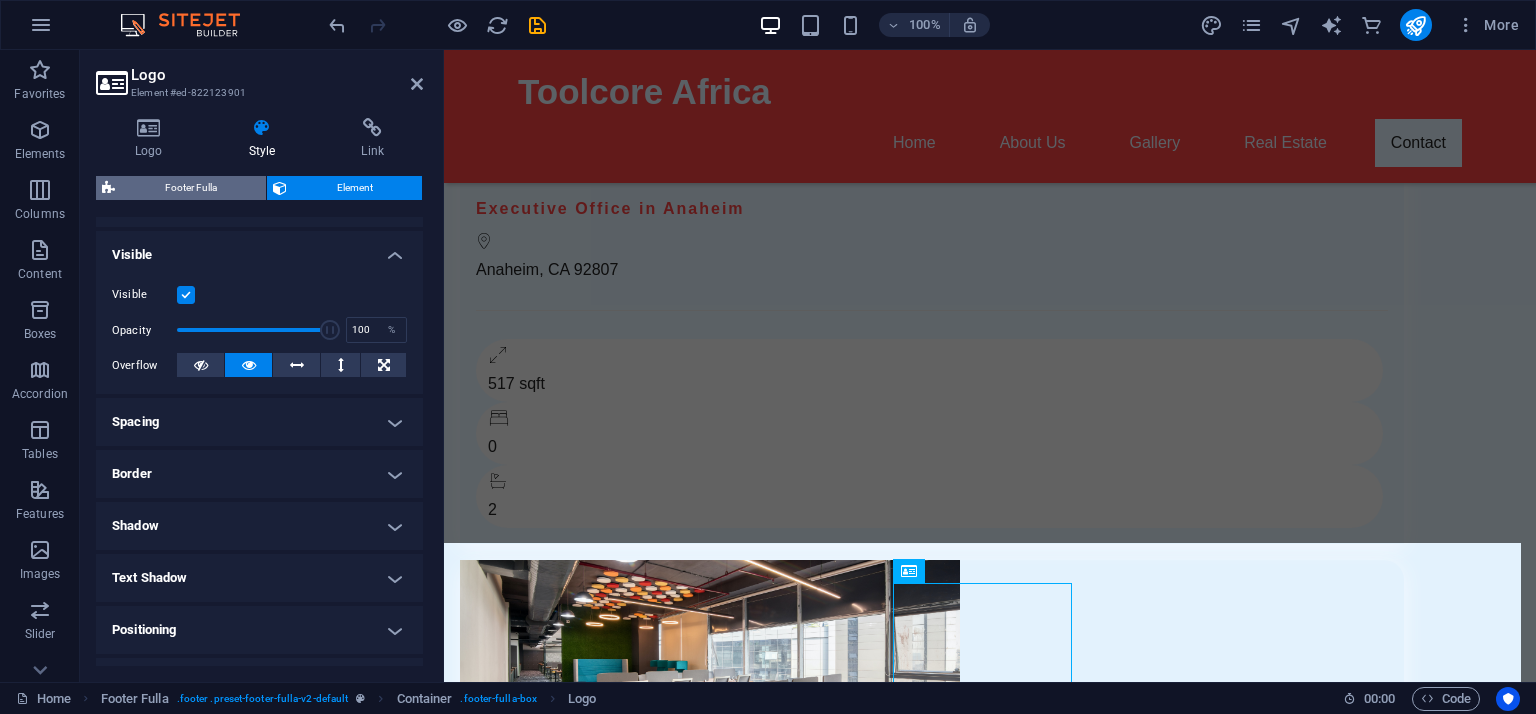 click on "Footer Fulla" at bounding box center [190, 188] 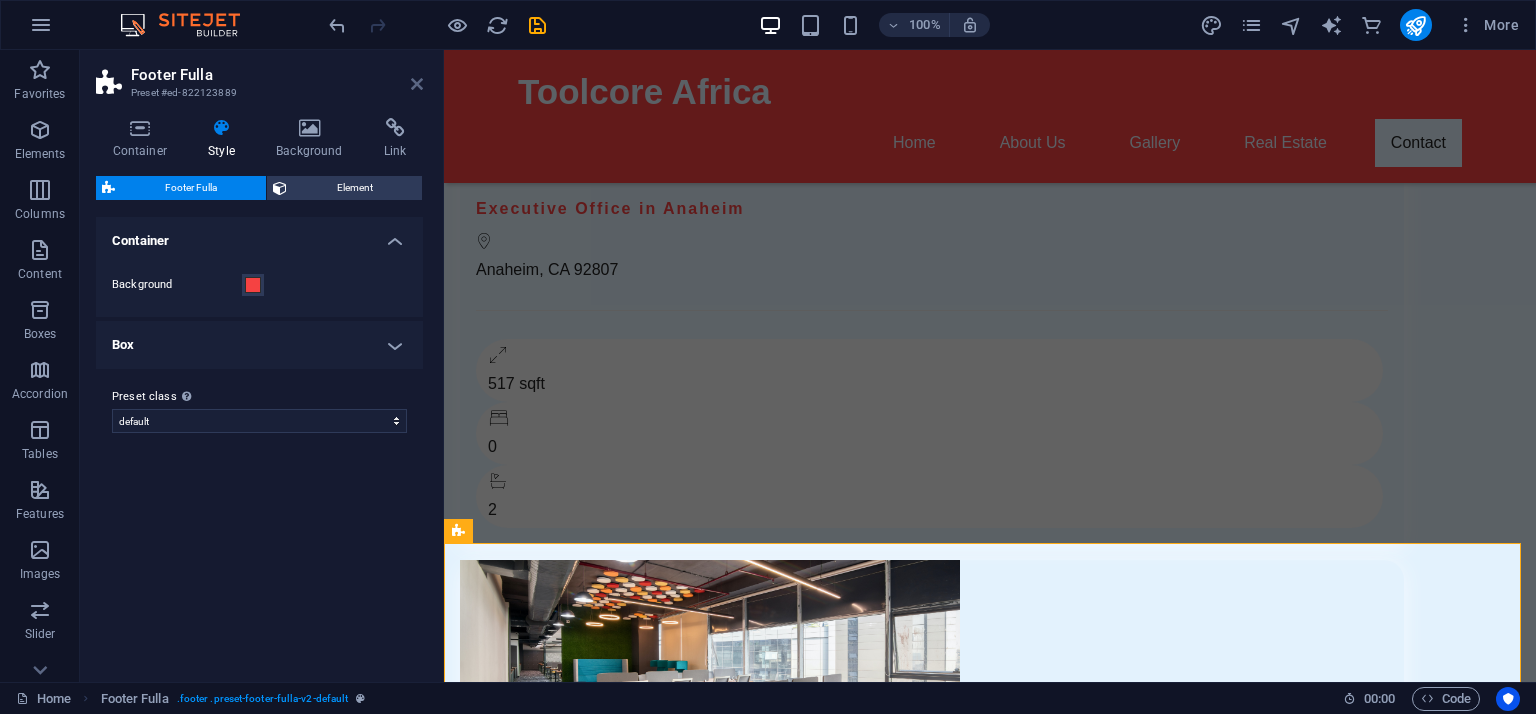 click at bounding box center (417, 84) 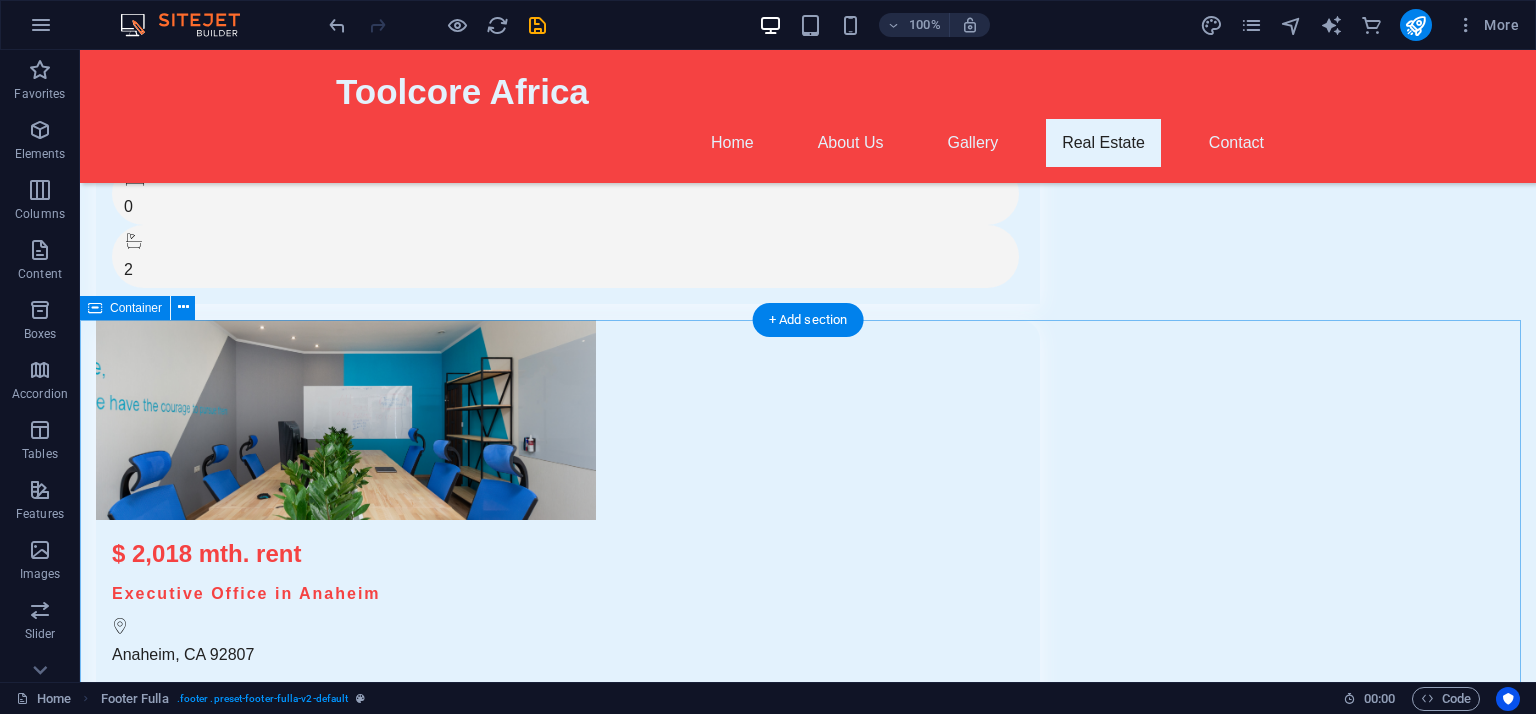 scroll, scrollTop: 2671, scrollLeft: 0, axis: vertical 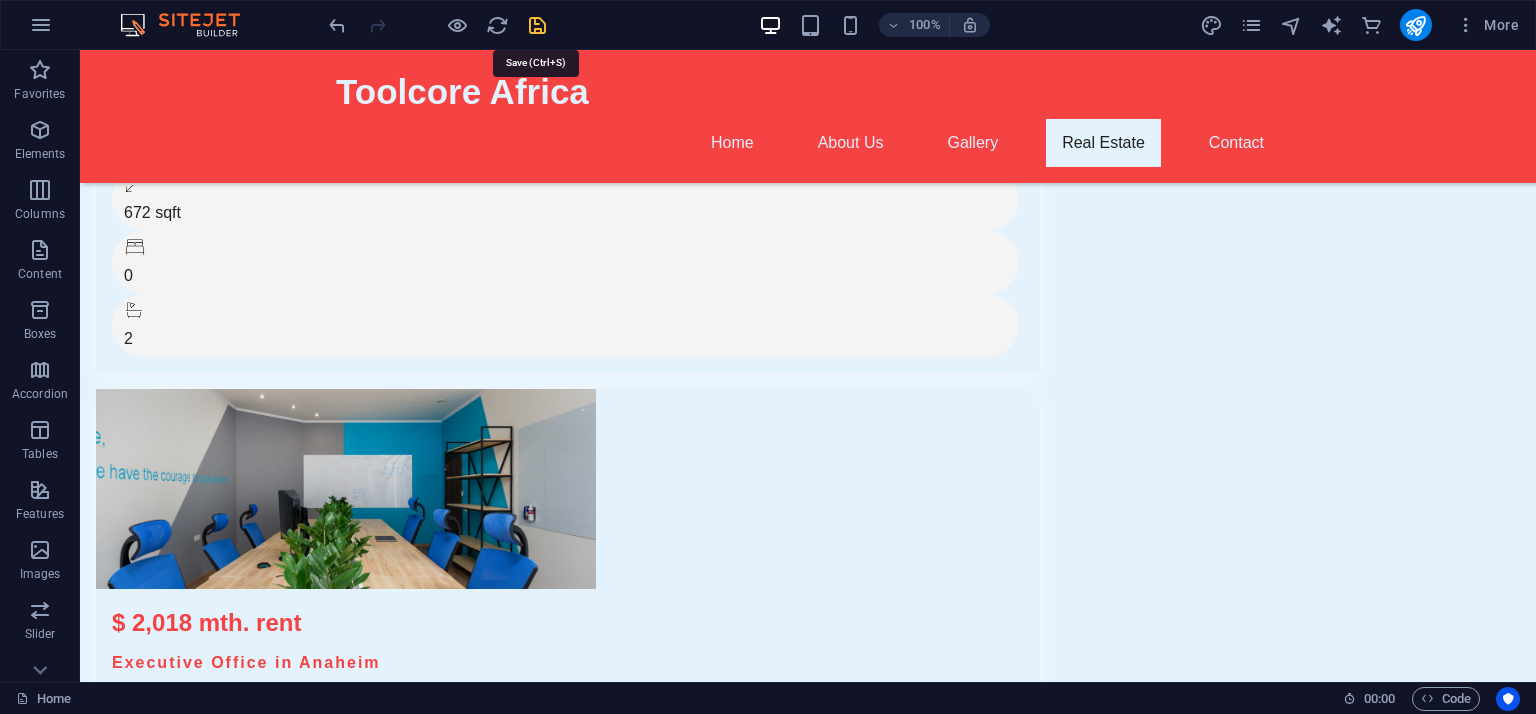 click at bounding box center (537, 25) 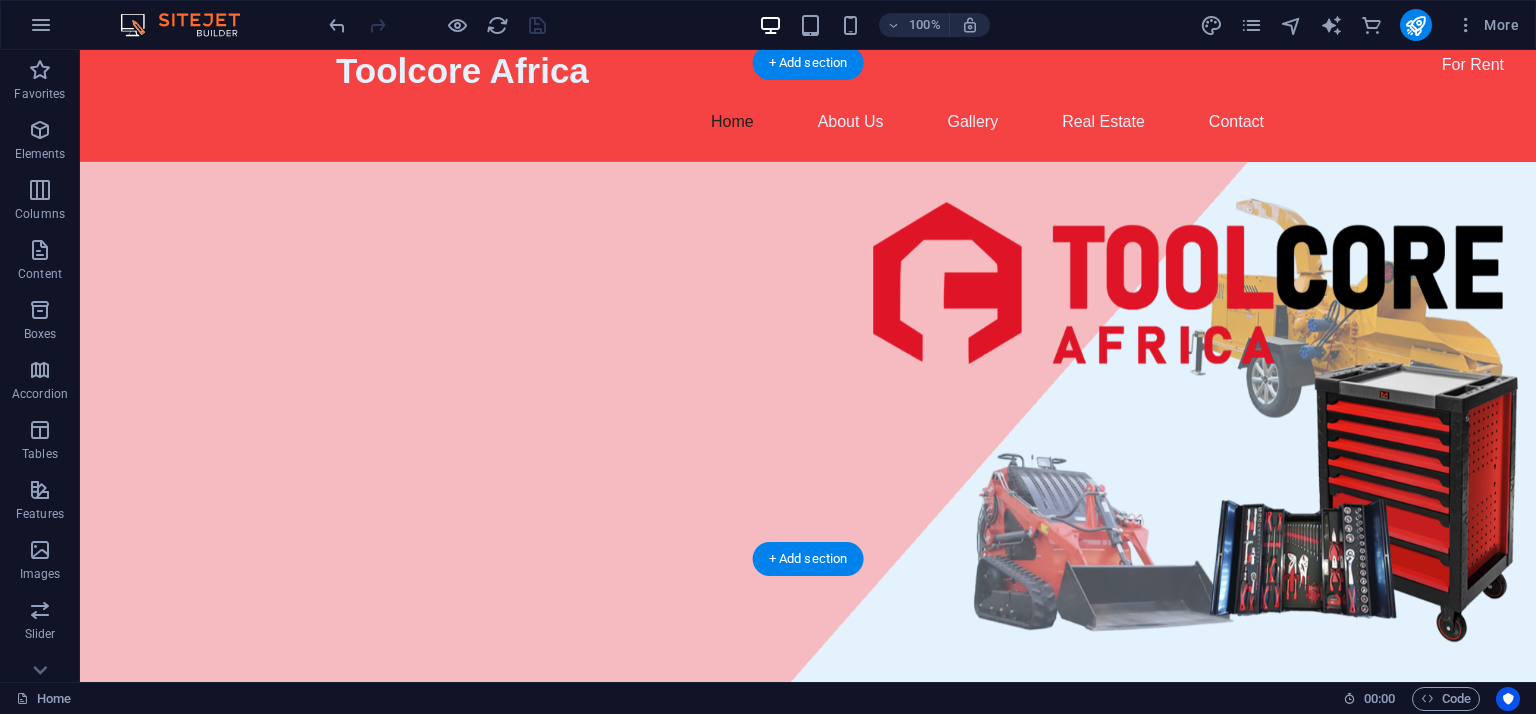 scroll, scrollTop: 0, scrollLeft: 0, axis: both 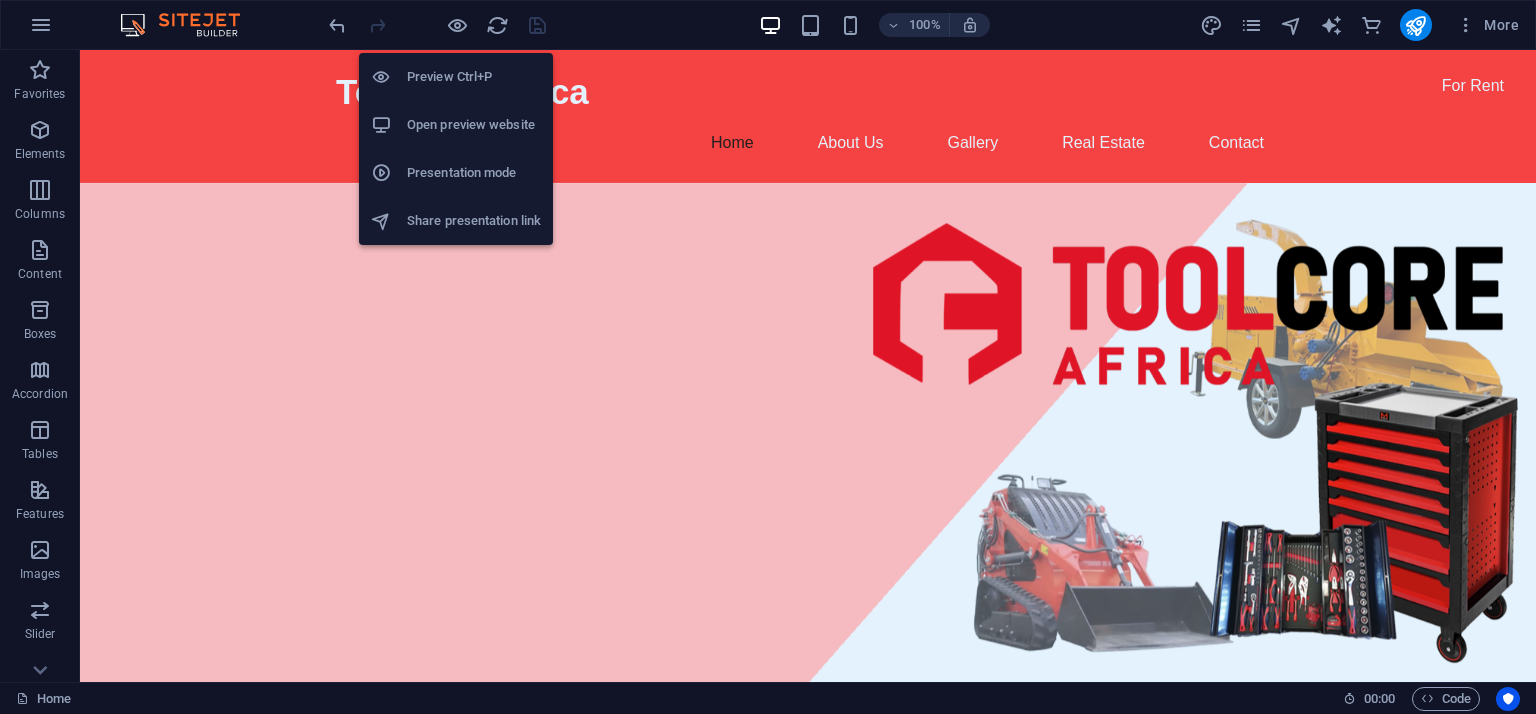 click on "Open preview website" at bounding box center (474, 125) 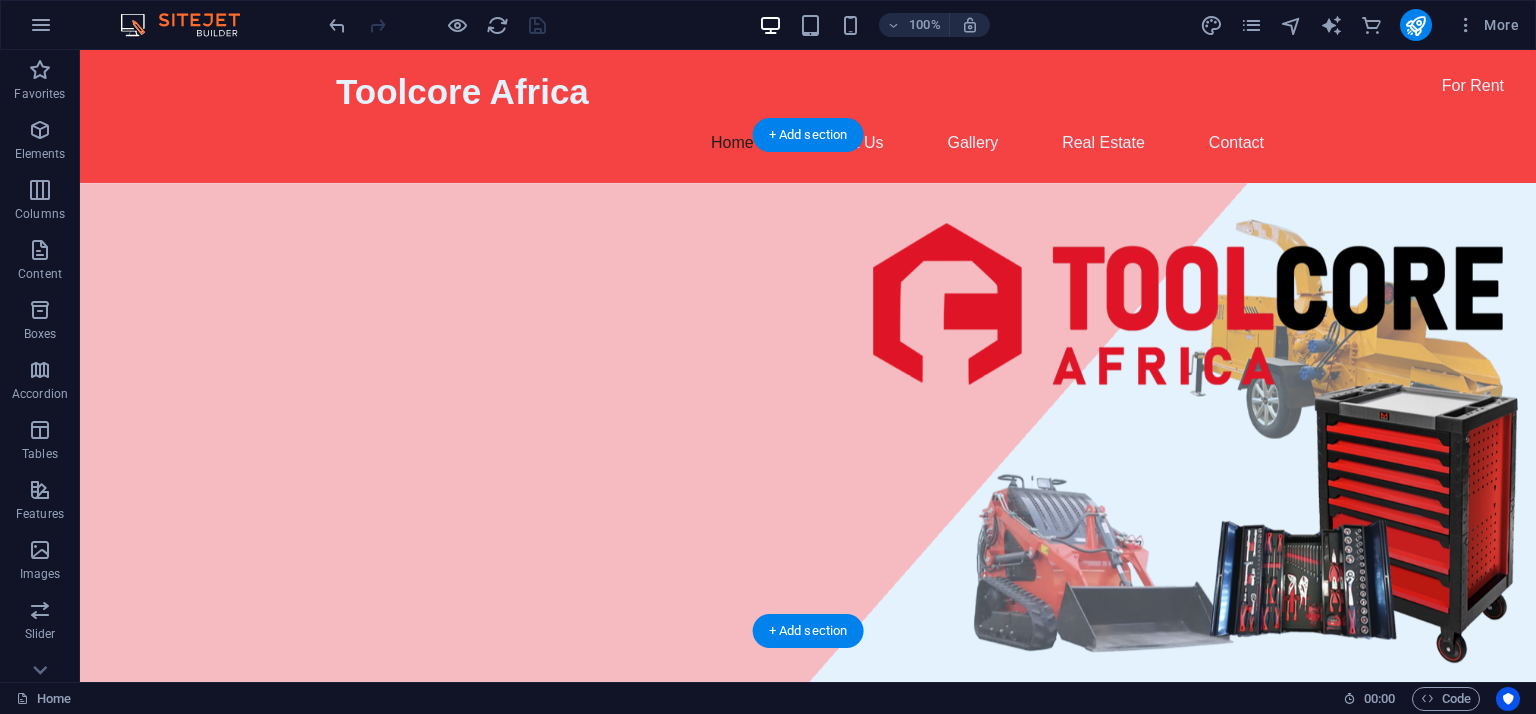 click at bounding box center (808, 473) 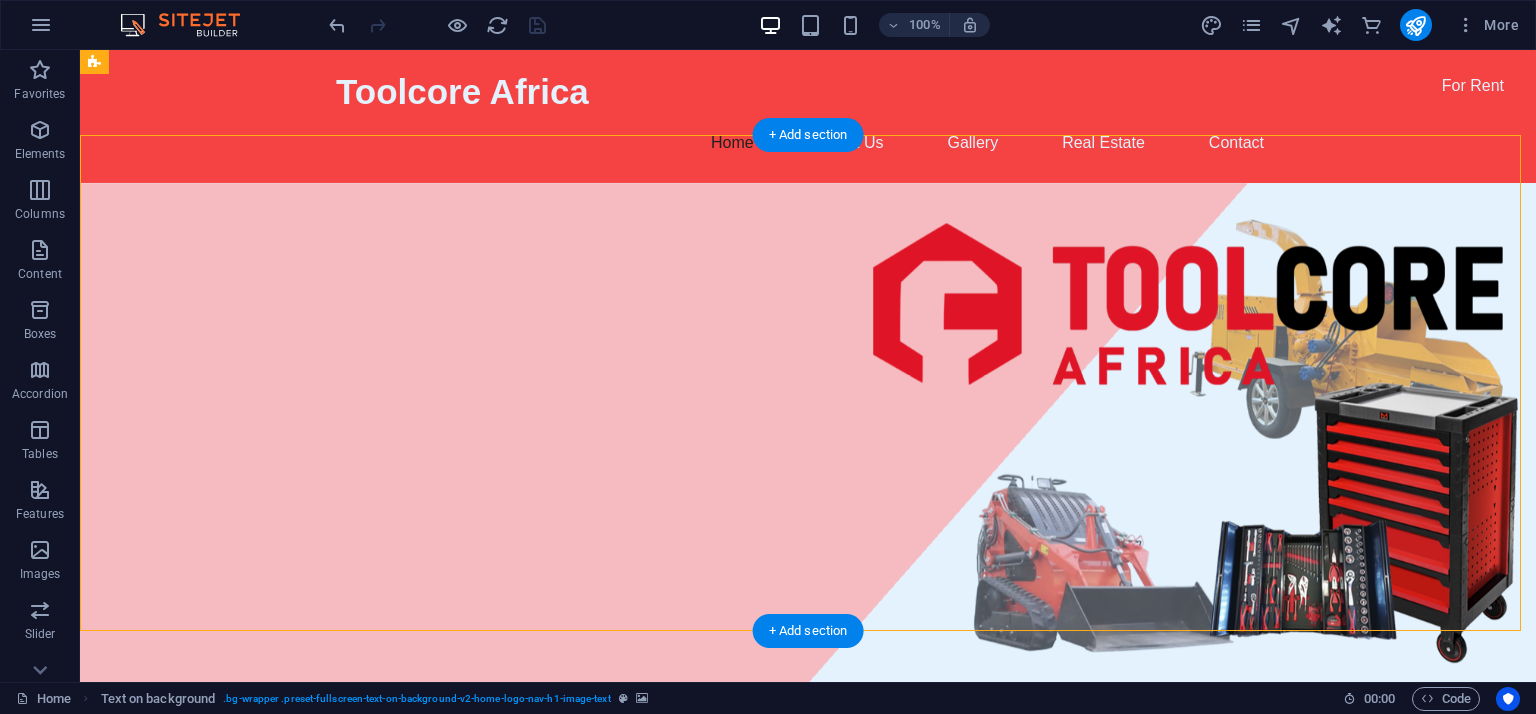 click at bounding box center (808, 473) 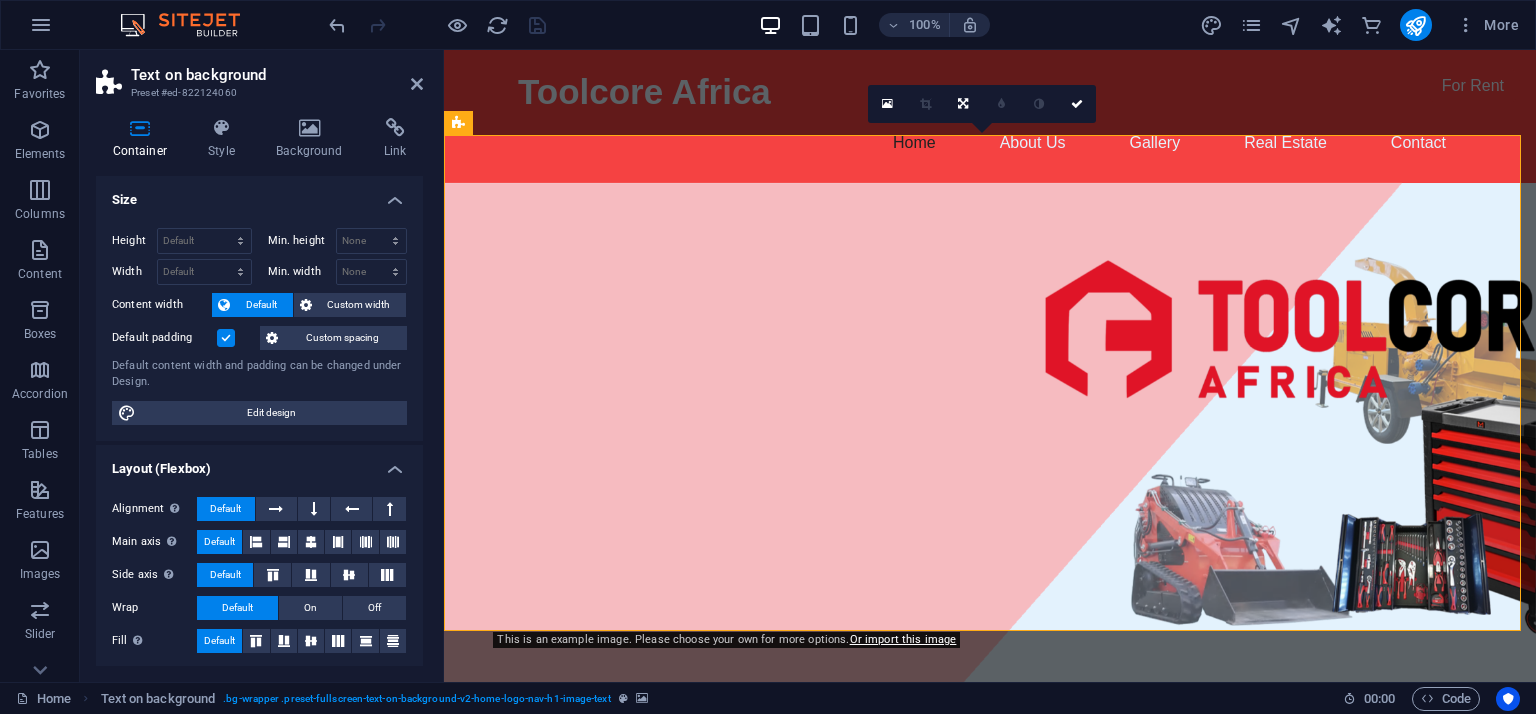 click at bounding box center [990, 473] 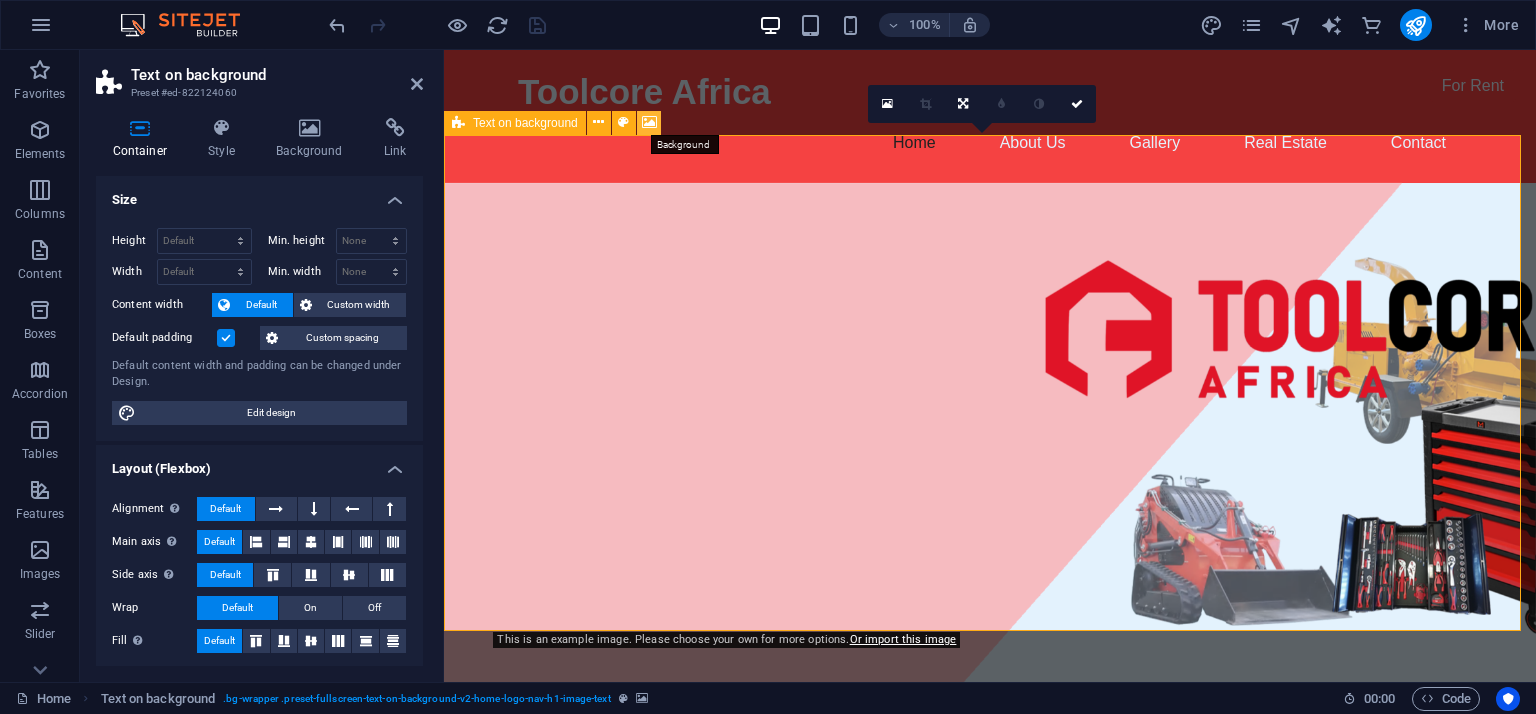 click at bounding box center (649, 122) 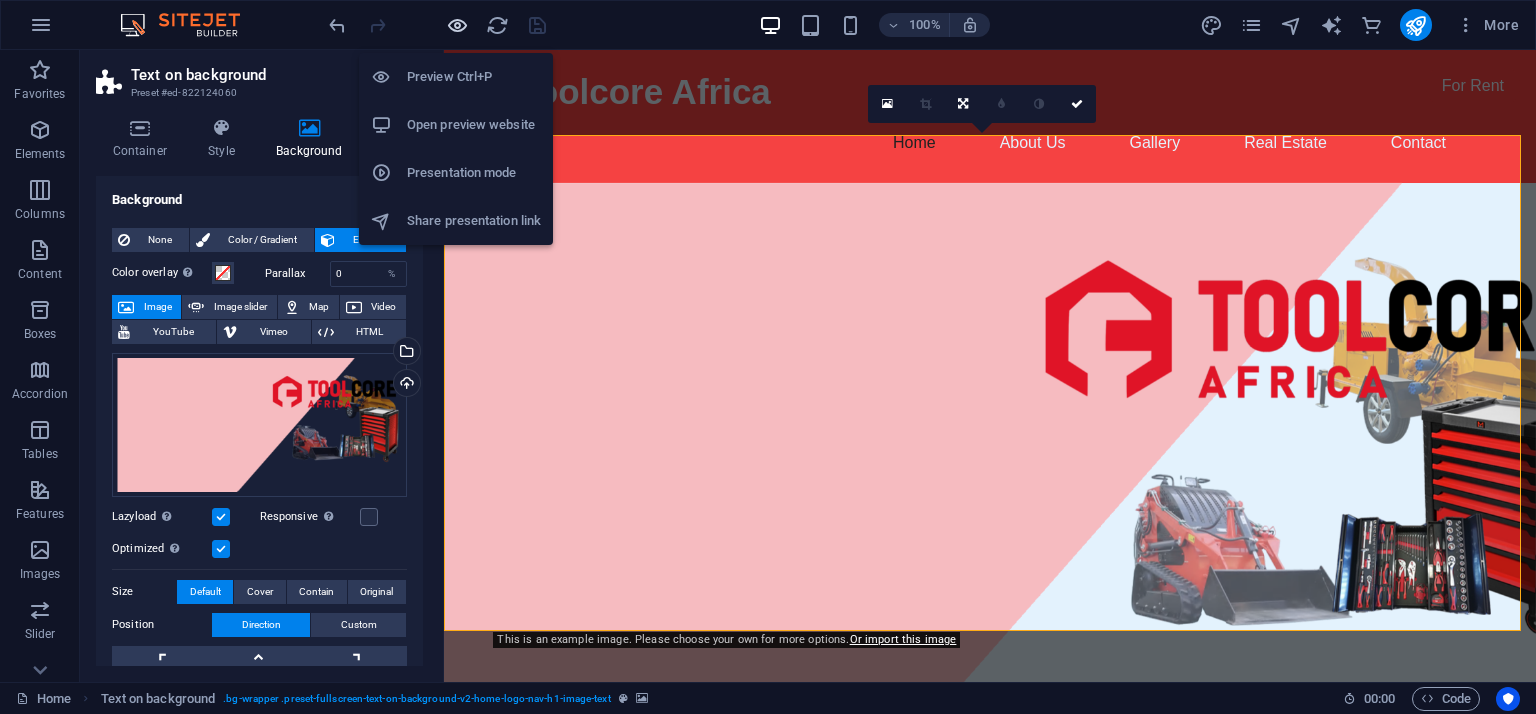 click at bounding box center [457, 25] 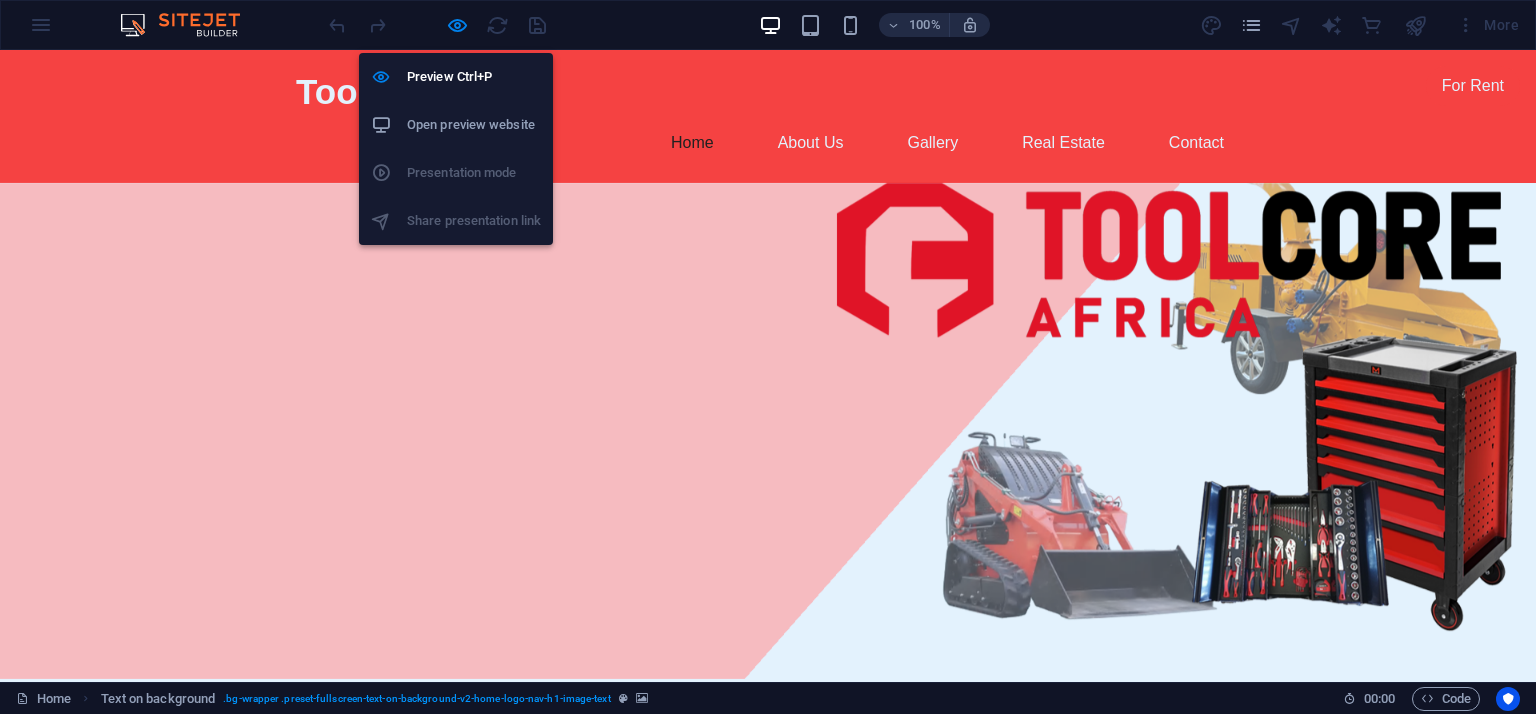 click on "Open preview website" at bounding box center (474, 125) 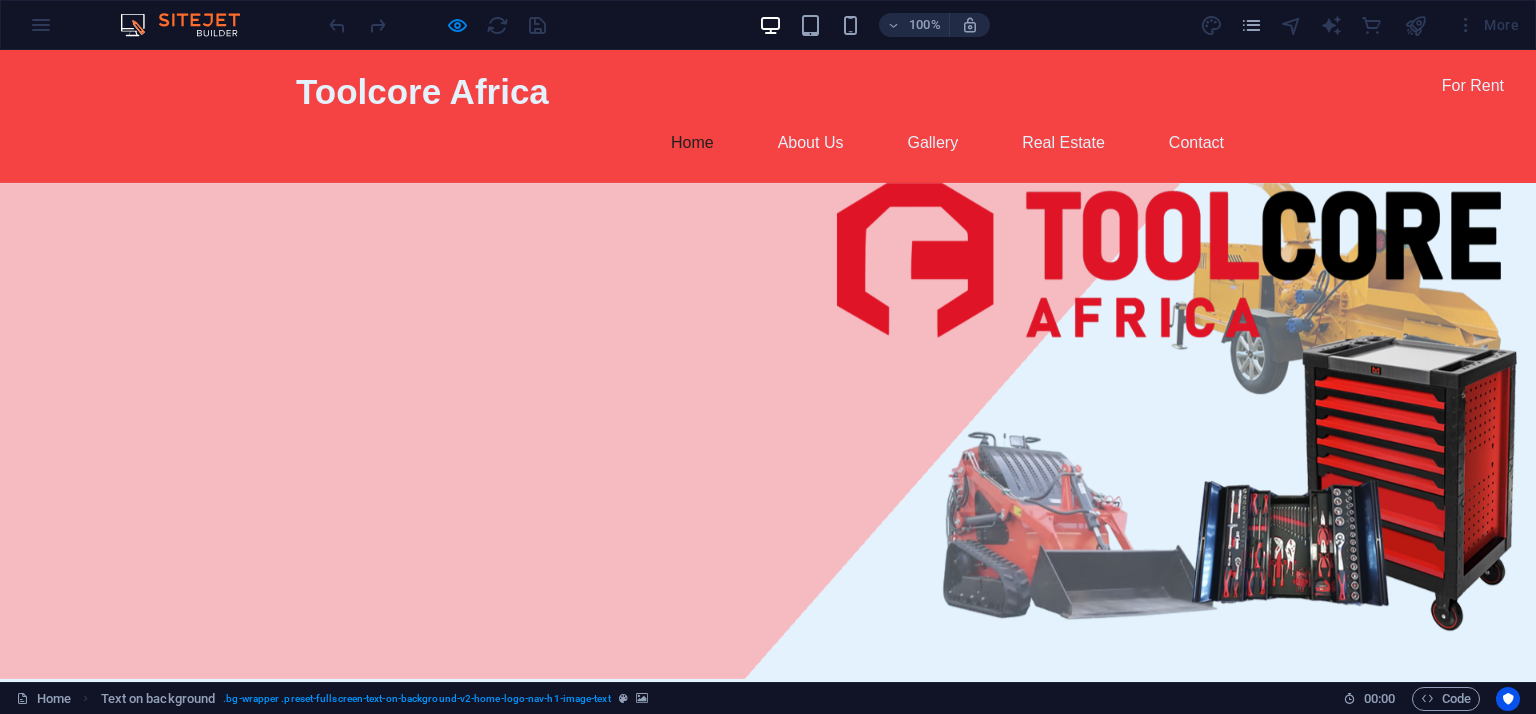 click at bounding box center [768, 431] 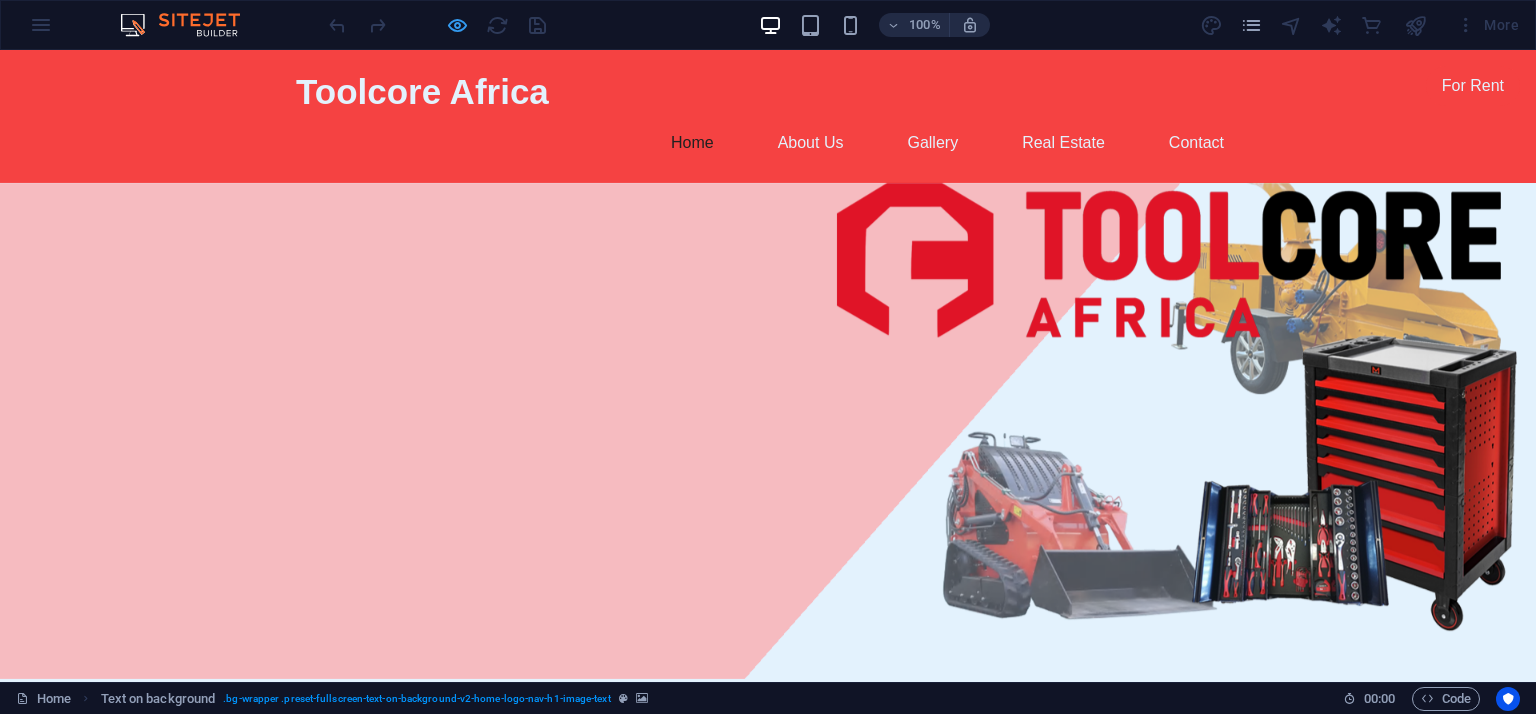 click at bounding box center (457, 25) 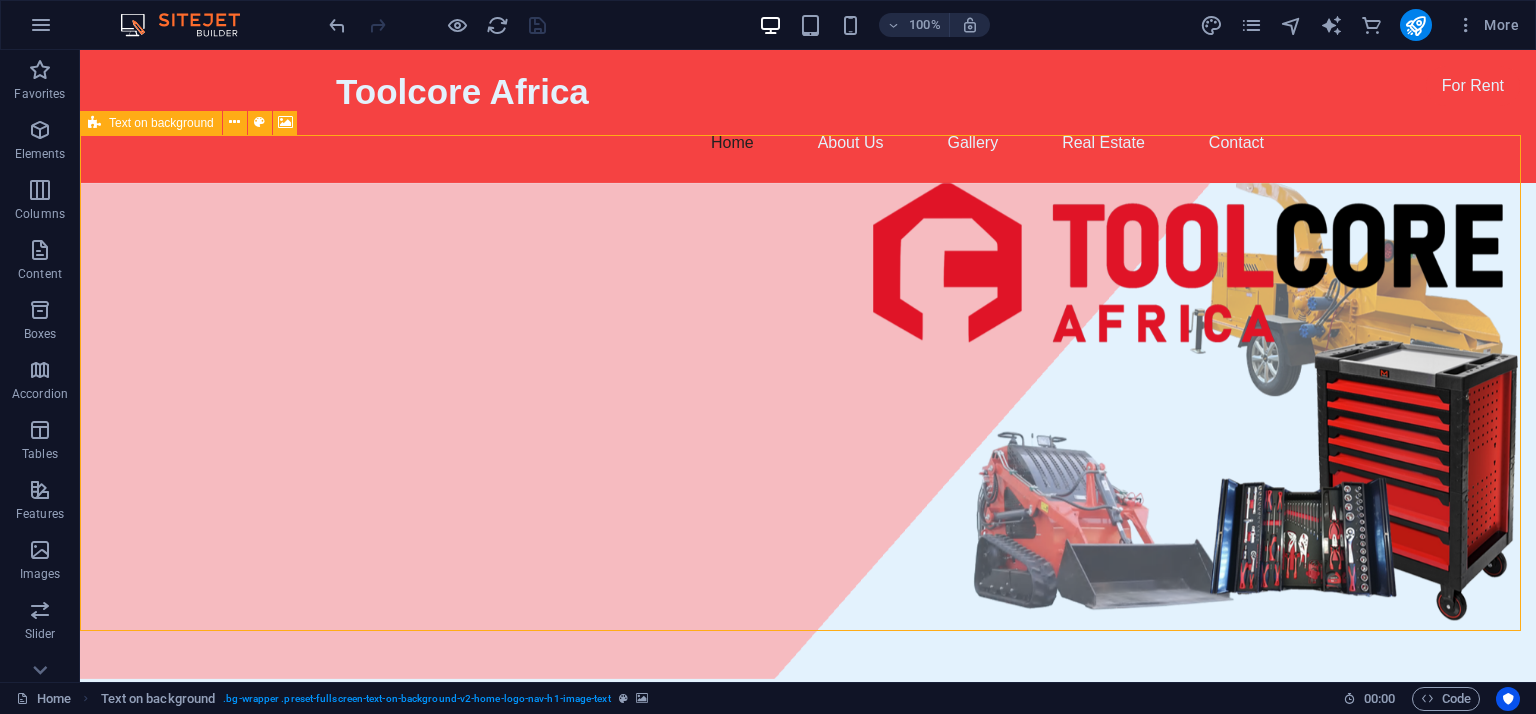 click on "Text on background" at bounding box center (161, 123) 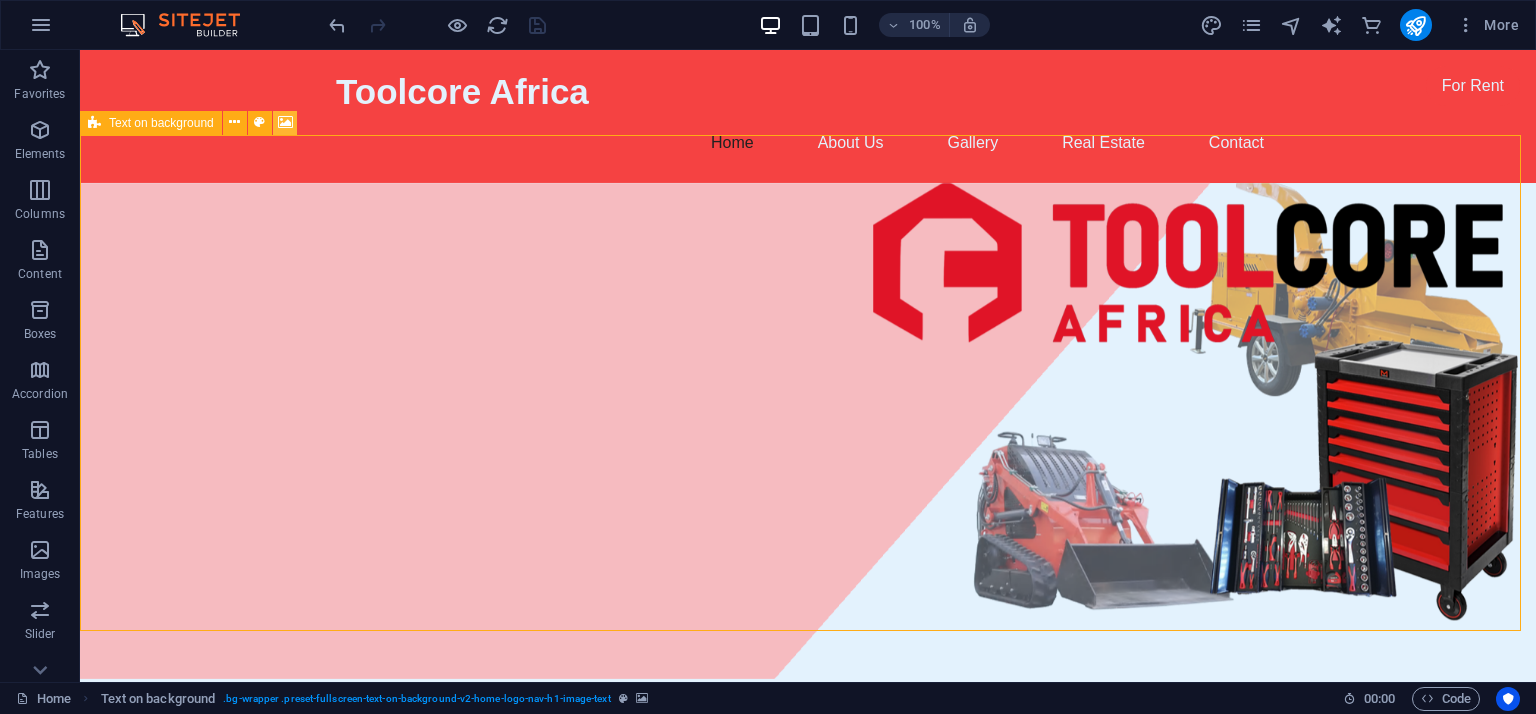 click at bounding box center (285, 122) 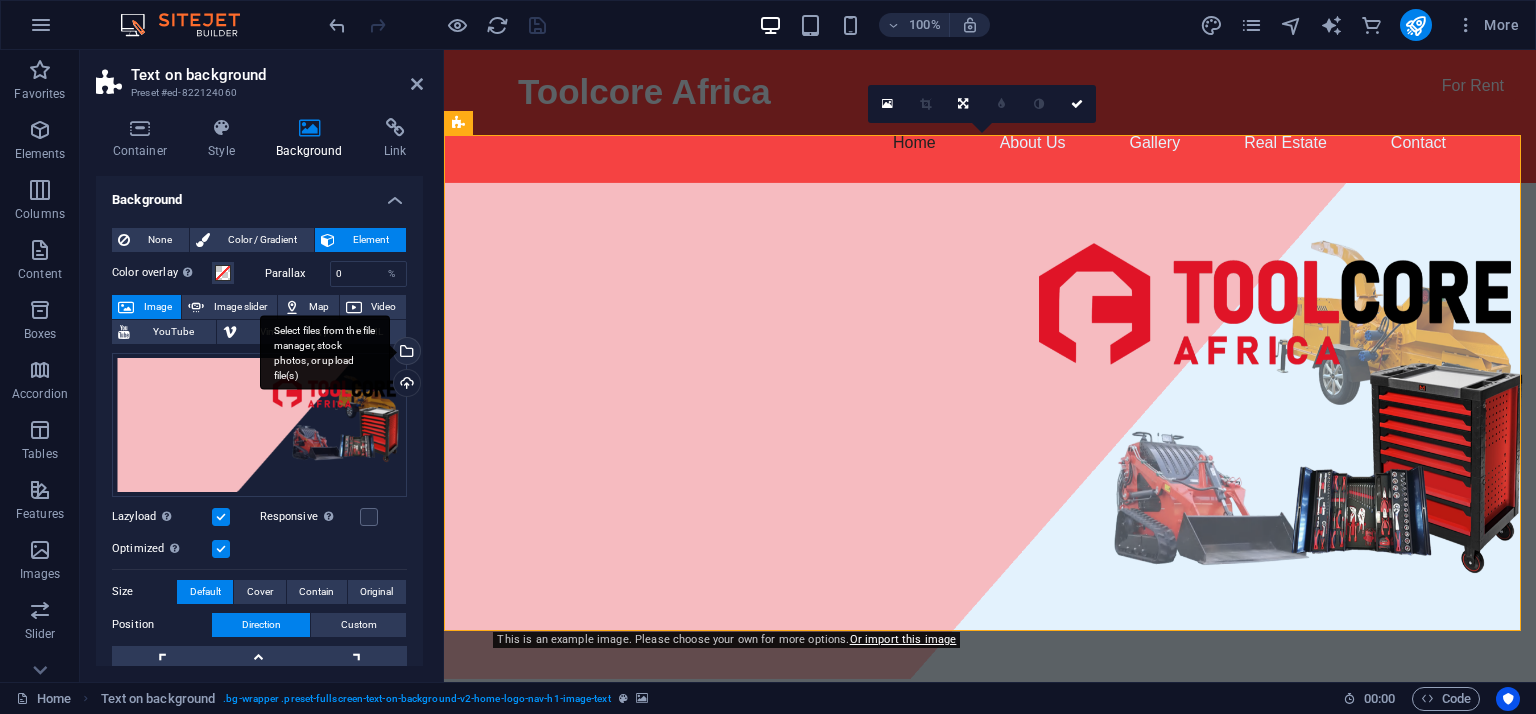 click on "Select files from the file manager, stock photos, or upload file(s)" at bounding box center [405, 353] 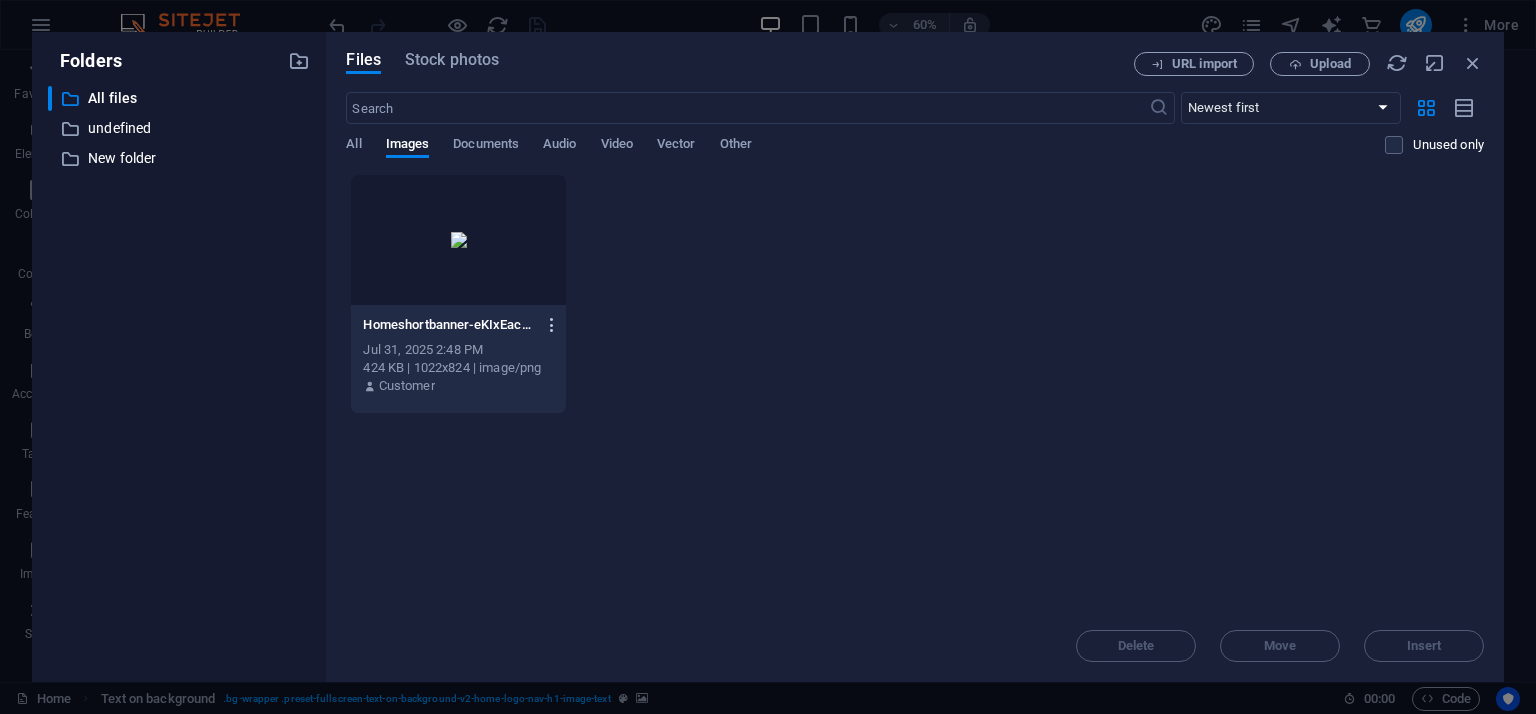 click at bounding box center (552, 325) 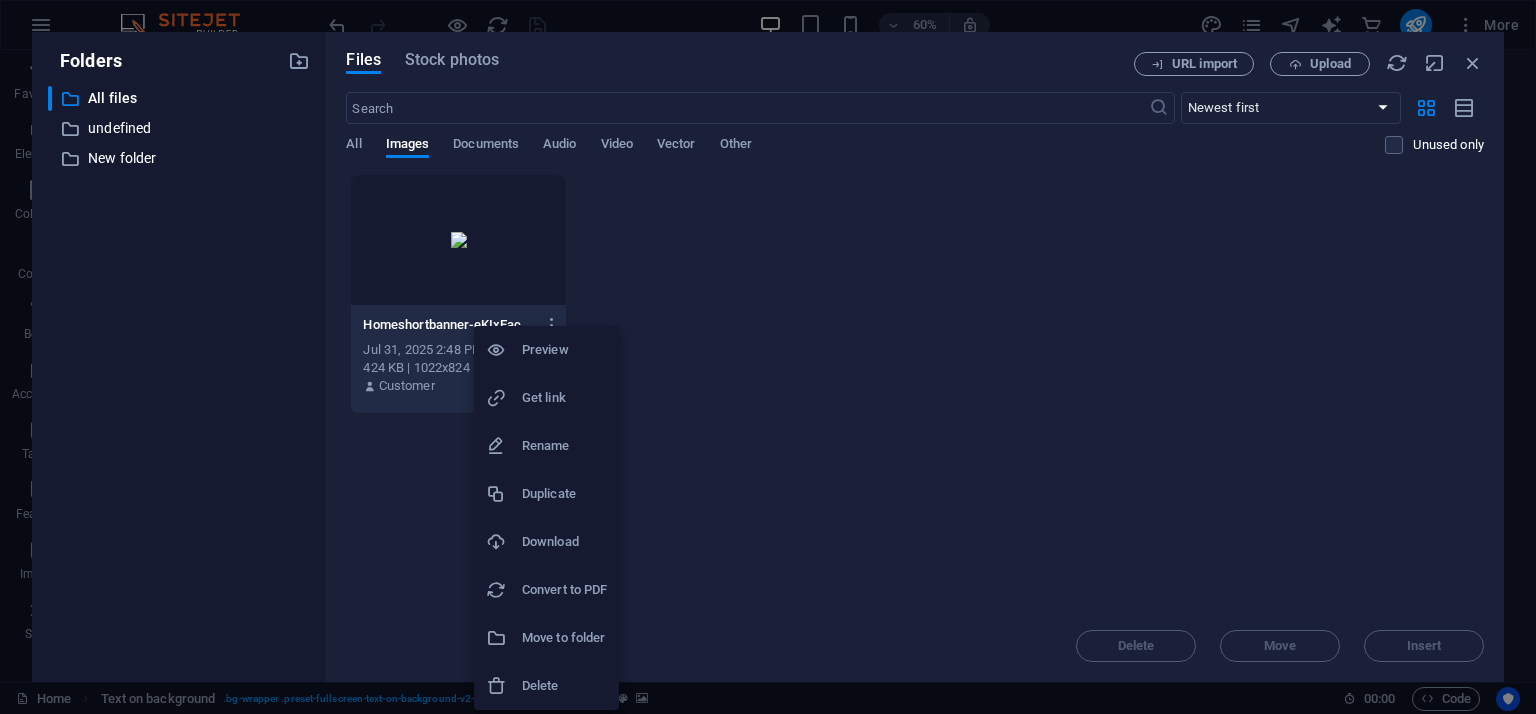 click on "Delete" at bounding box center [564, 686] 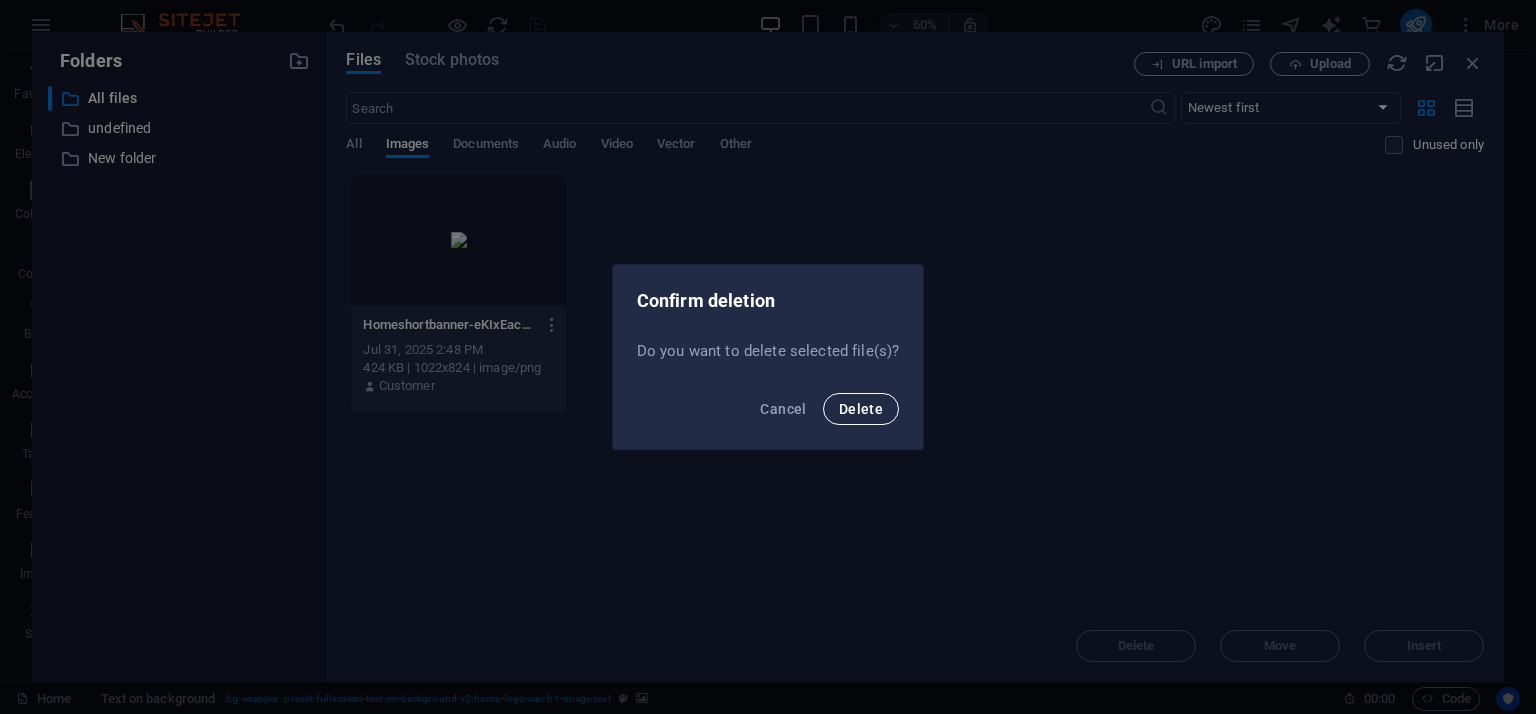 click on "Delete" at bounding box center [861, 409] 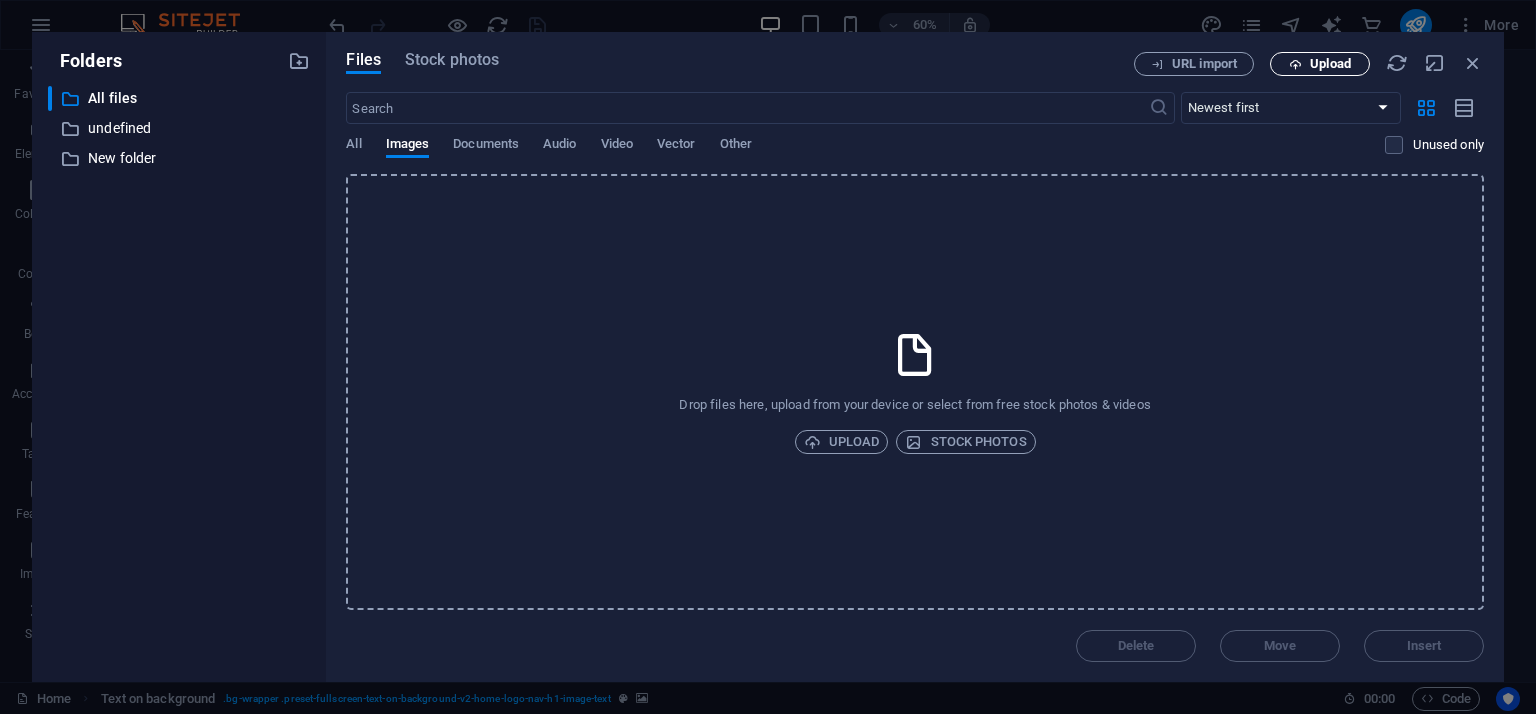 click on "Upload" at bounding box center [1320, 64] 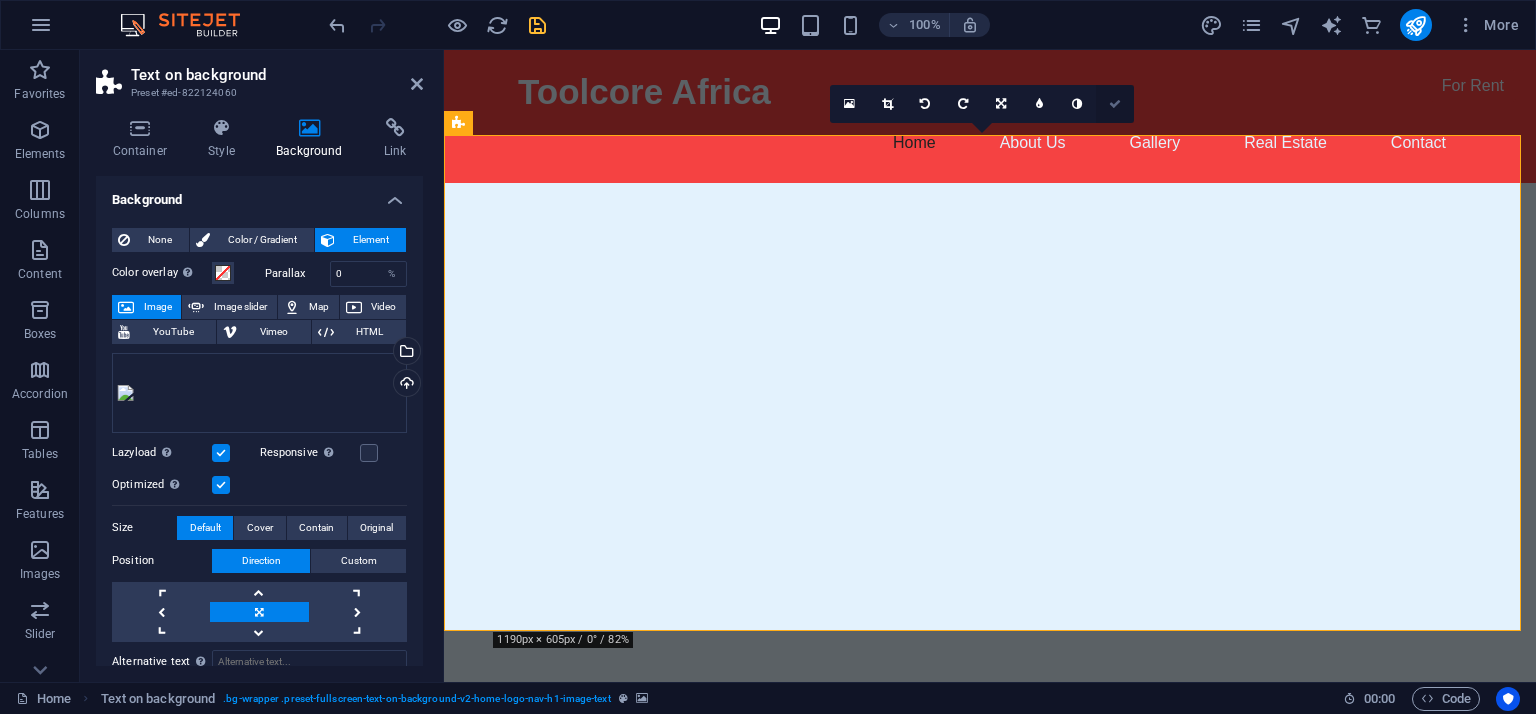 click at bounding box center [1115, 104] 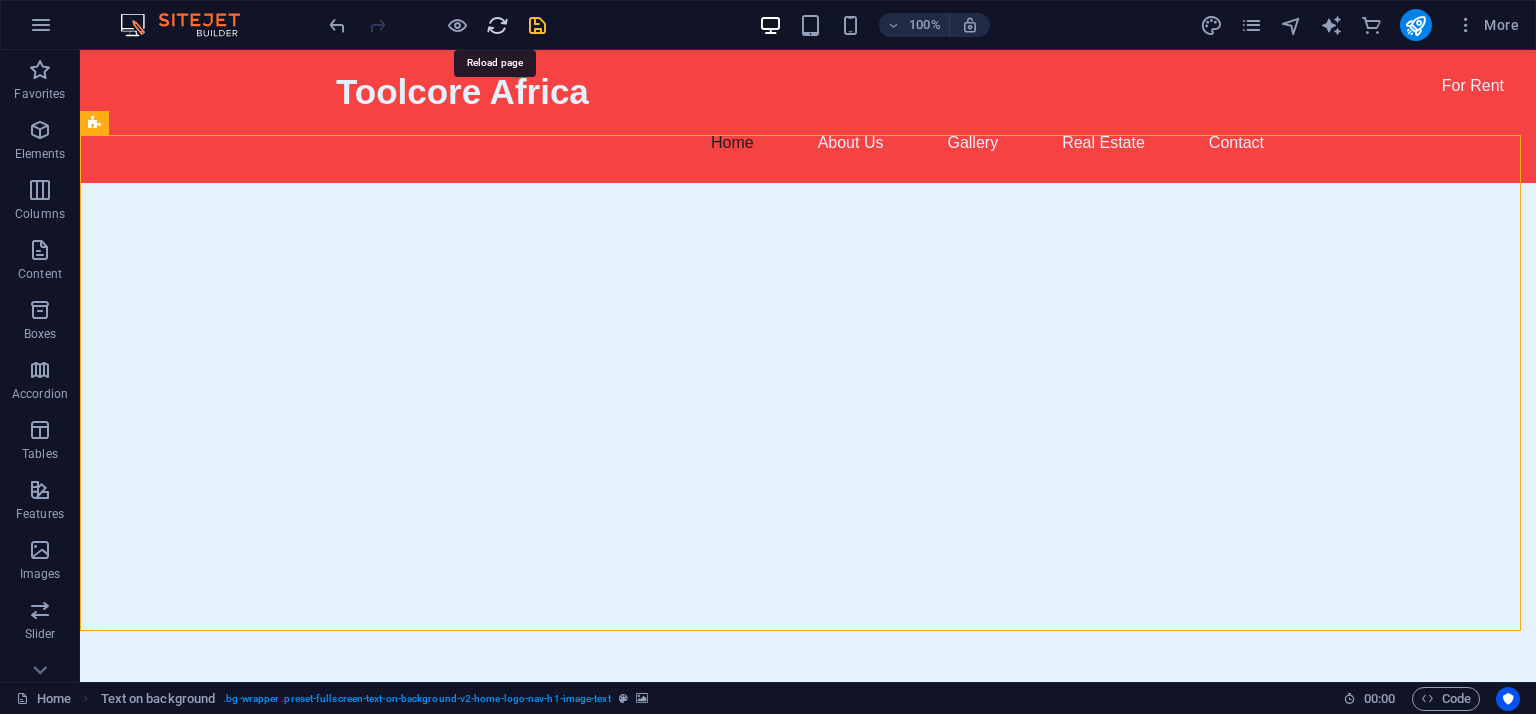 click at bounding box center [497, 25] 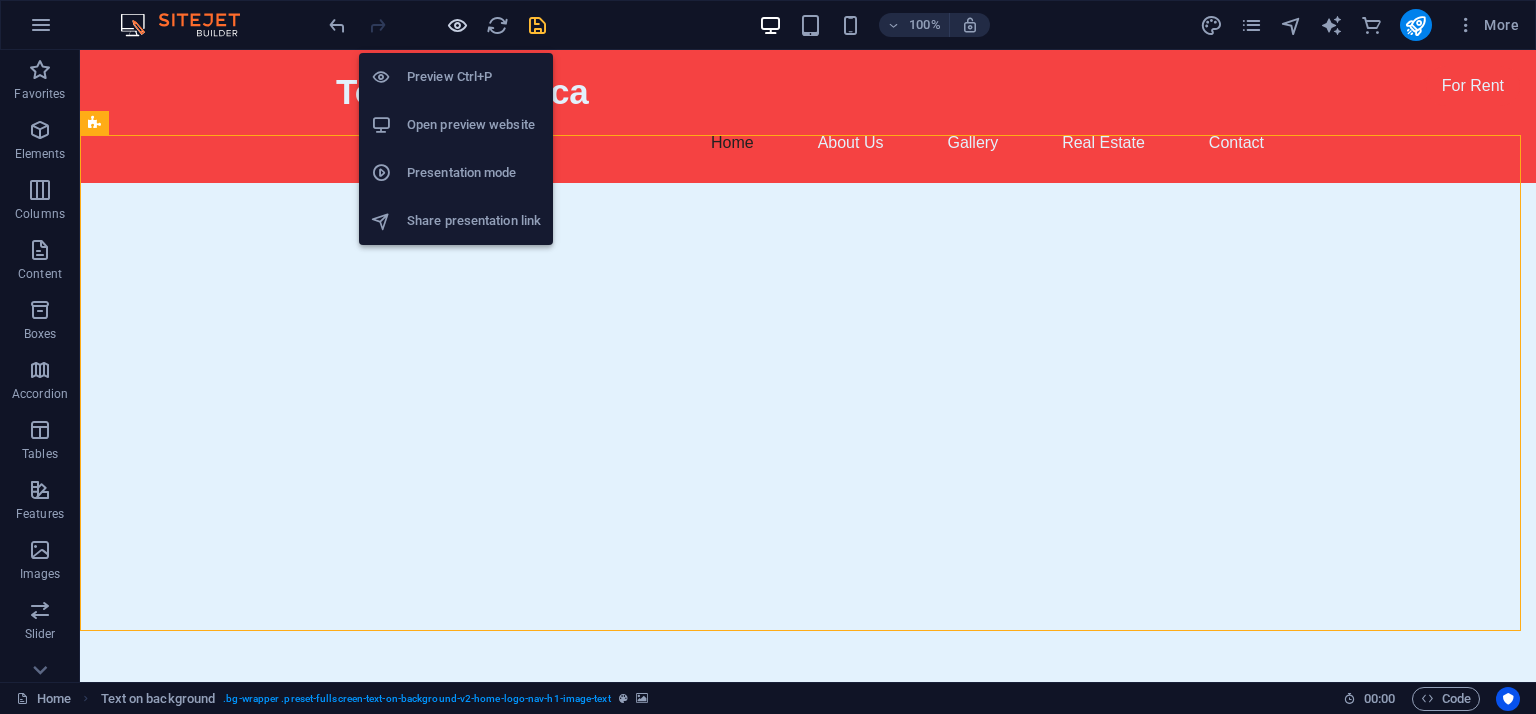 click at bounding box center (457, 25) 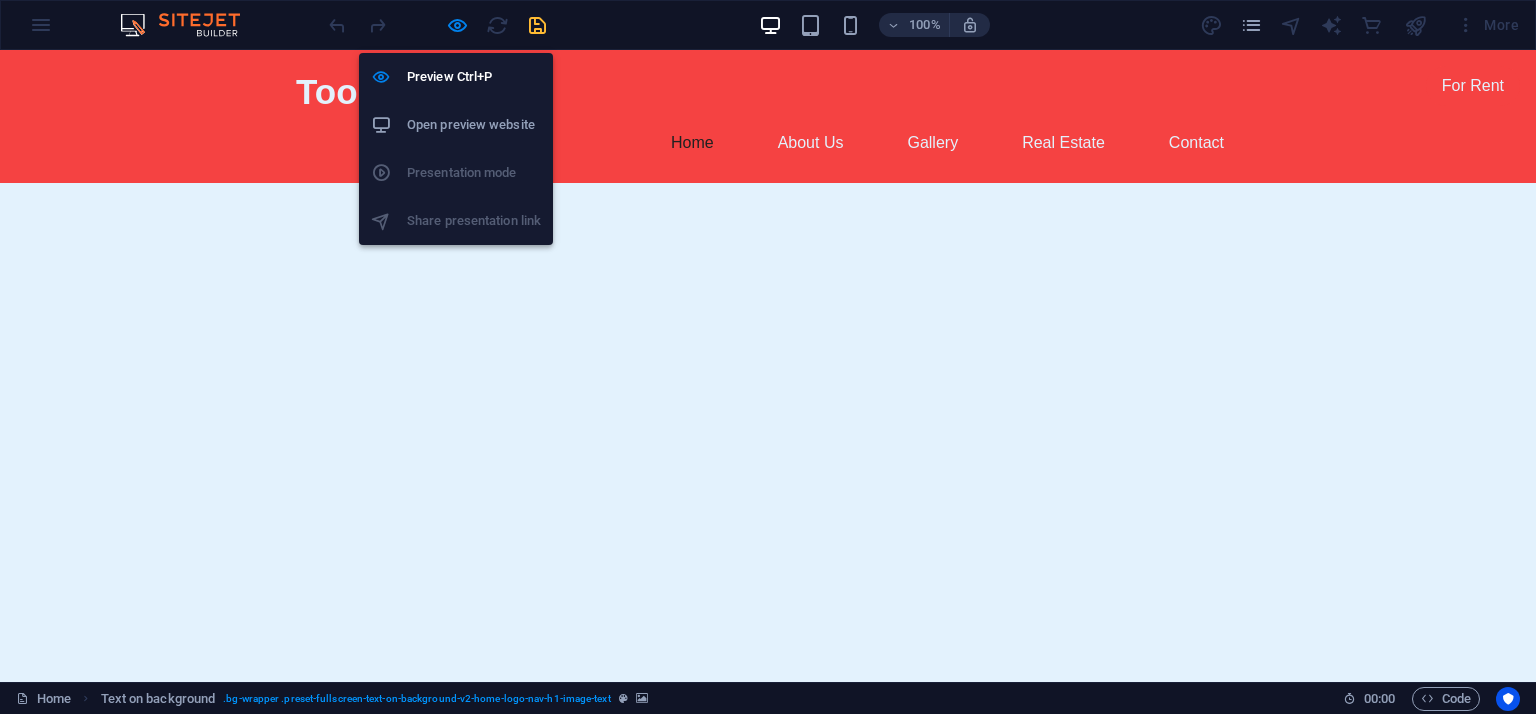 click on "Open preview website" at bounding box center (456, 125) 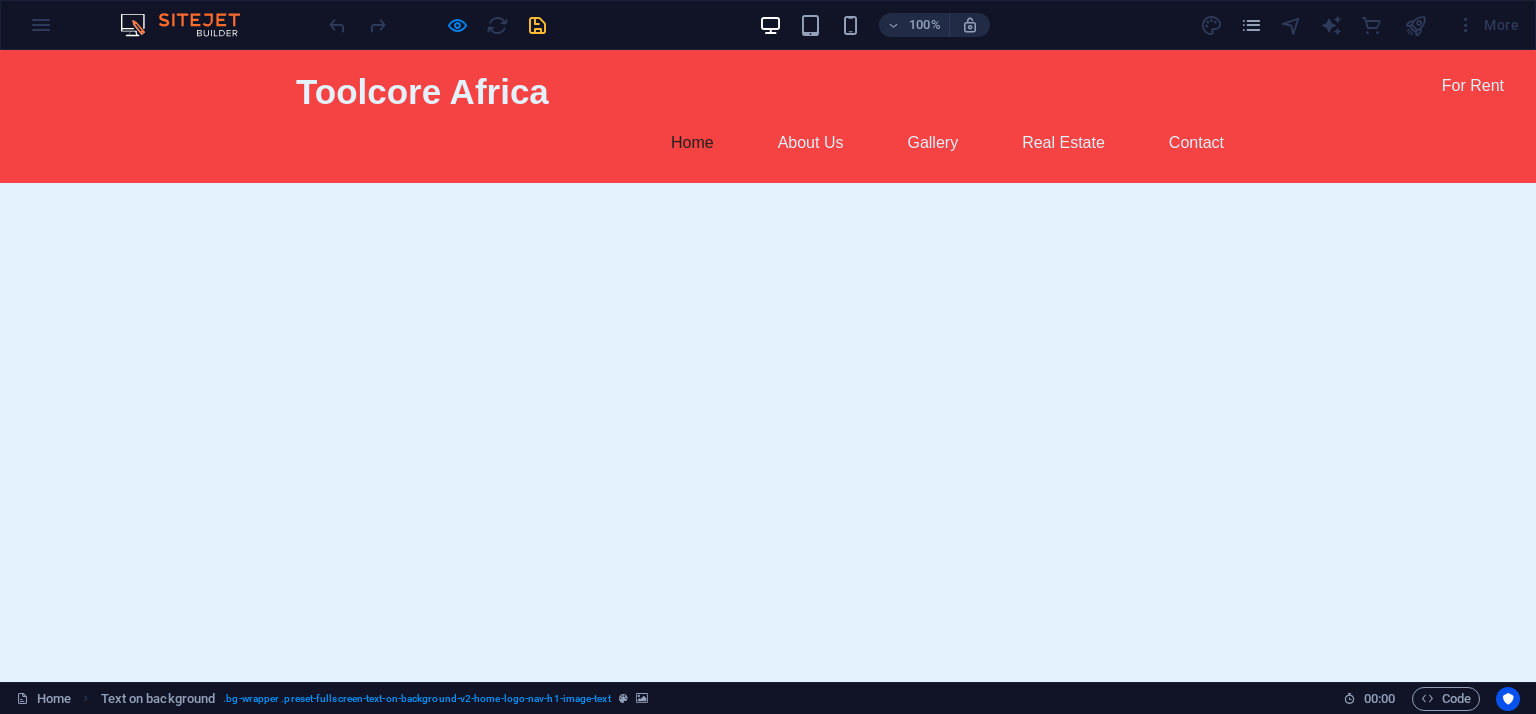 click on "More" at bounding box center (1487, 25) 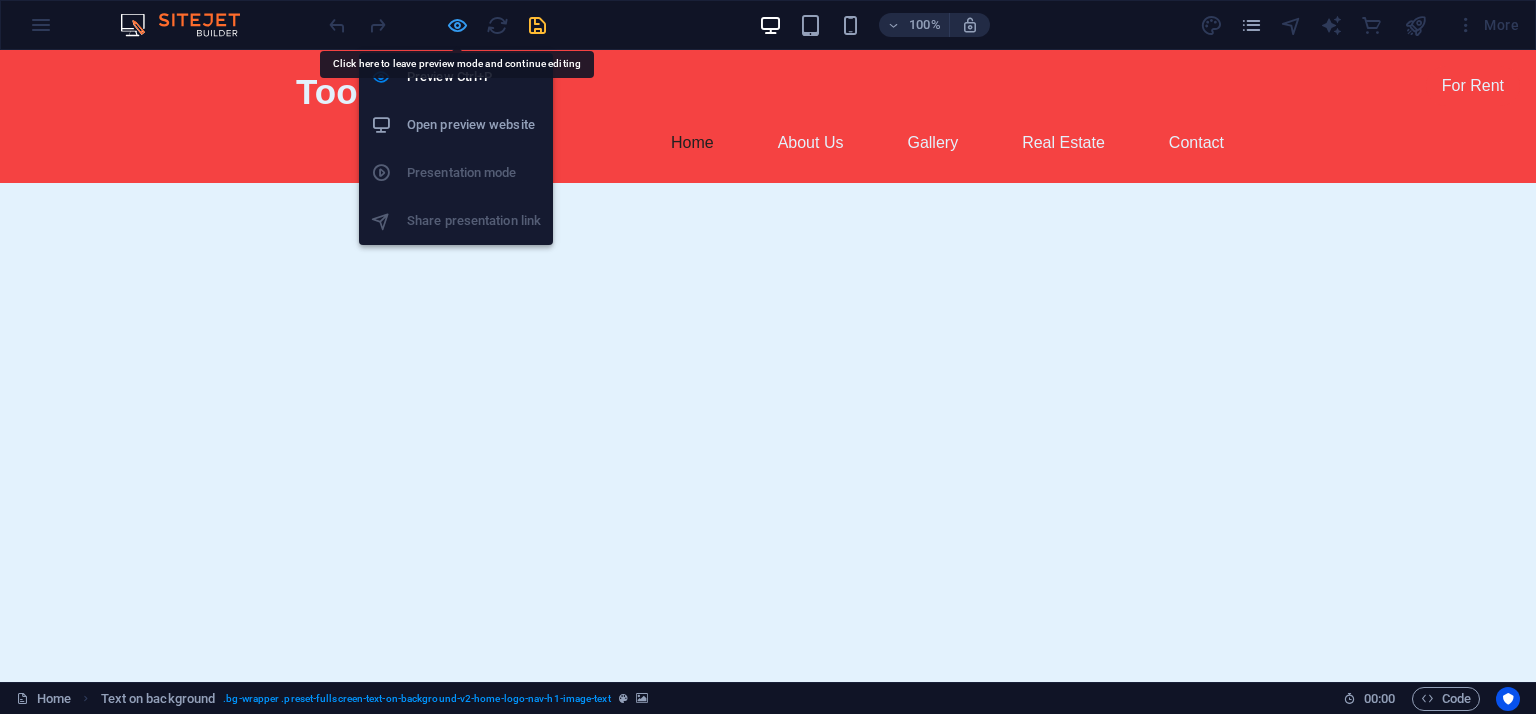 click at bounding box center (457, 25) 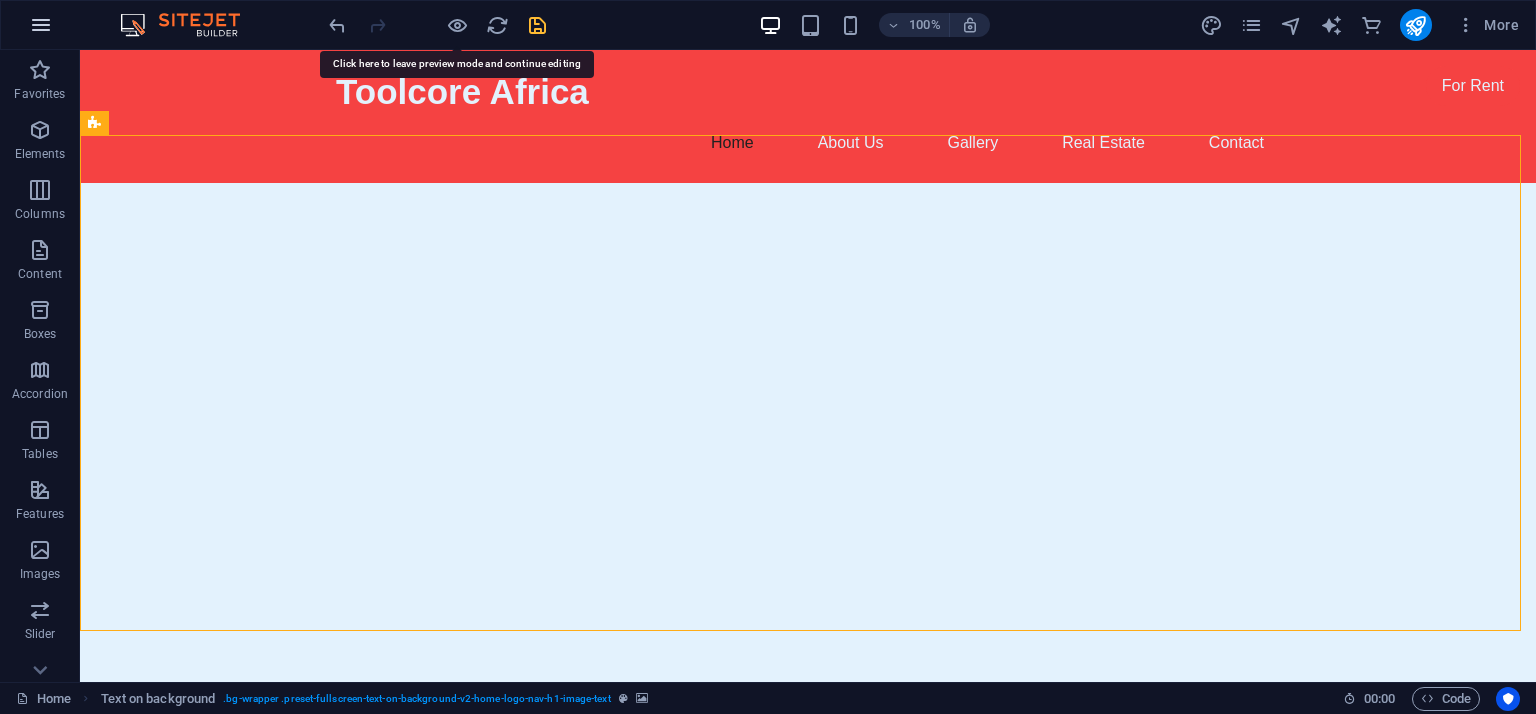 click at bounding box center (41, 25) 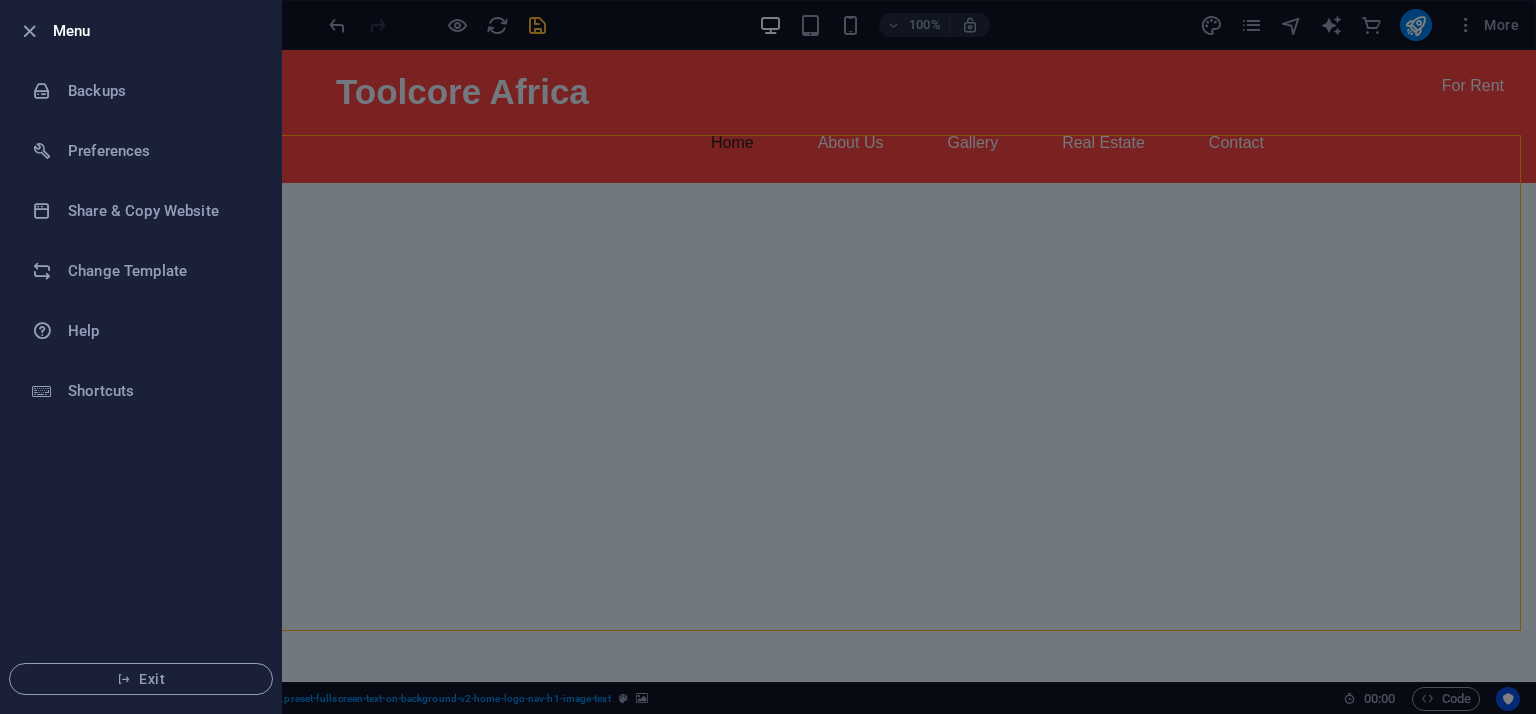 click at bounding box center [768, 357] 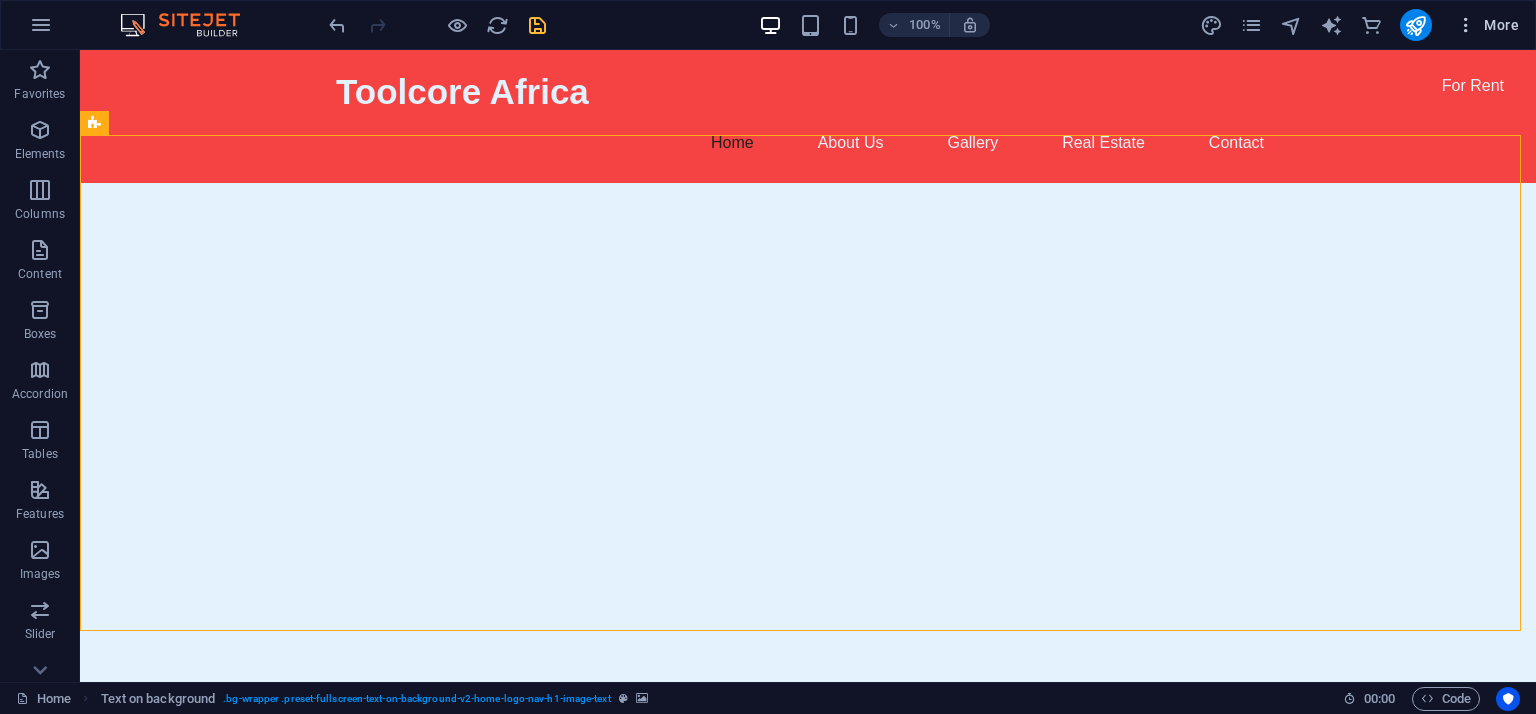click on "More" at bounding box center [1487, 25] 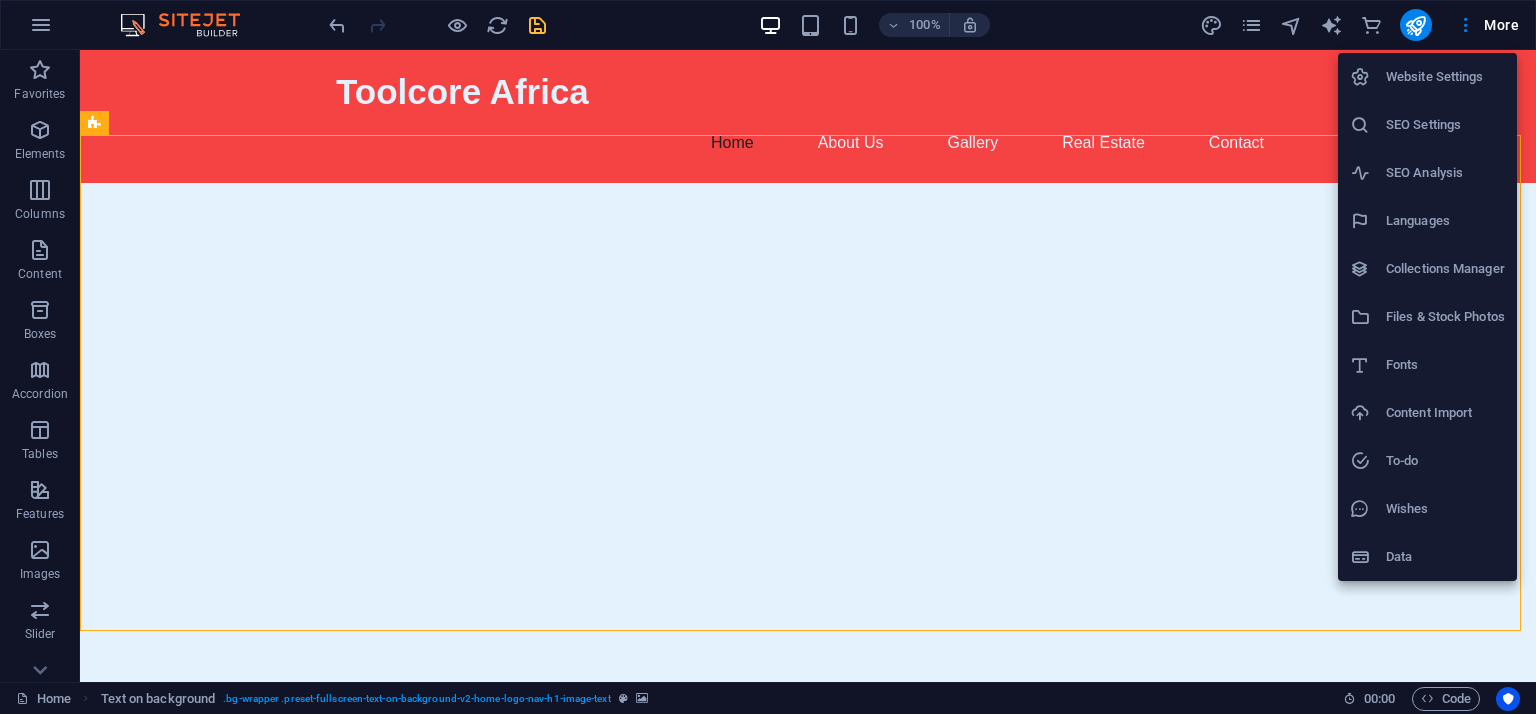 click at bounding box center (768, 357) 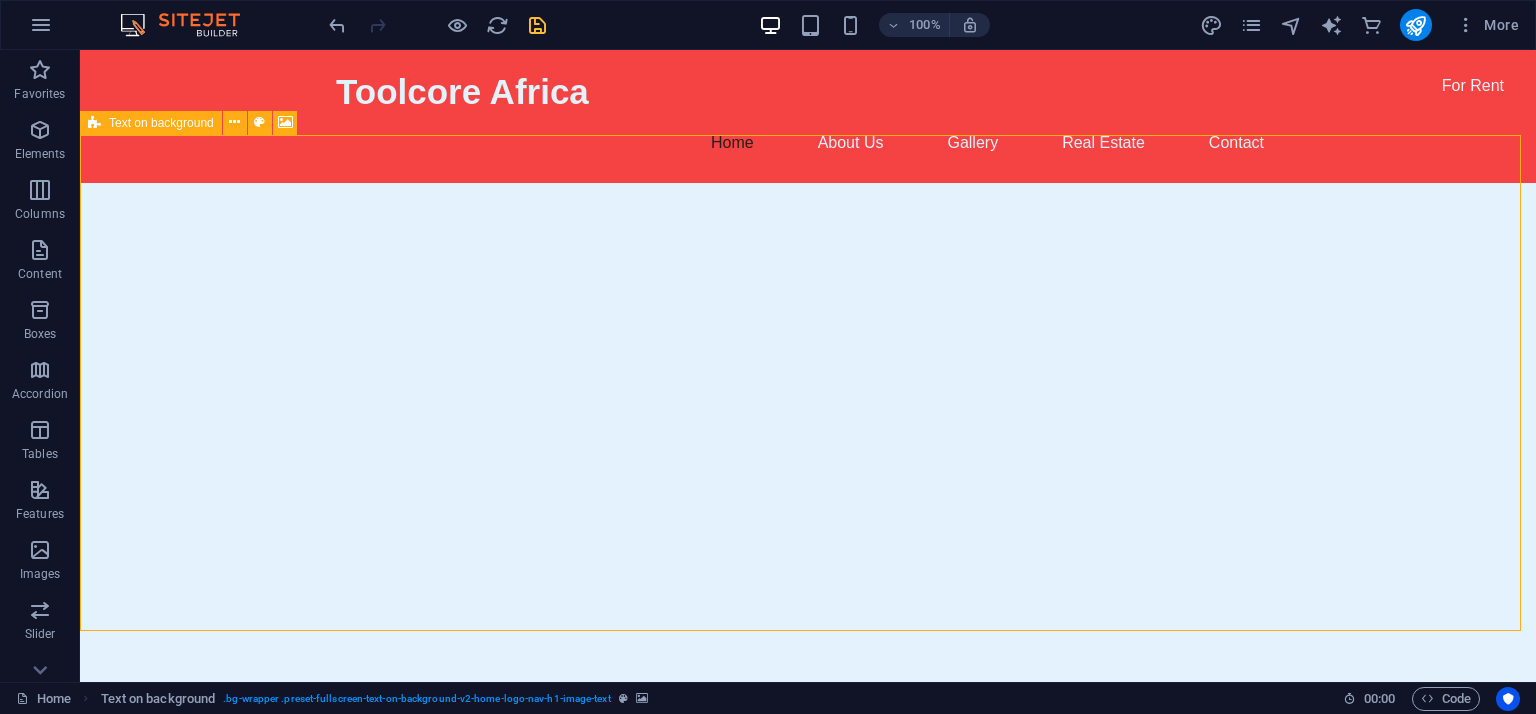 click on "Text on background" at bounding box center [151, 123] 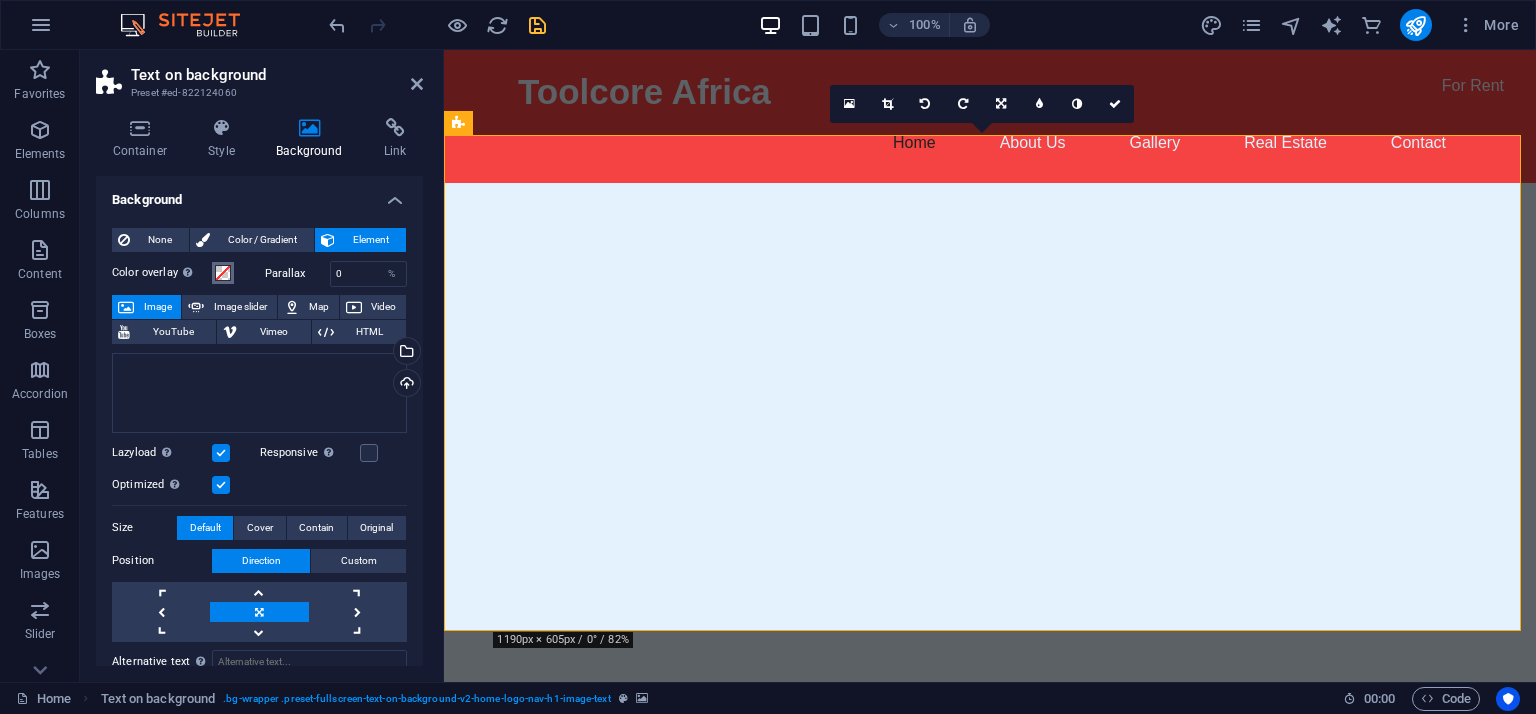 click at bounding box center (223, 273) 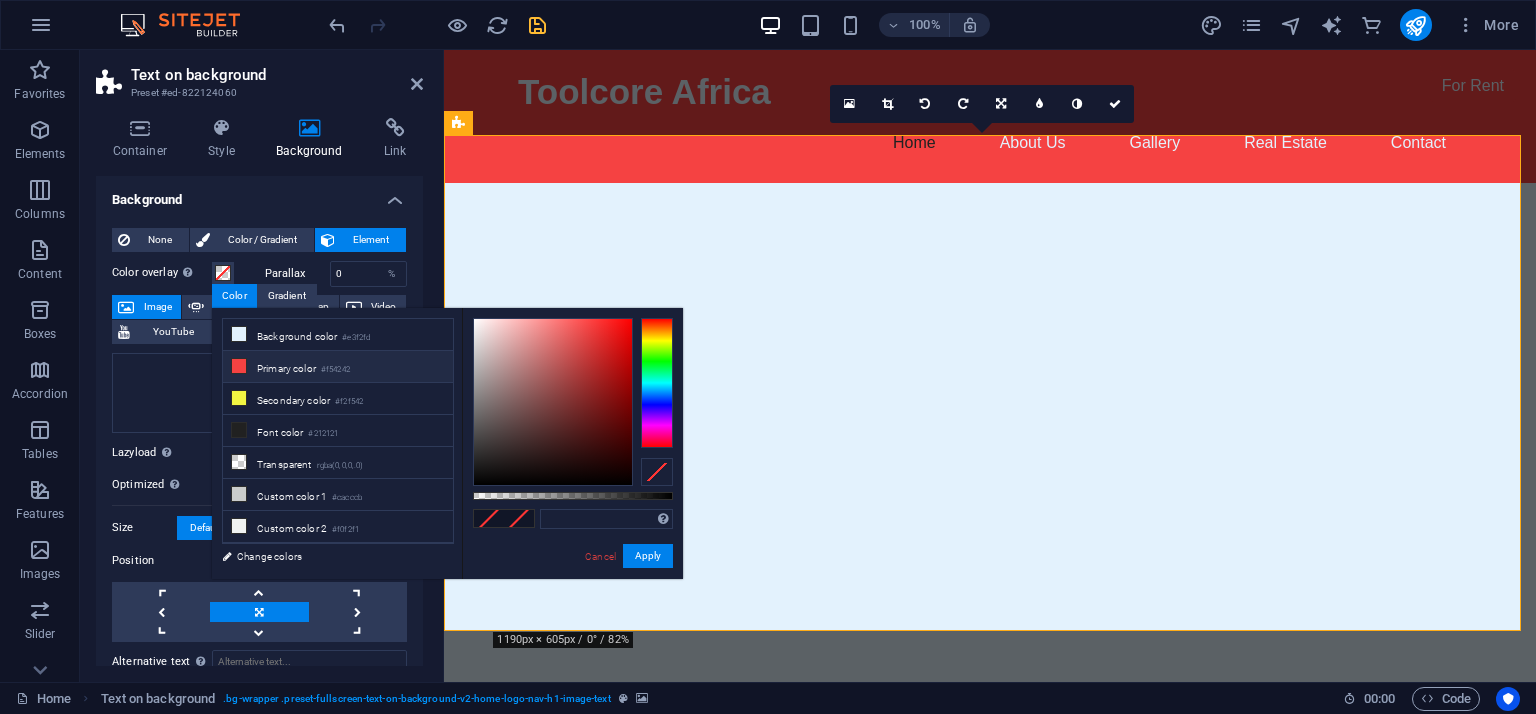 click on "Primary color
#f54242" at bounding box center [338, 367] 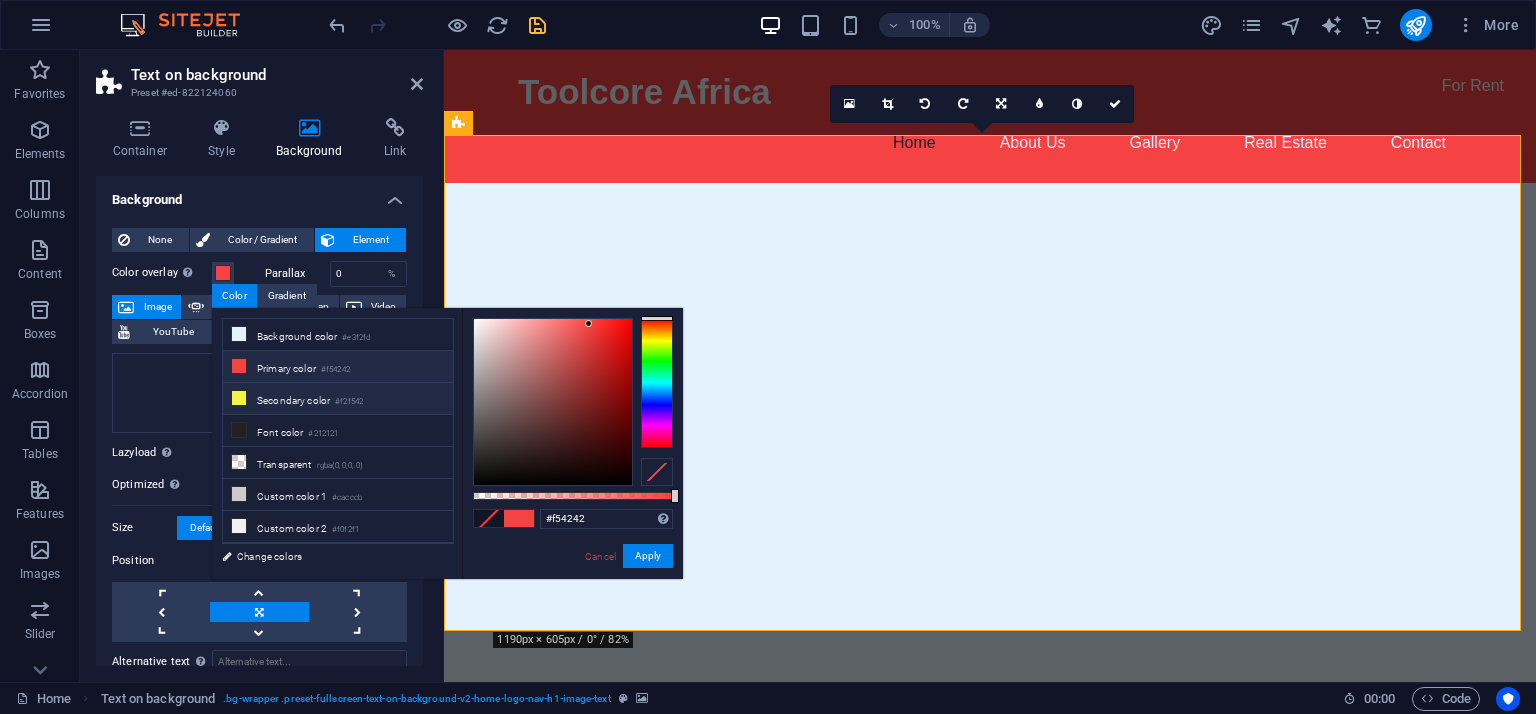 click on "Secondary color
#f2f542" at bounding box center (338, 399) 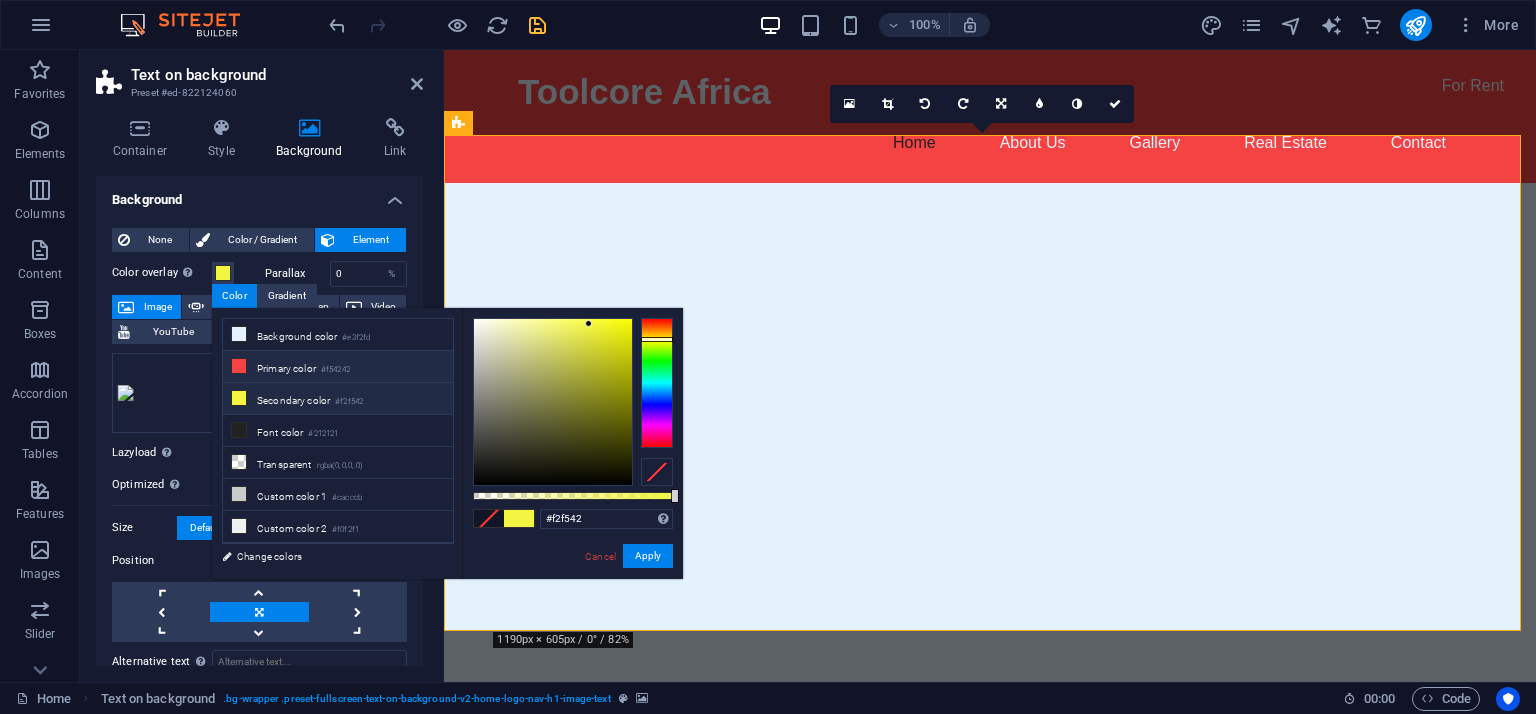 click on "Primary color
#f54242" at bounding box center (338, 367) 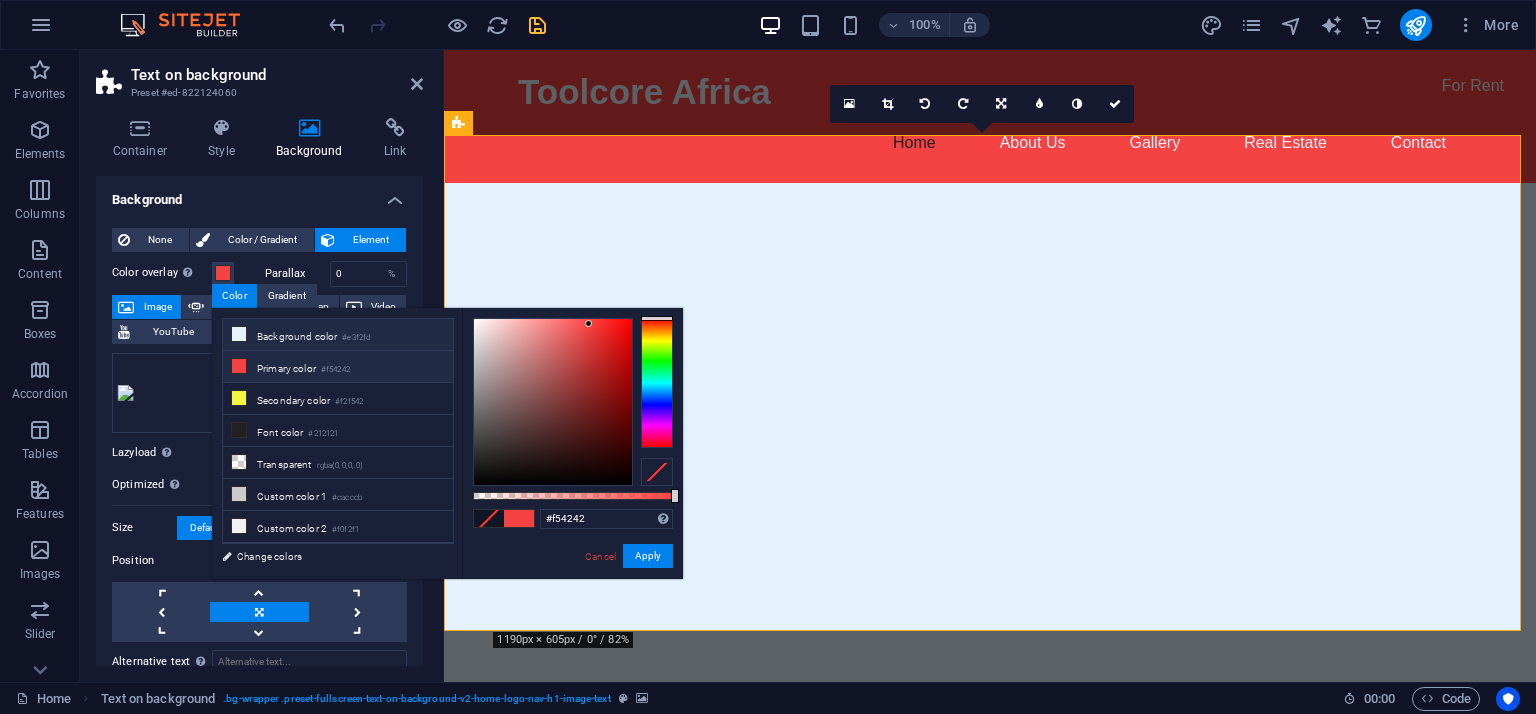 click on "Background color
#e3f2fd" at bounding box center (338, 335) 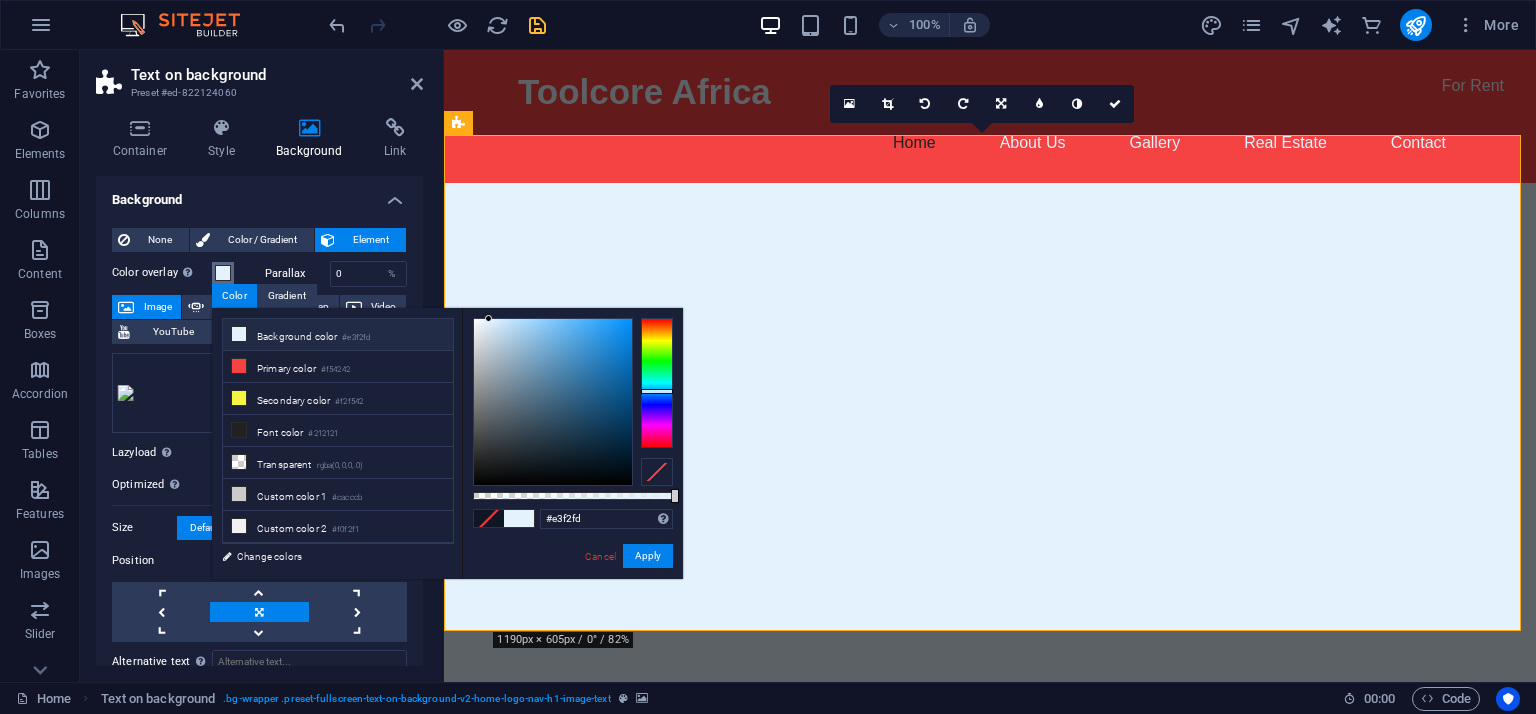 click at bounding box center (223, 273) 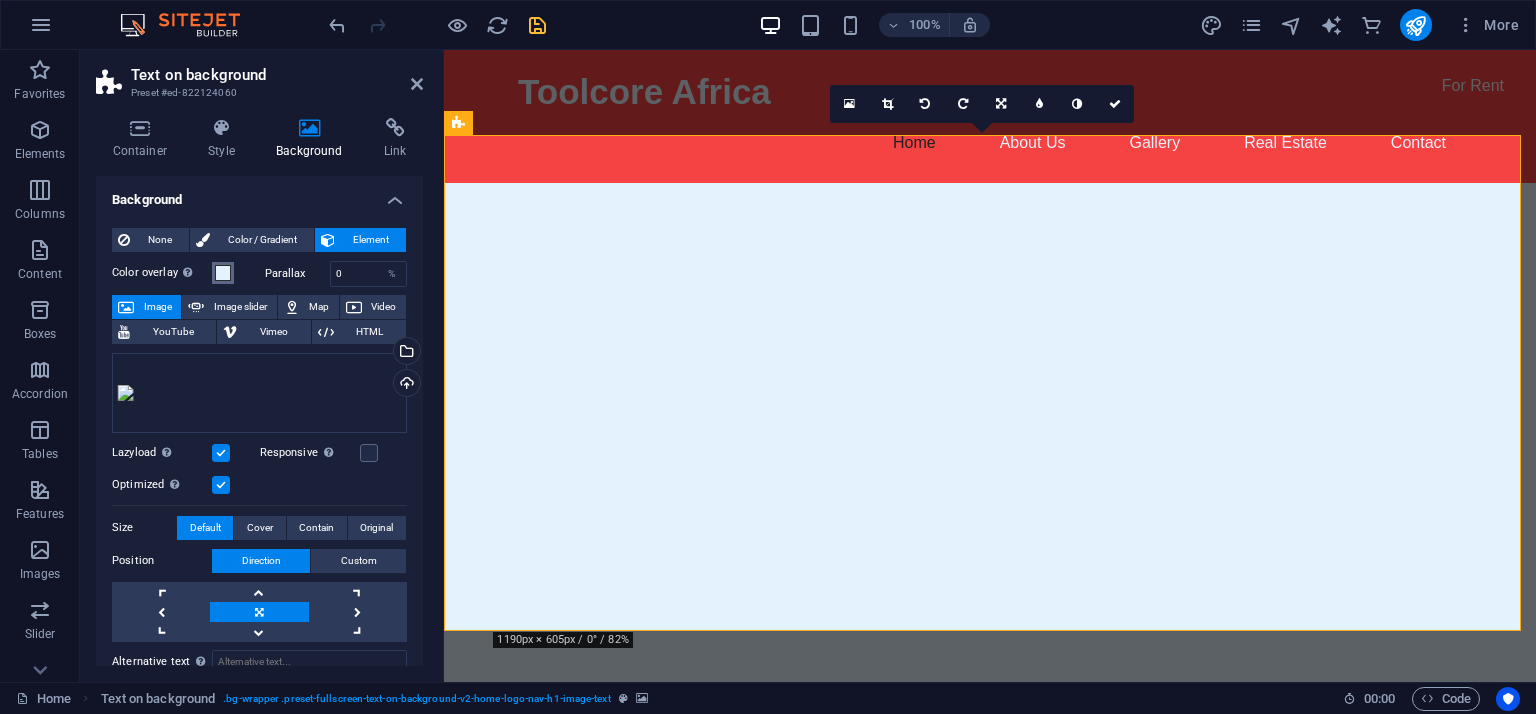 click at bounding box center (223, 273) 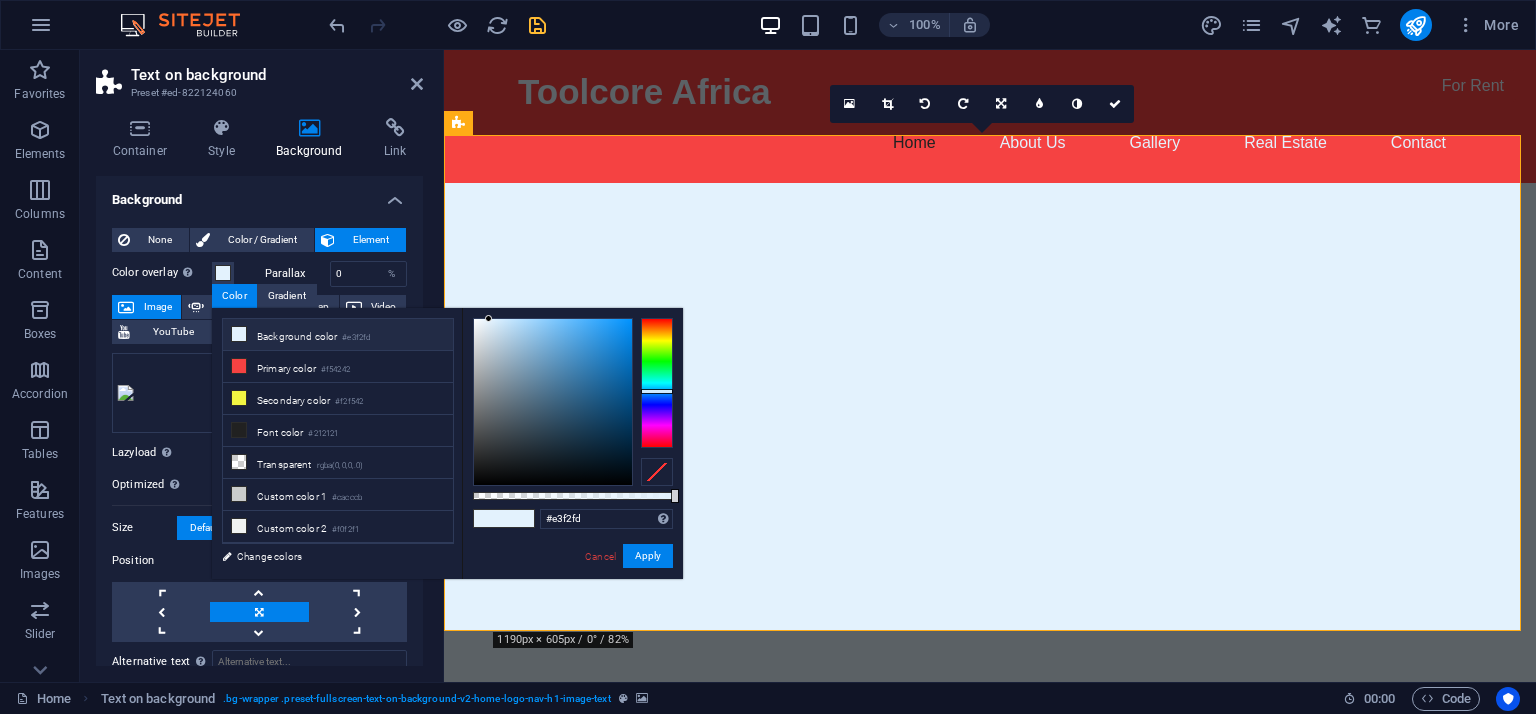 click on "#e3f2fd Supported formats #0852ed rgb(8, 82, 237) rgba(8, 82, 237, 90%) hsv(221,97,93) hsl(221, 93%, 48%) Cancel Apply" at bounding box center (572, 588) 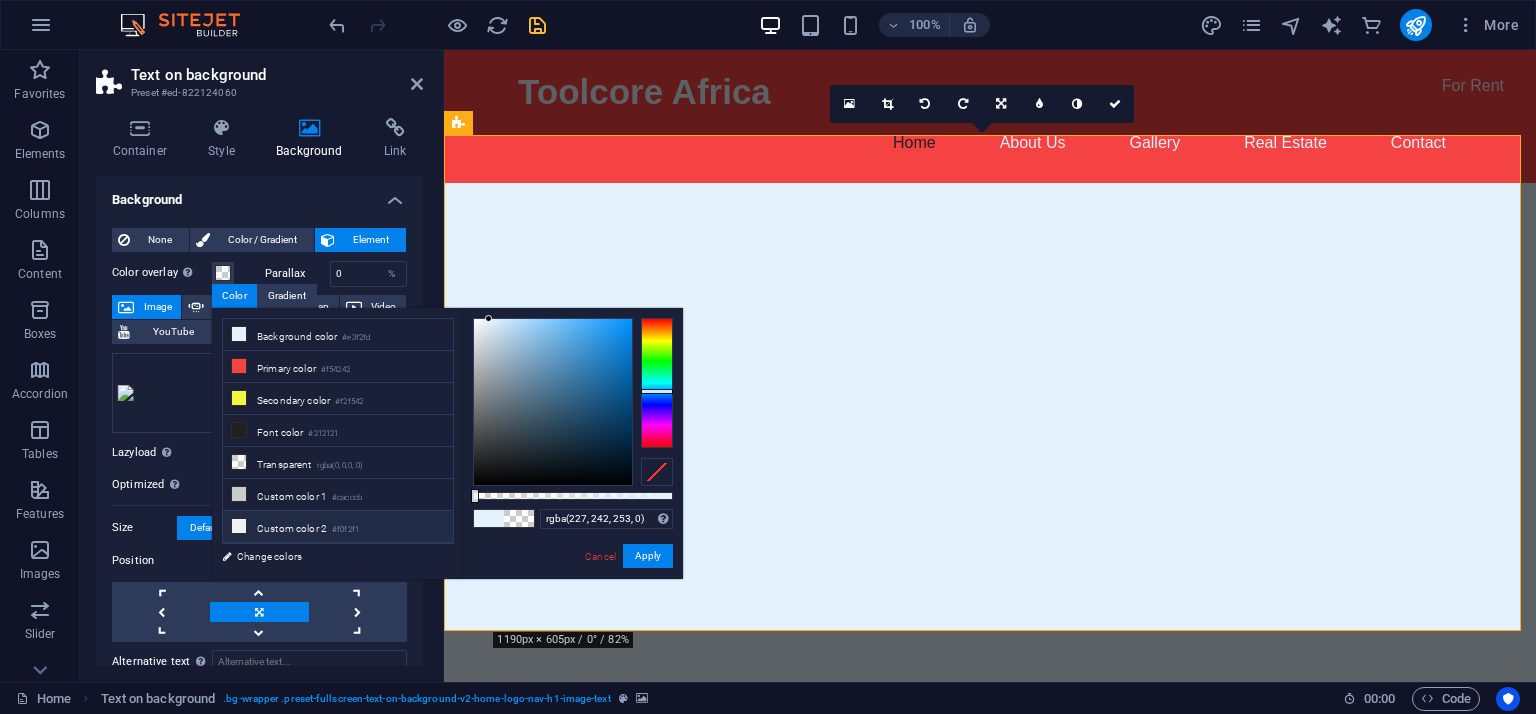 drag, startPoint x: 614, startPoint y: 493, endPoint x: 284, endPoint y: 511, distance: 330.49054 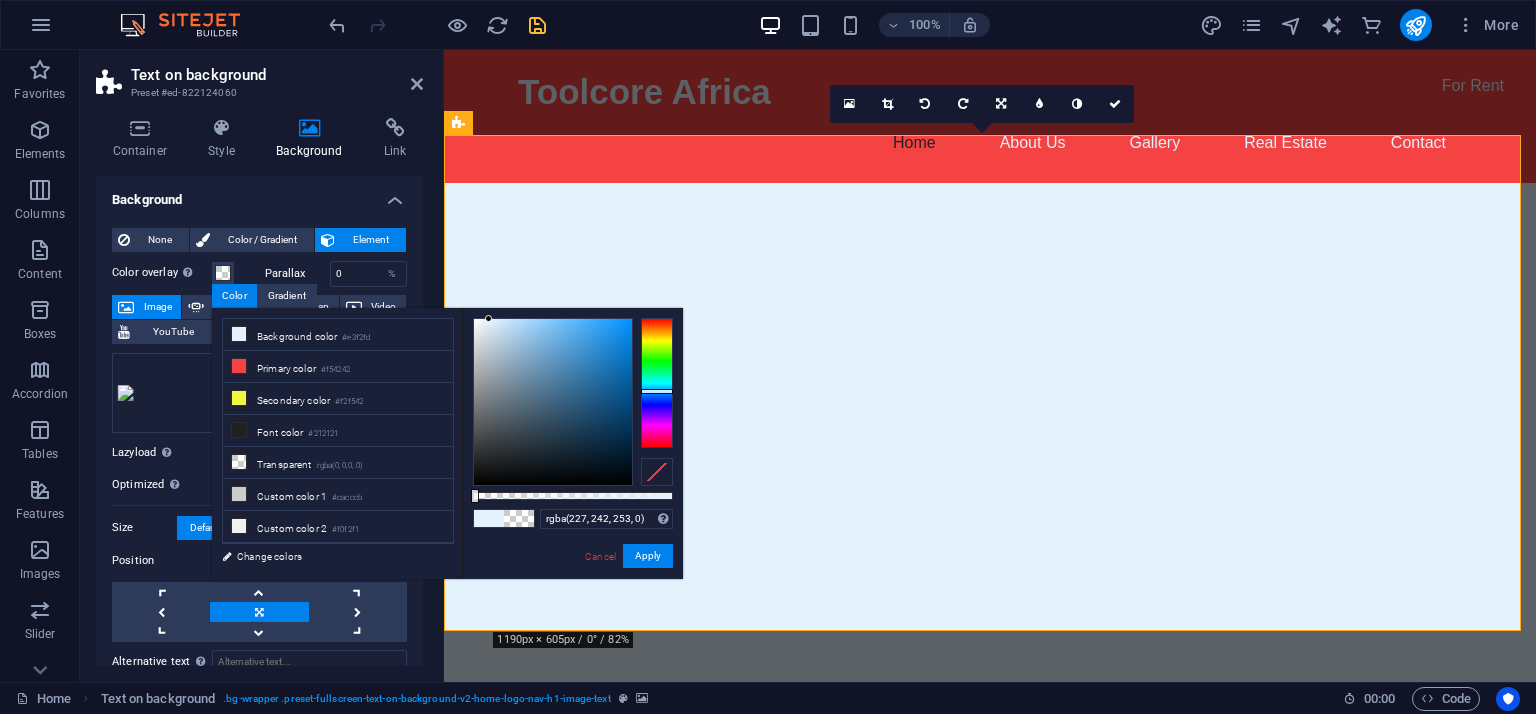 click at bounding box center (519, 518) 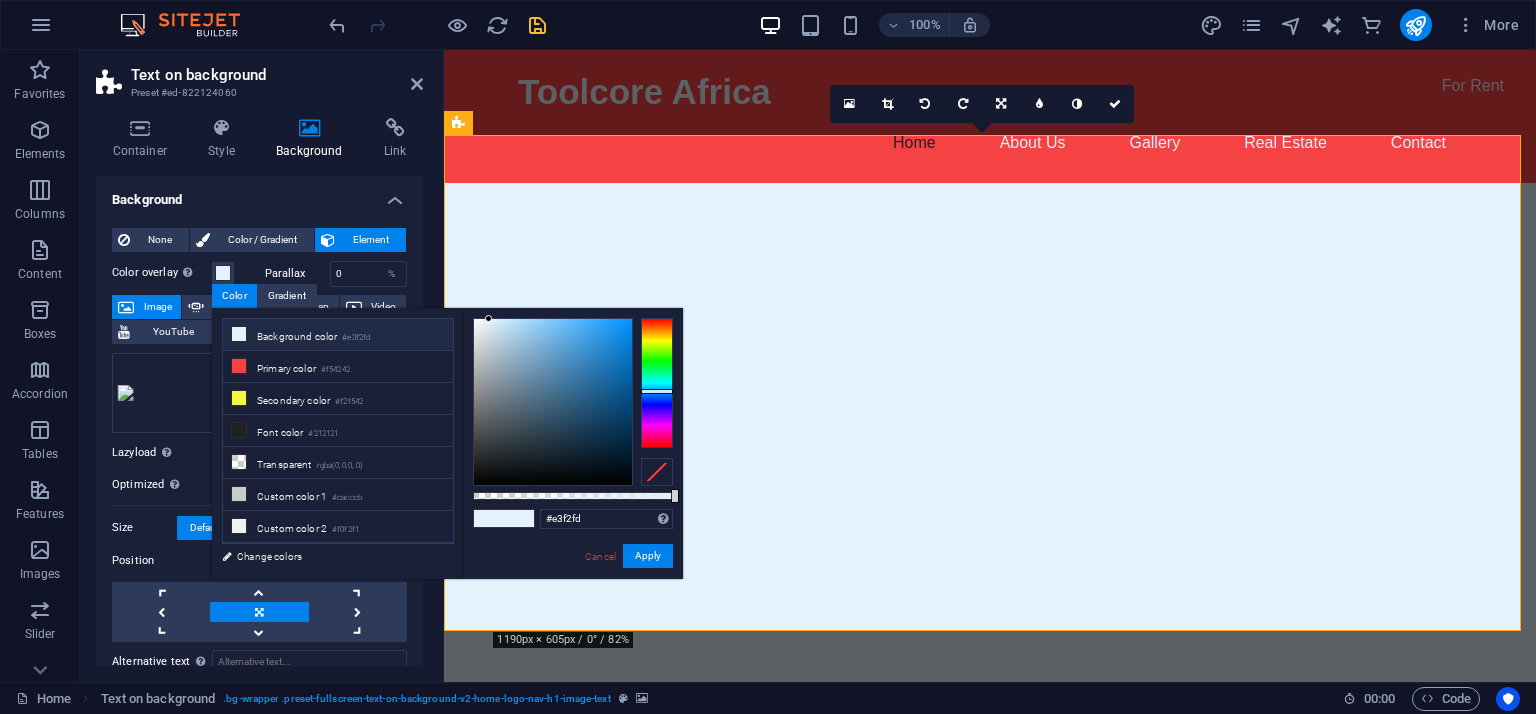 drag, startPoint x: 476, startPoint y: 492, endPoint x: 1060, endPoint y: 486, distance: 584.0308 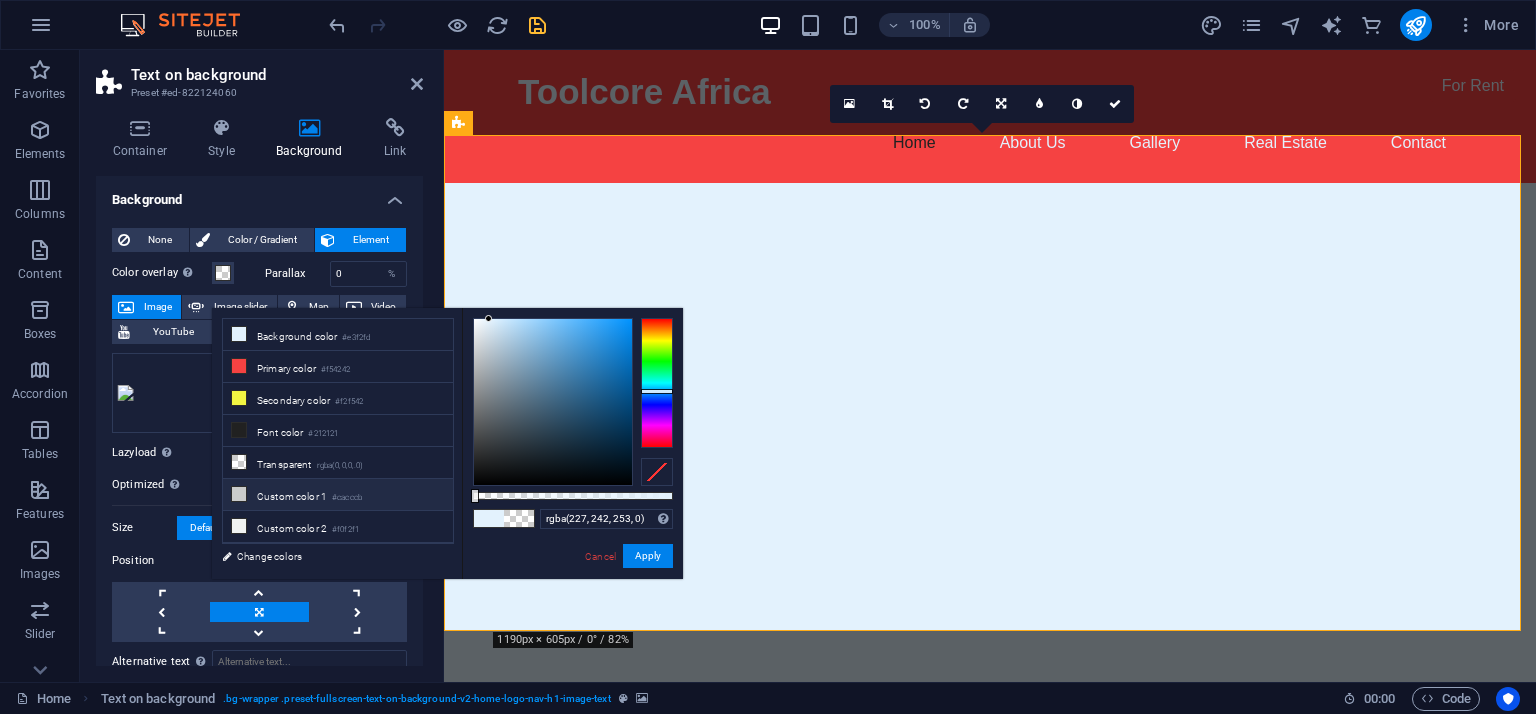 drag, startPoint x: 544, startPoint y: 495, endPoint x: 386, endPoint y: 495, distance: 158 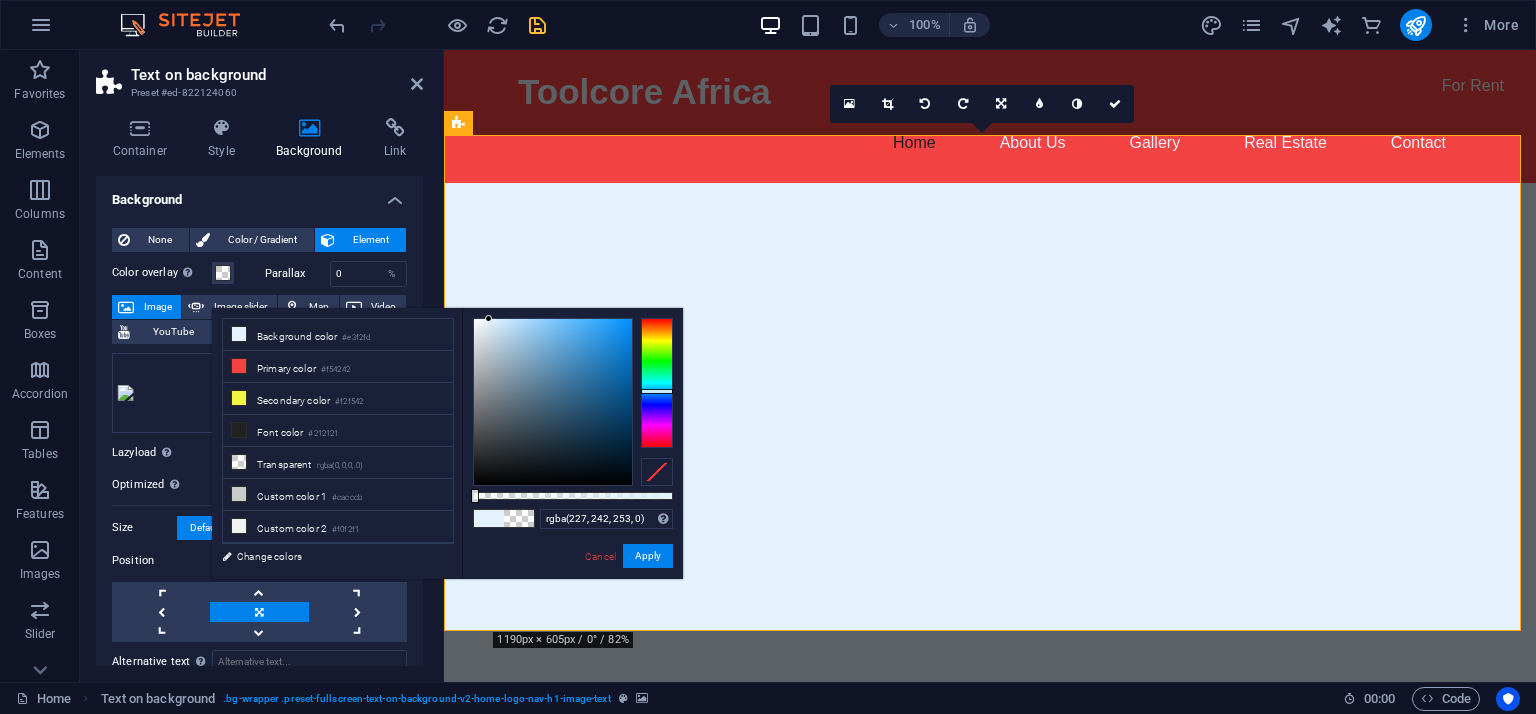 click on "rgba(227, 242, 253, 0) Supported formats #0852ed rgb(8, 82, 237) rgba(8, 82, 237, 90%) hsv(221,97,93) hsl(221, 93%, 48%) Cancel Apply" at bounding box center (572, 588) 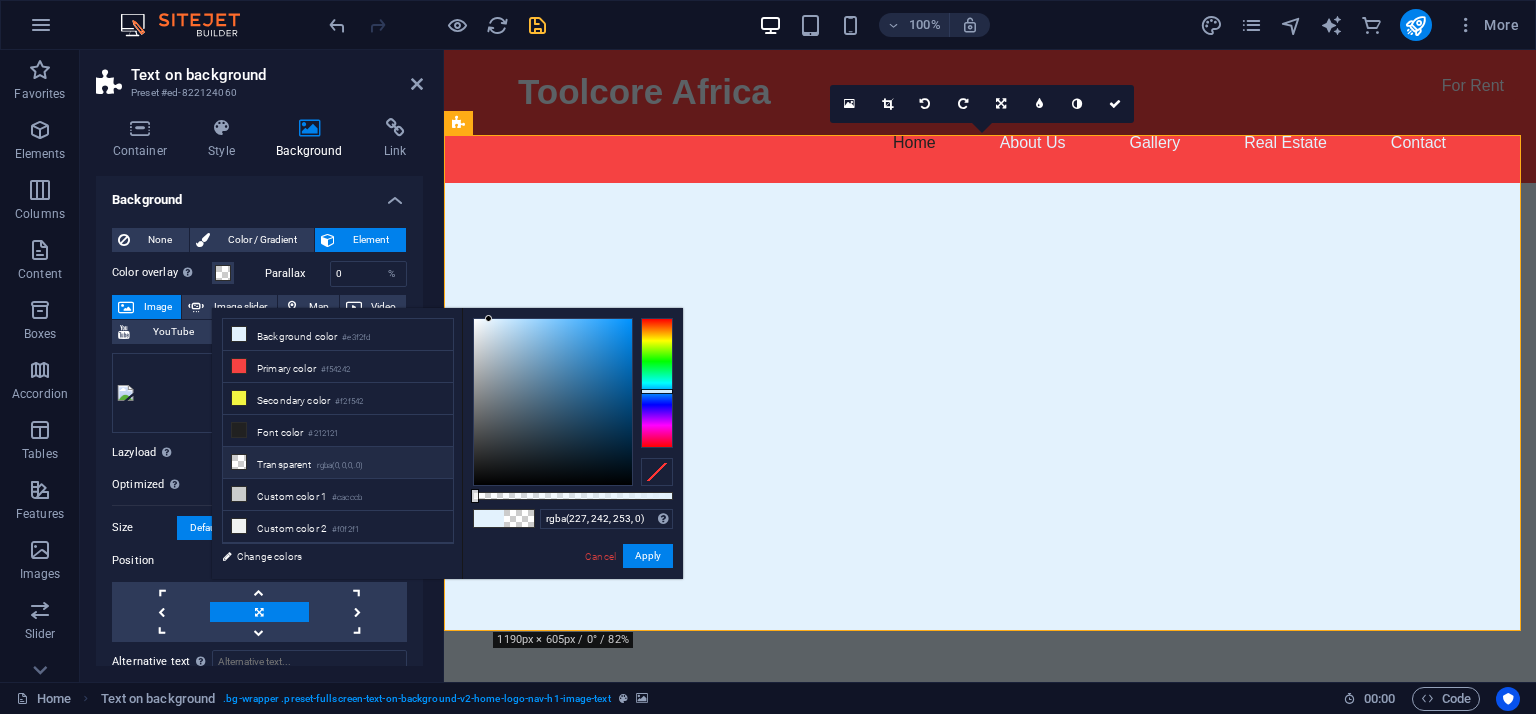 click on "rgba(0,0,0,.0)" at bounding box center (340, 466) 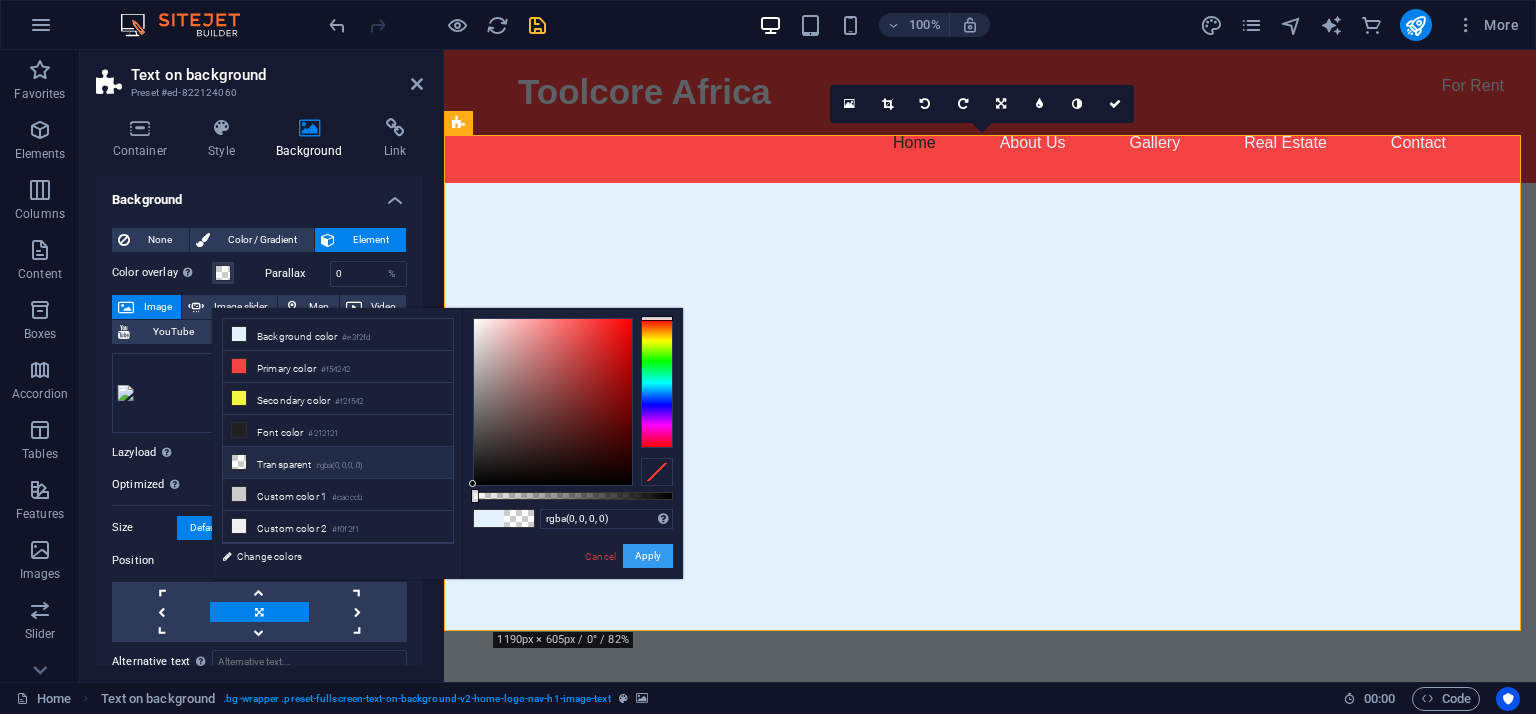 click on "Apply" at bounding box center [648, 556] 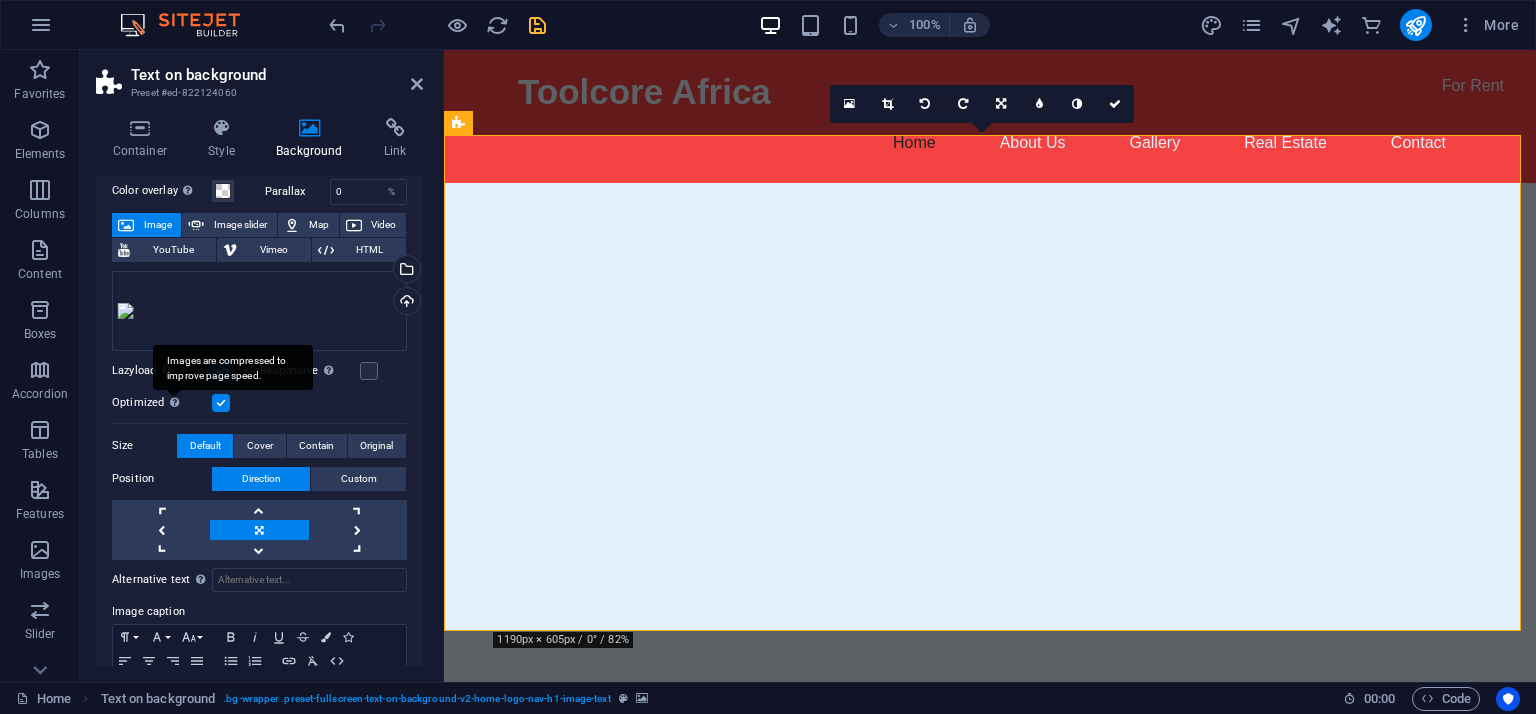scroll, scrollTop: 0, scrollLeft: 0, axis: both 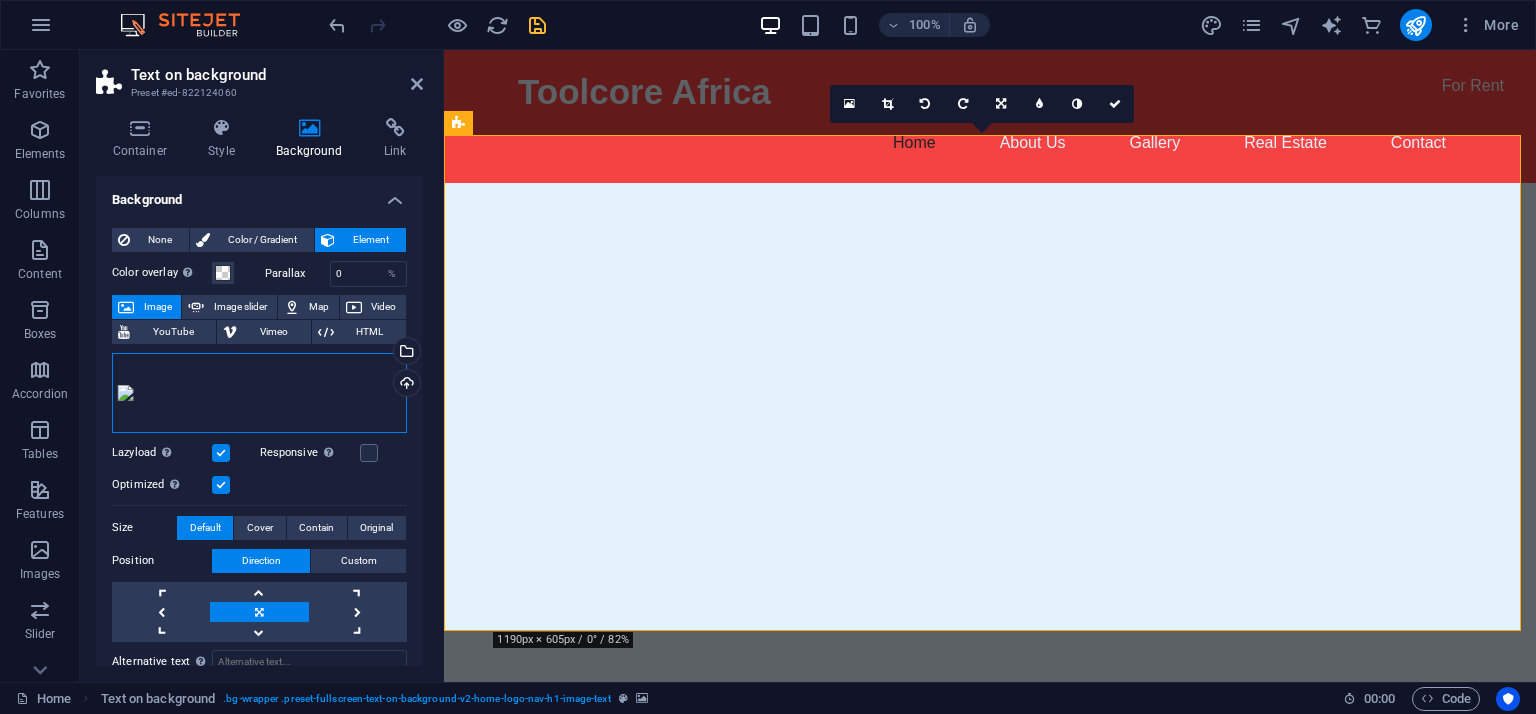 click on "Drag files here, click to choose files or select files from Files or our free stock photos & videos" at bounding box center [259, 393] 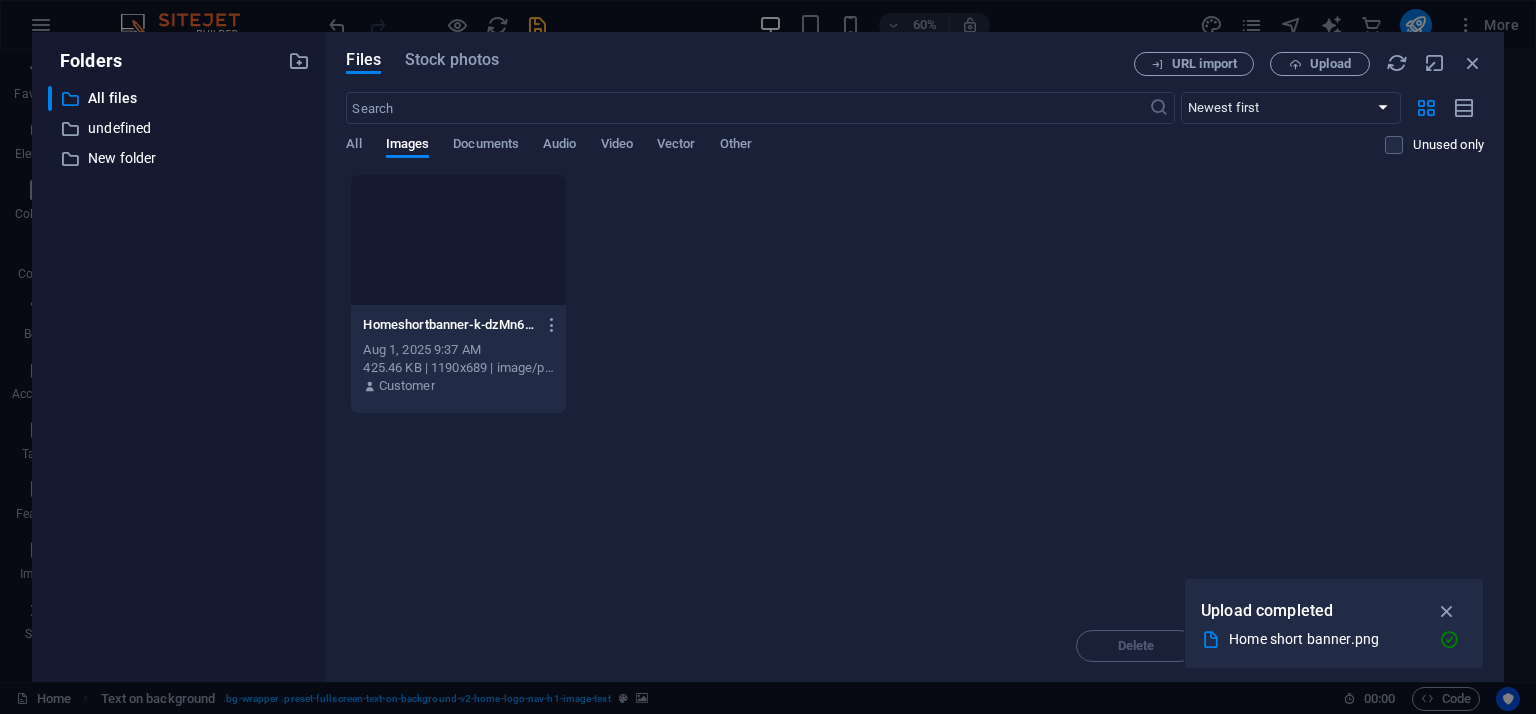 click on "​ All files All files ​ undefined undefined ​ New folder New folder" at bounding box center [179, 376] 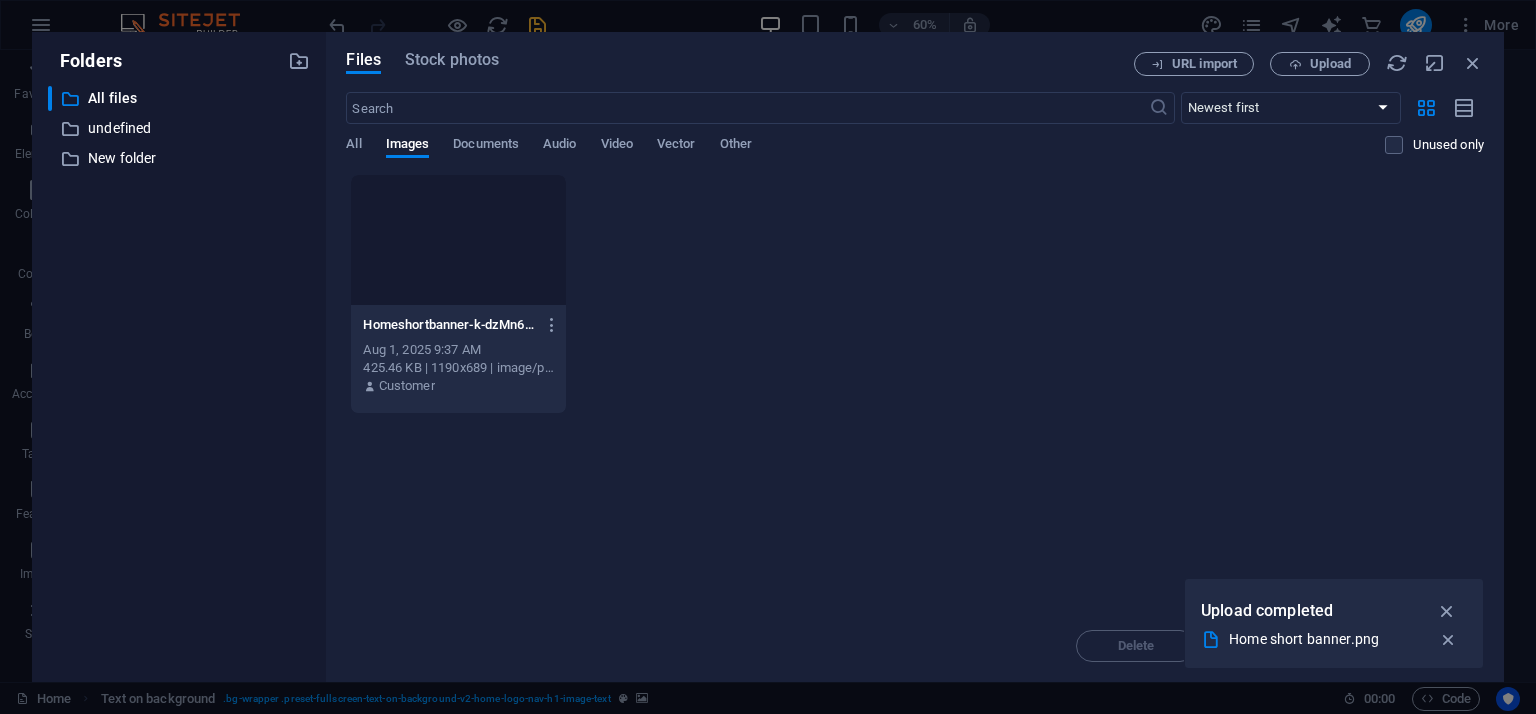 click at bounding box center (1448, 640) 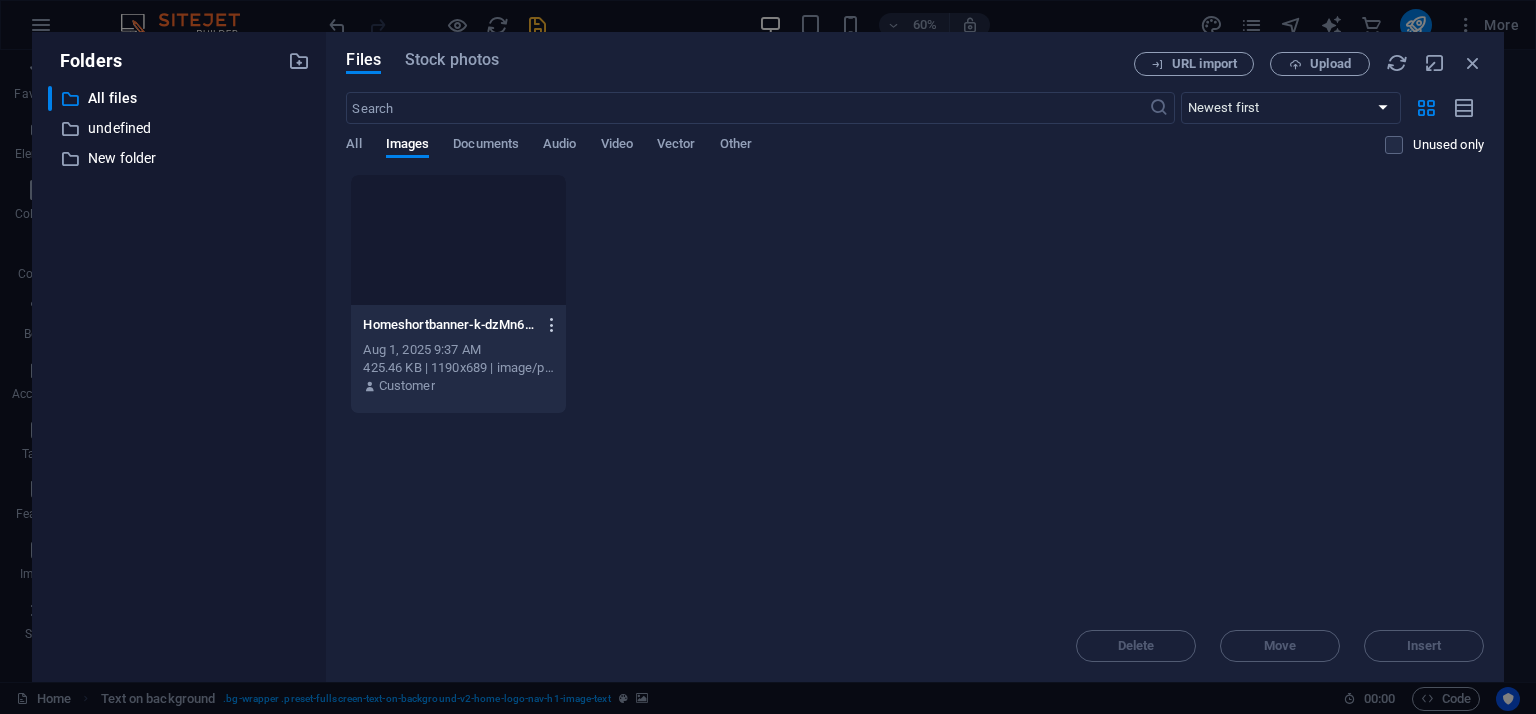 click at bounding box center (552, 325) 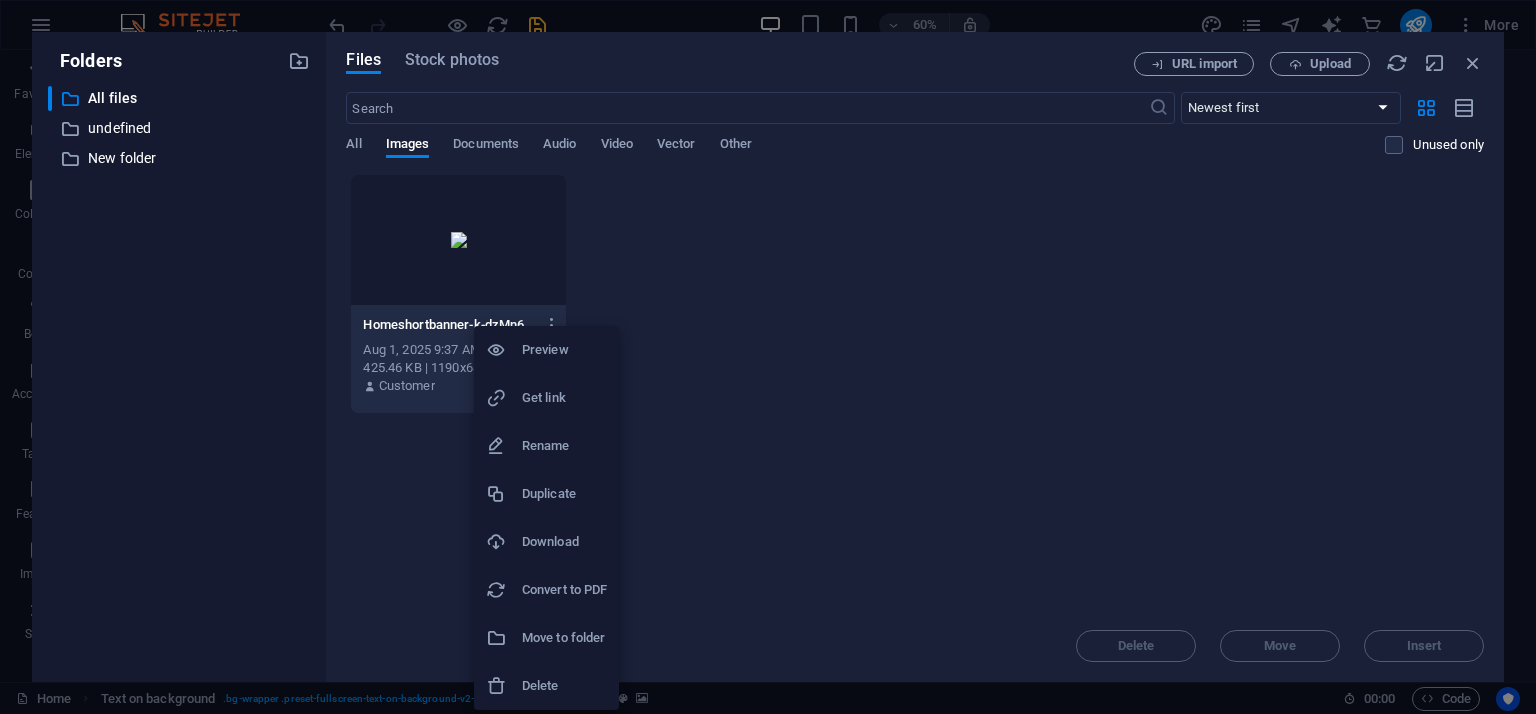 click on "Preview" at bounding box center (564, 350) 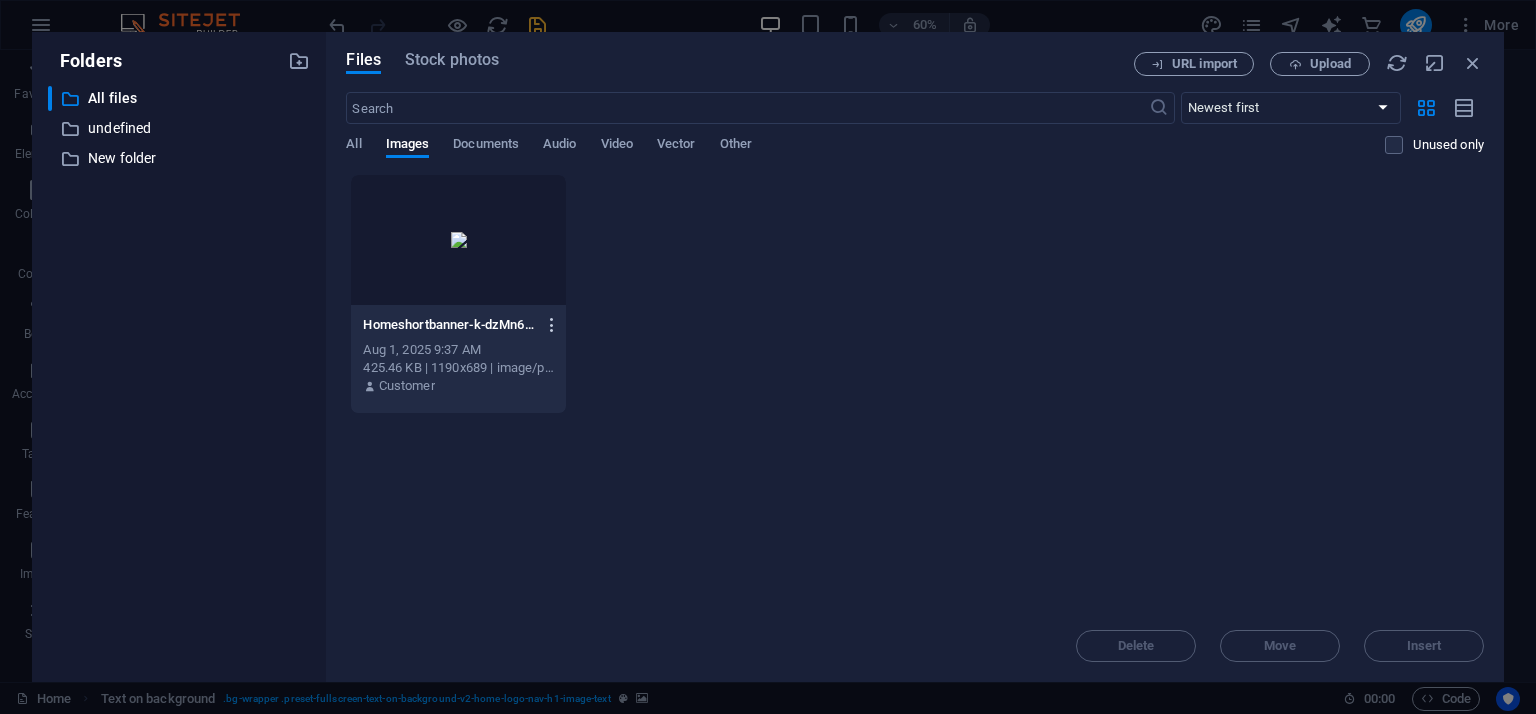 click at bounding box center (552, 325) 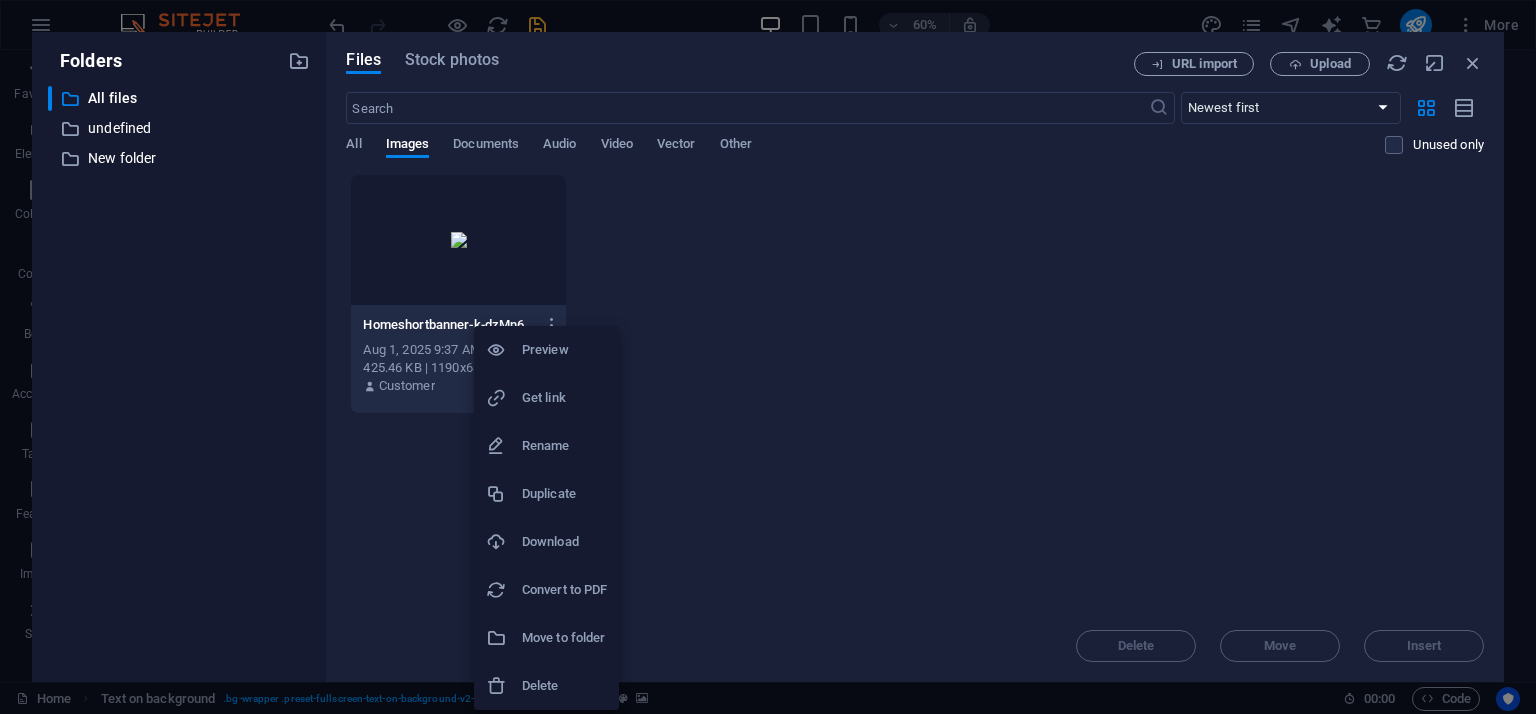 click on "Delete" at bounding box center (564, 686) 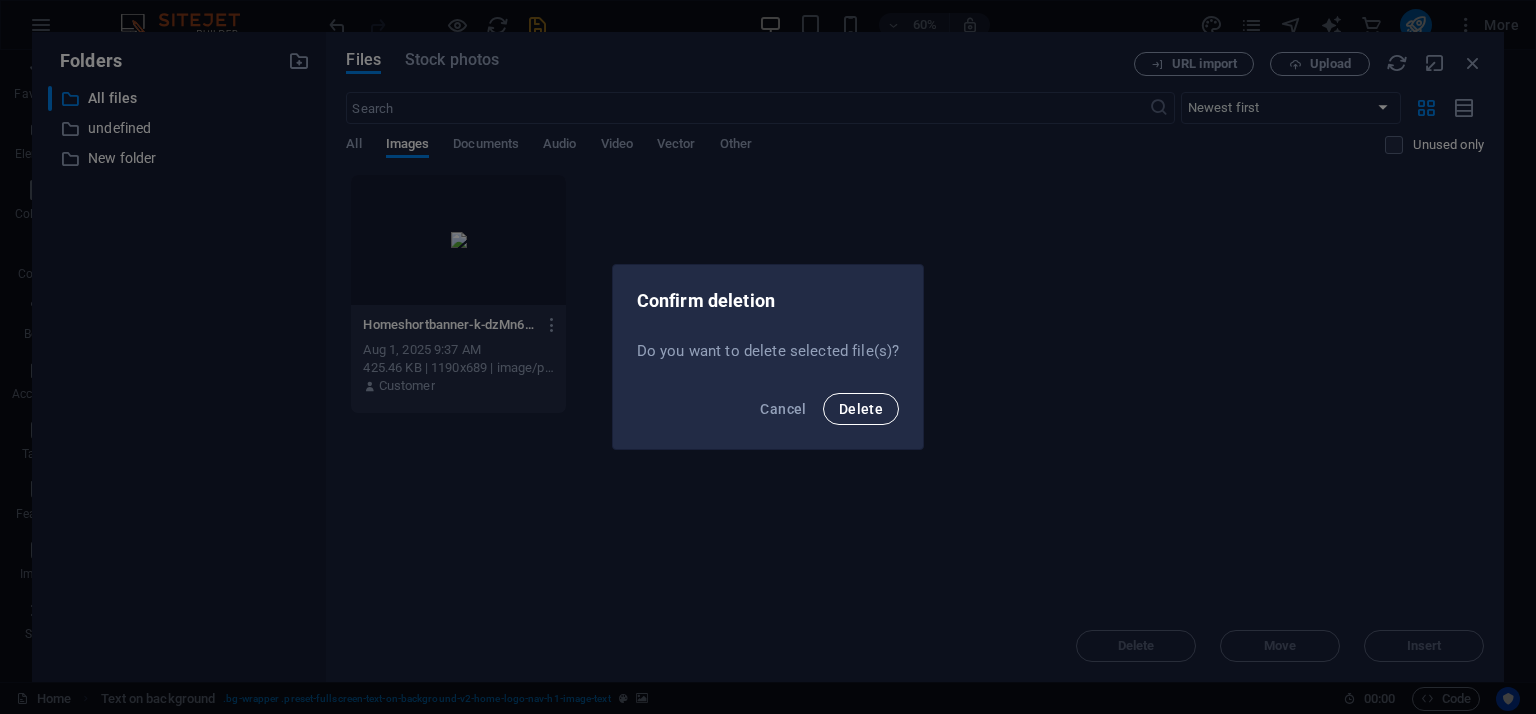 click on "Delete" at bounding box center [861, 409] 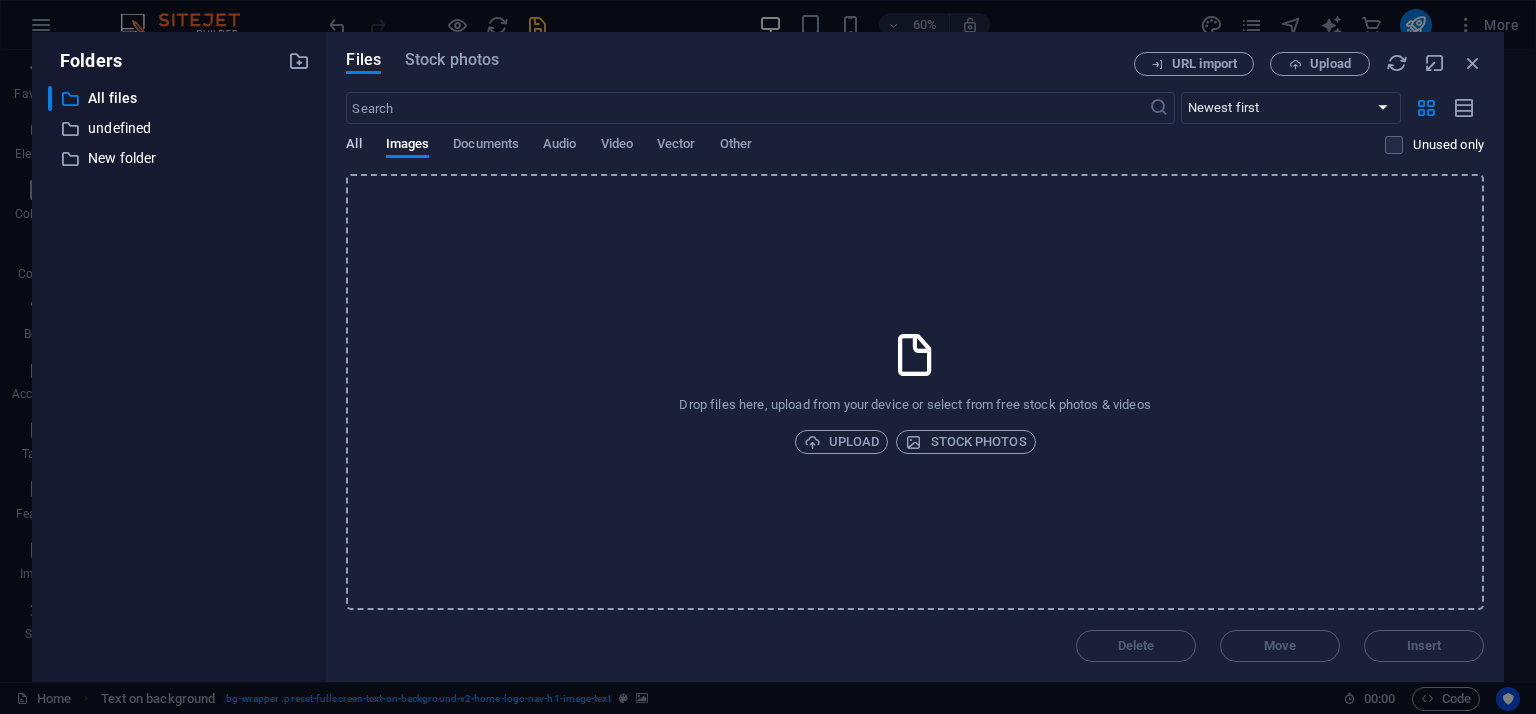 click on "All" at bounding box center [353, 146] 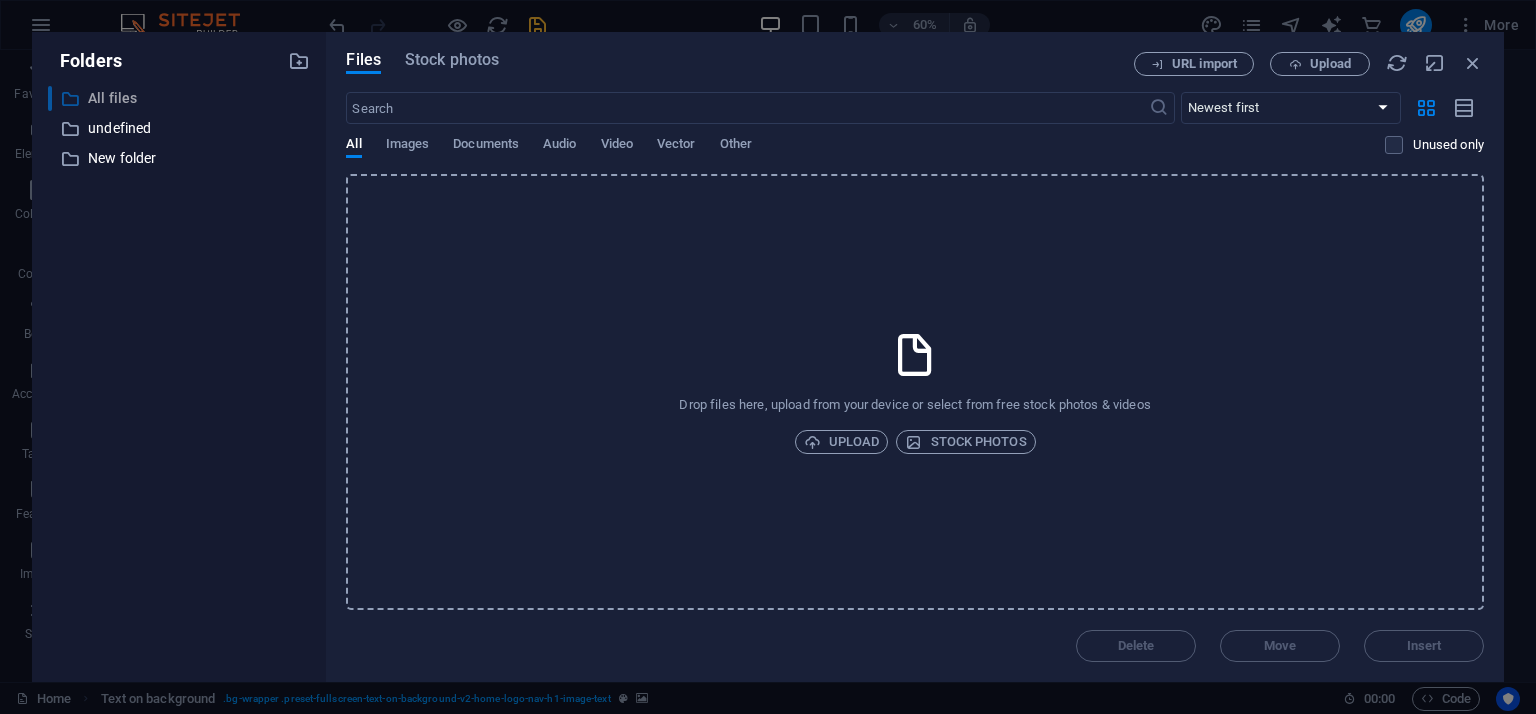 click on "All files" at bounding box center [181, 98] 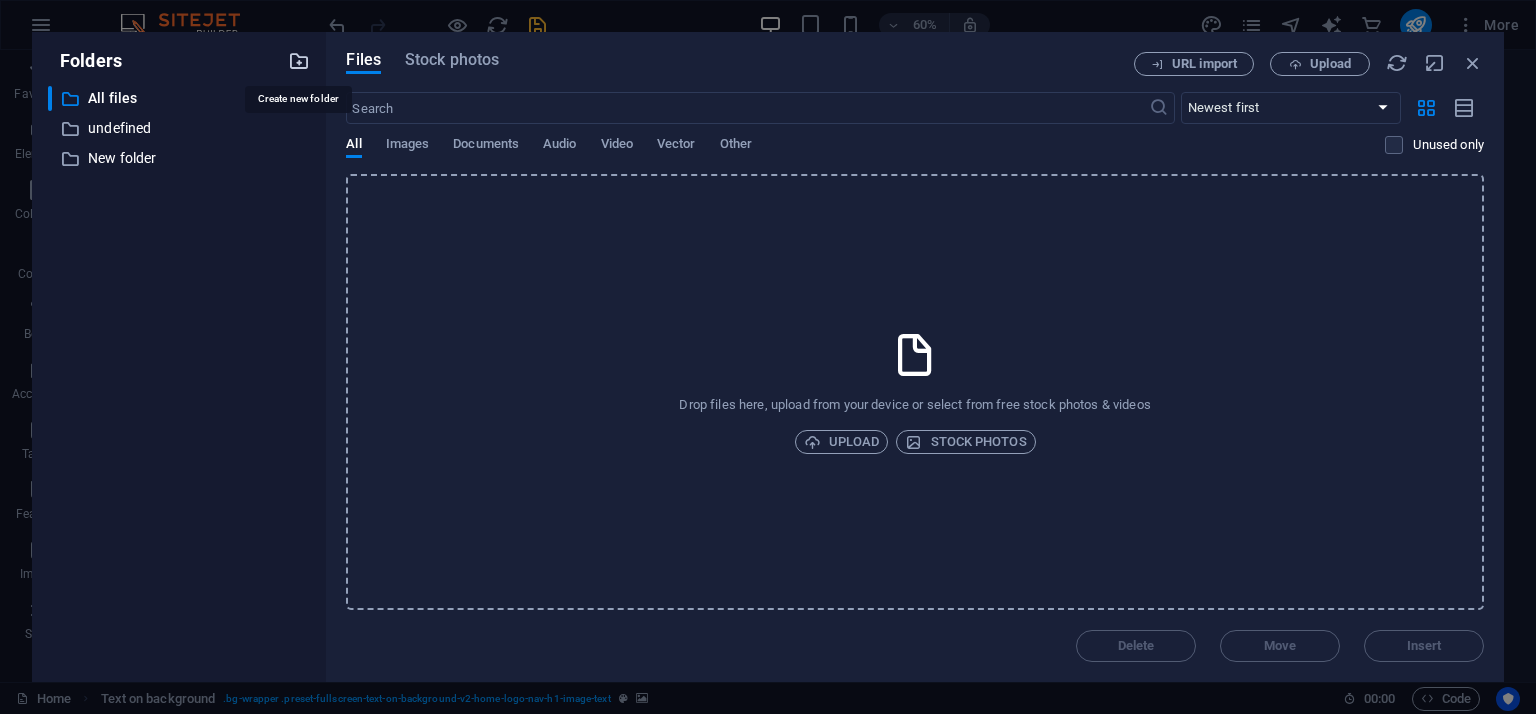 click at bounding box center [299, 61] 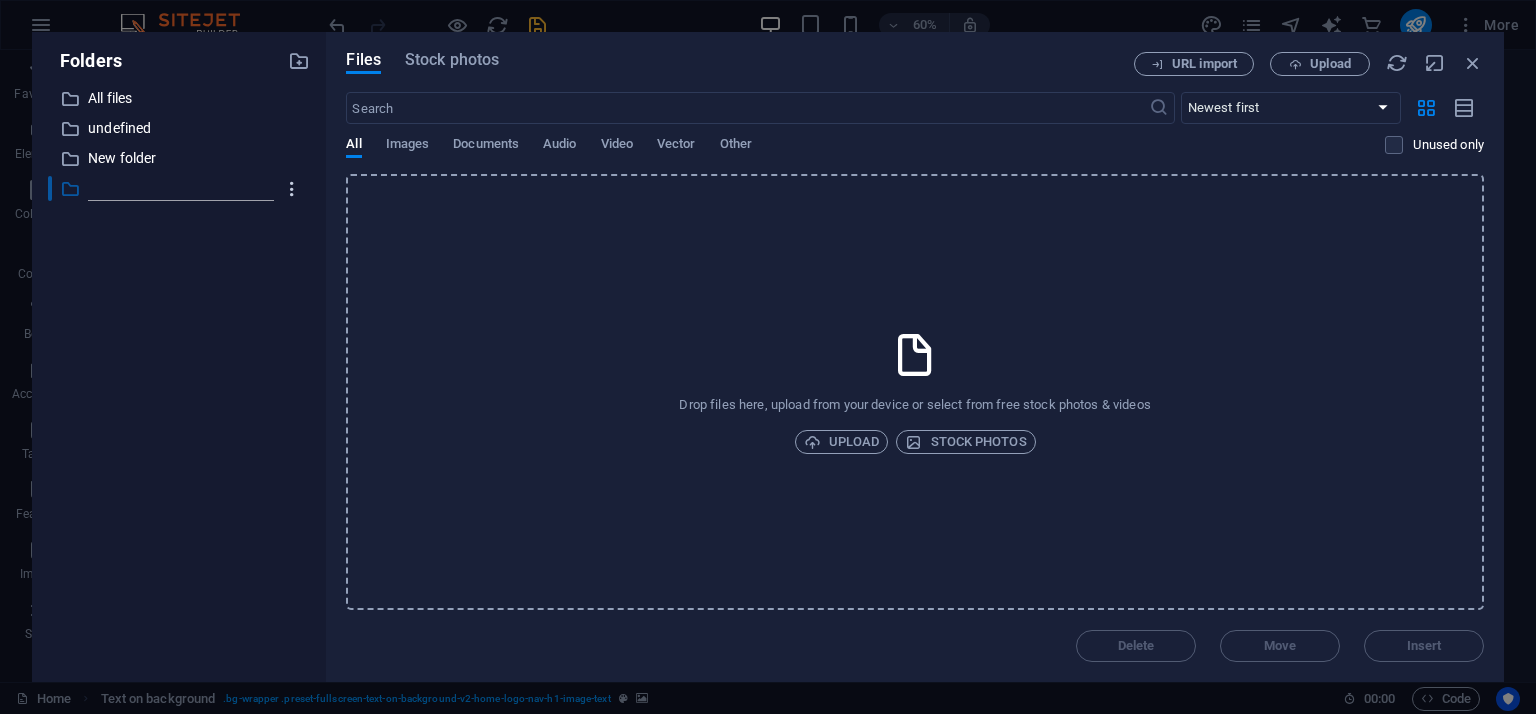 type 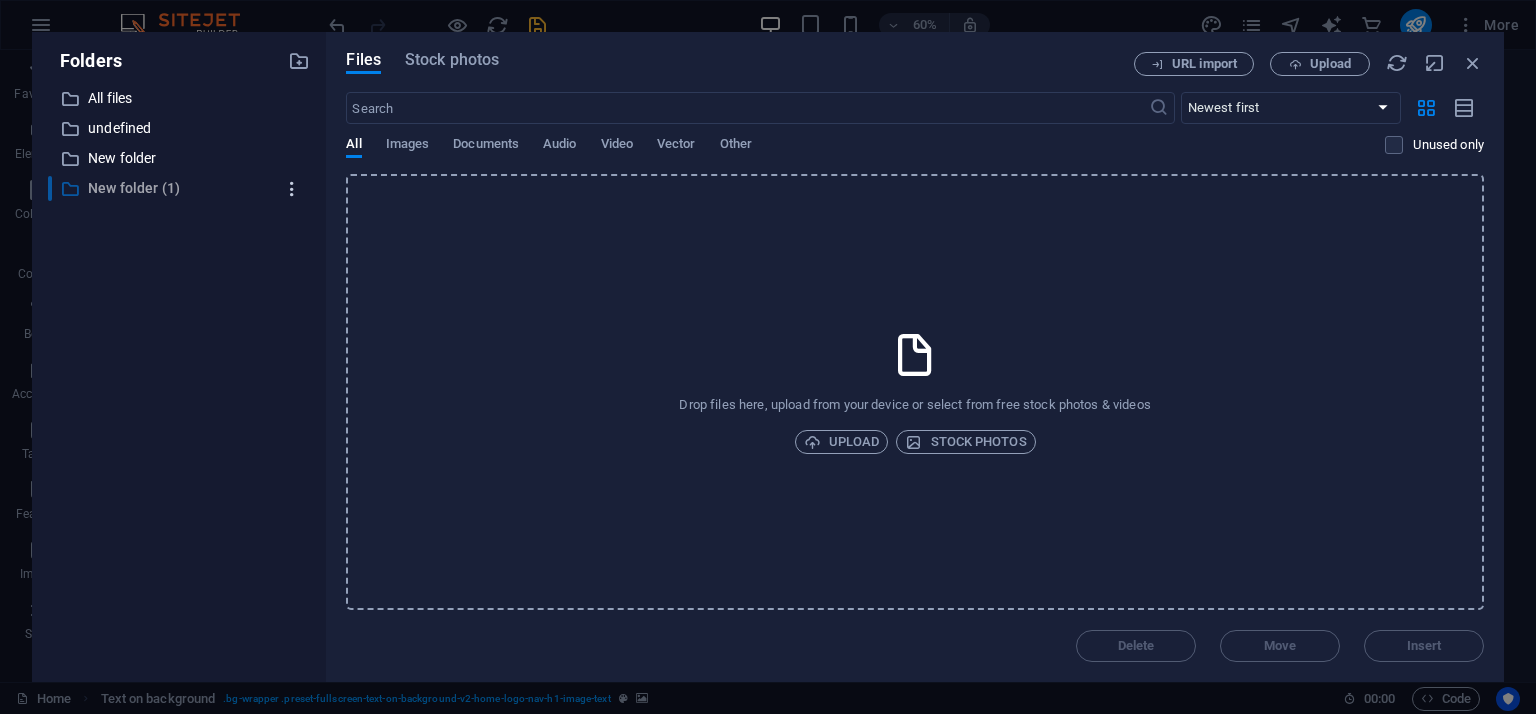 click at bounding box center [292, 189] 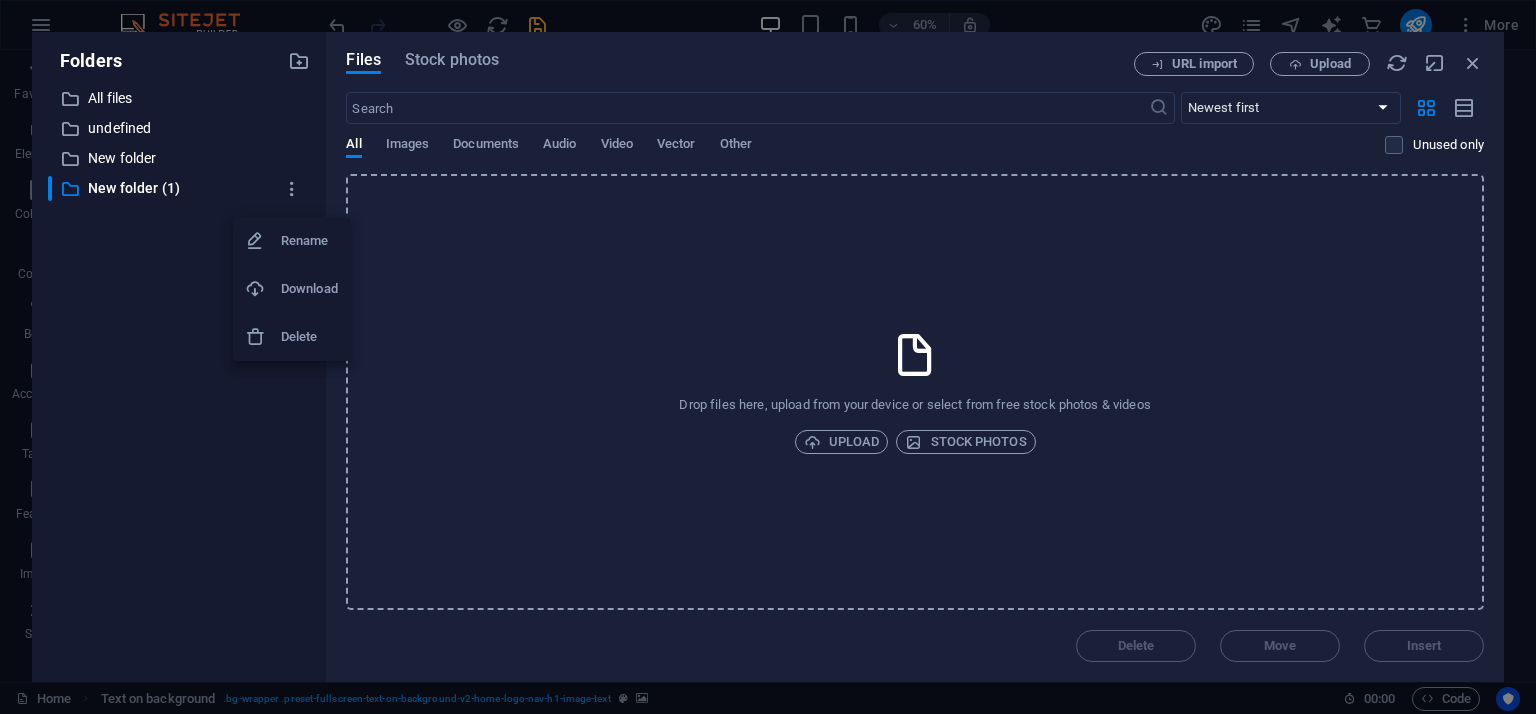 click on "Delete" at bounding box center (309, 337) 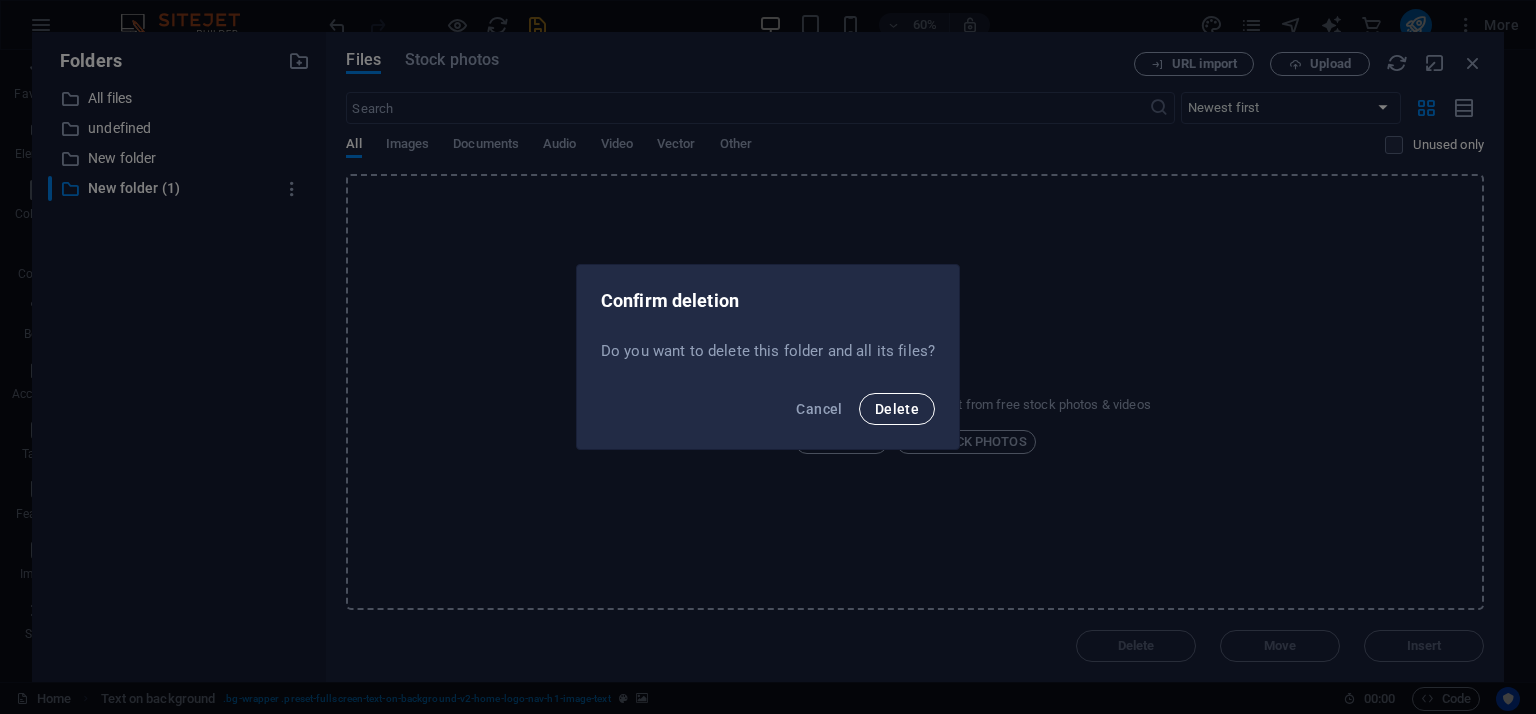 click on "Delete" at bounding box center [897, 409] 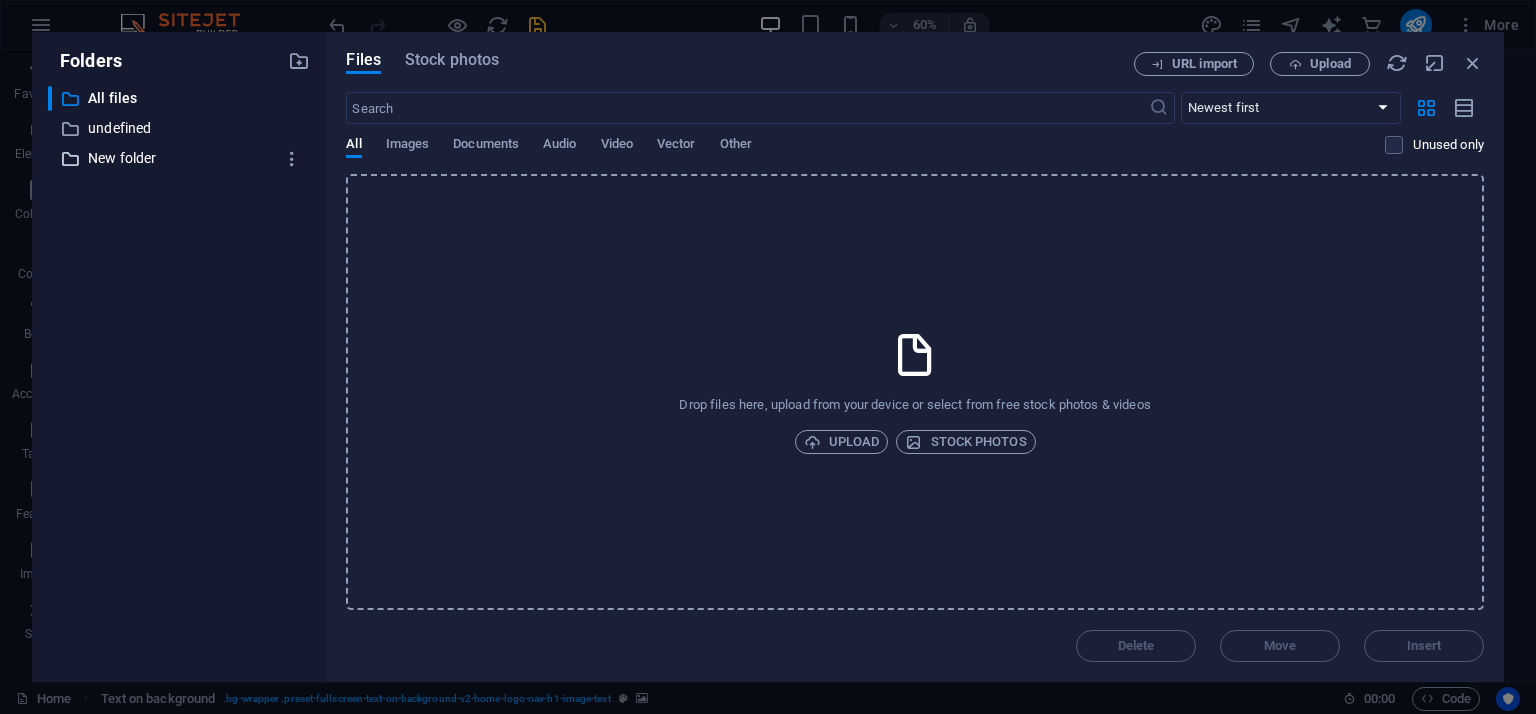 click on "New folder" at bounding box center [181, 158] 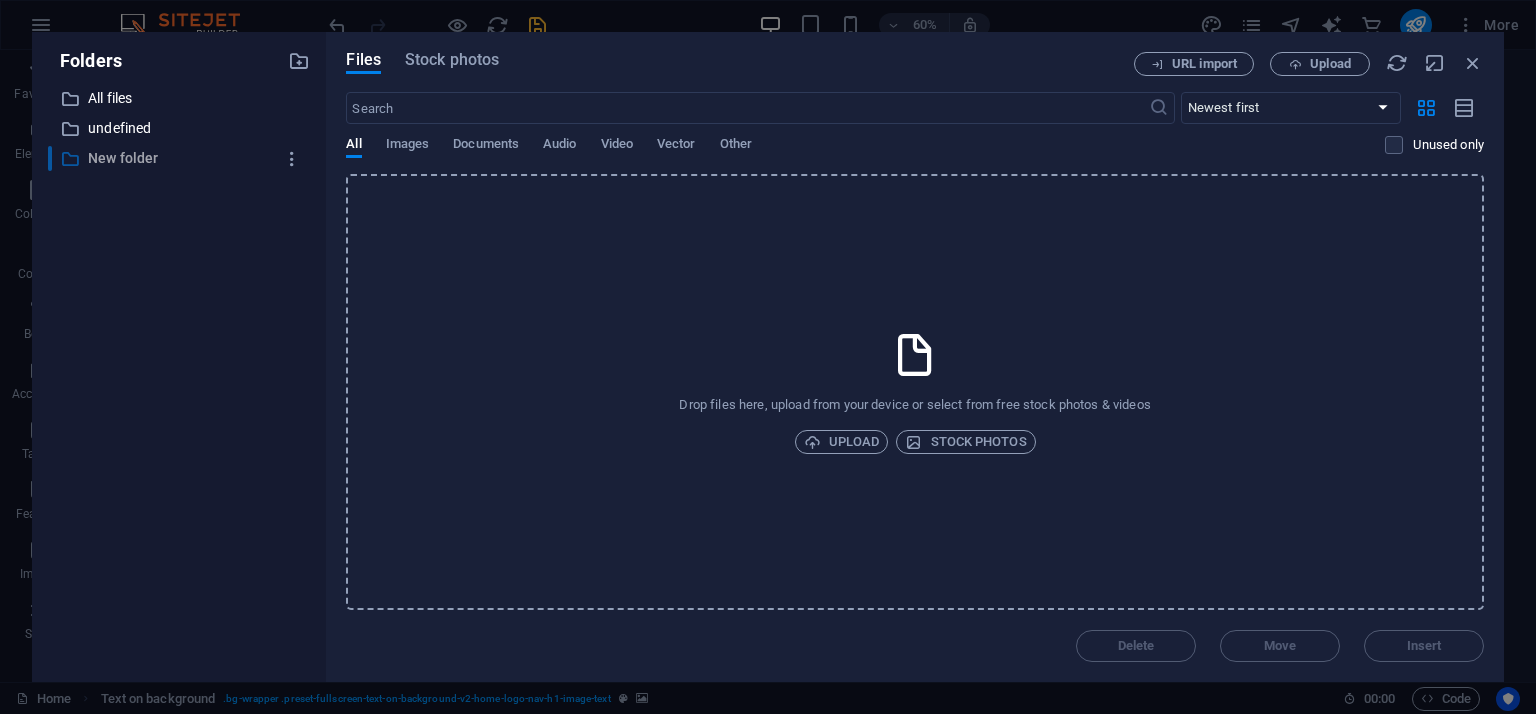 click on "New folder" at bounding box center (181, 158) 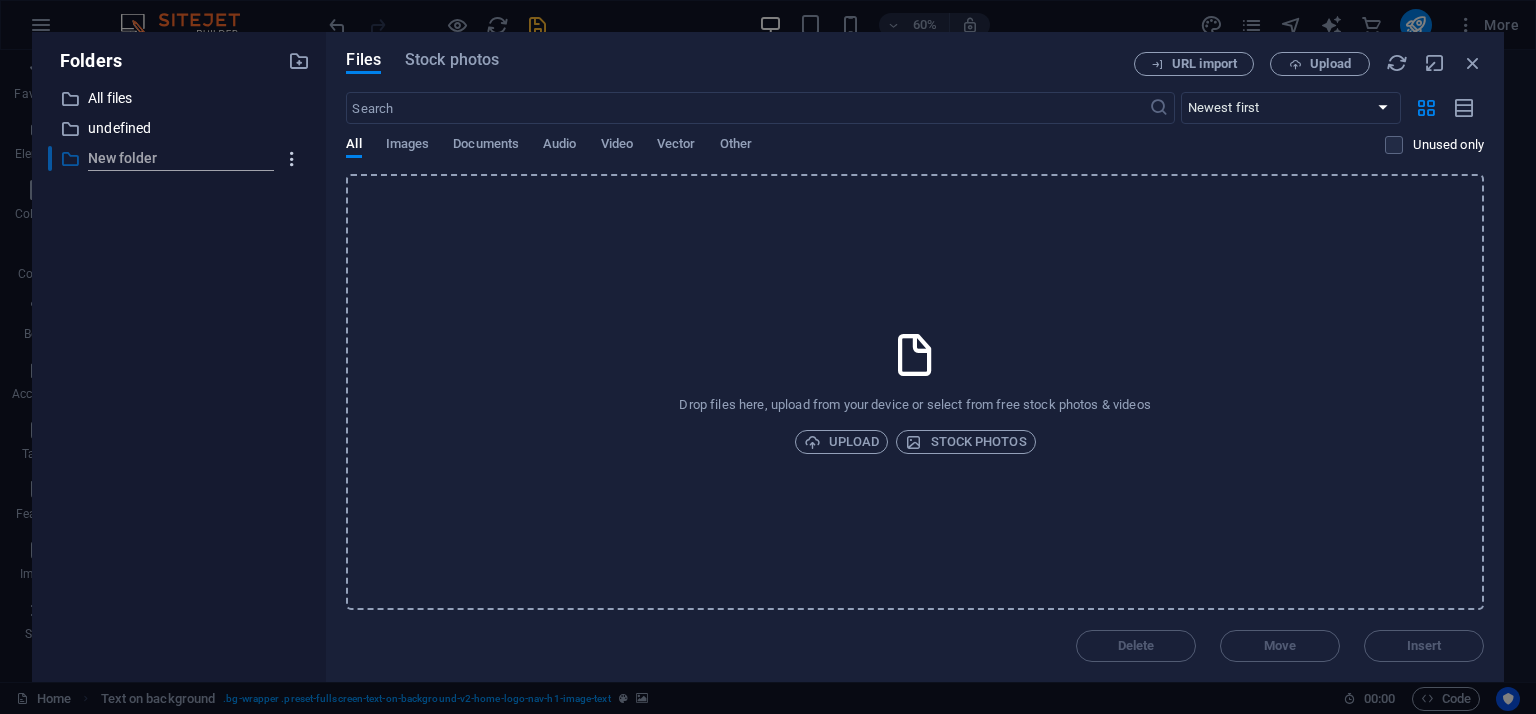 click at bounding box center [292, 159] 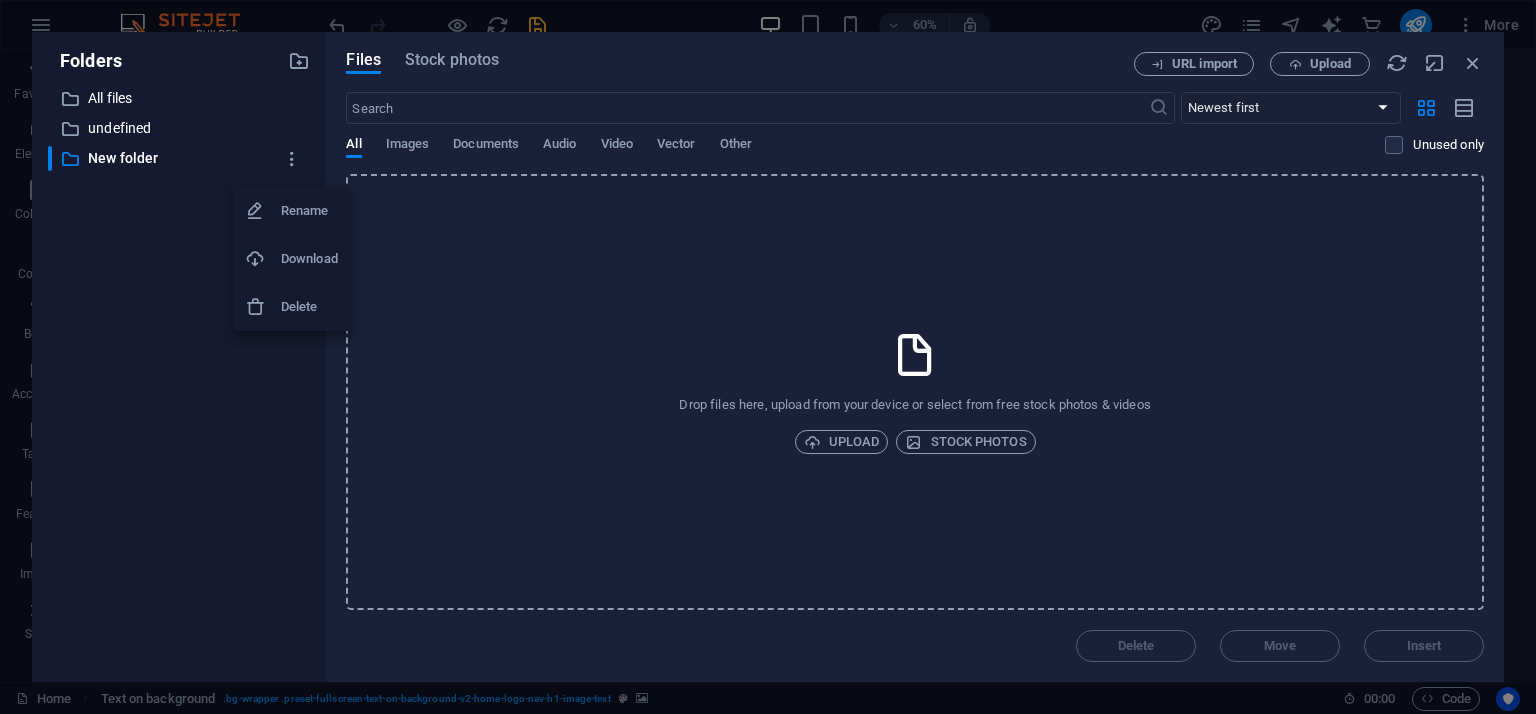 click on "Delete" at bounding box center (309, 307) 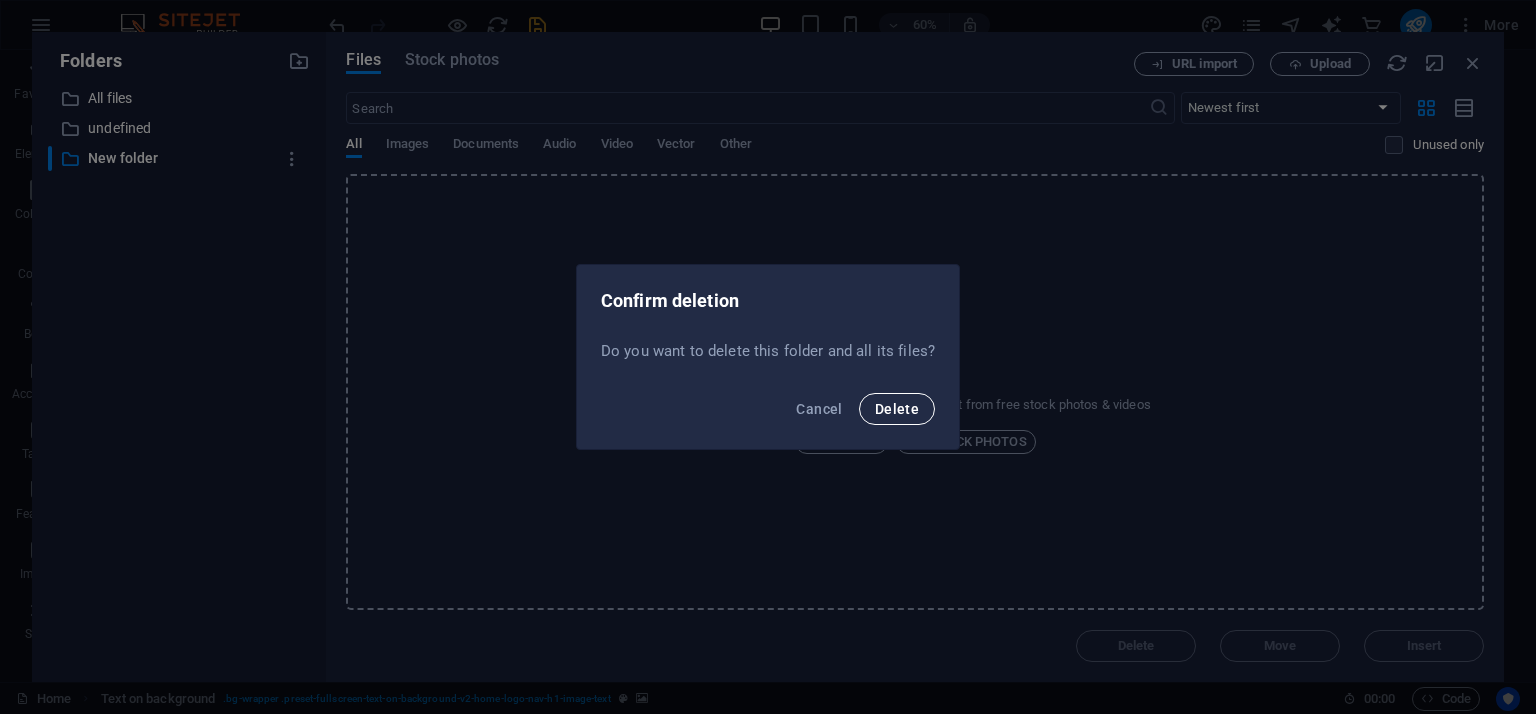 click on "Delete" at bounding box center (897, 409) 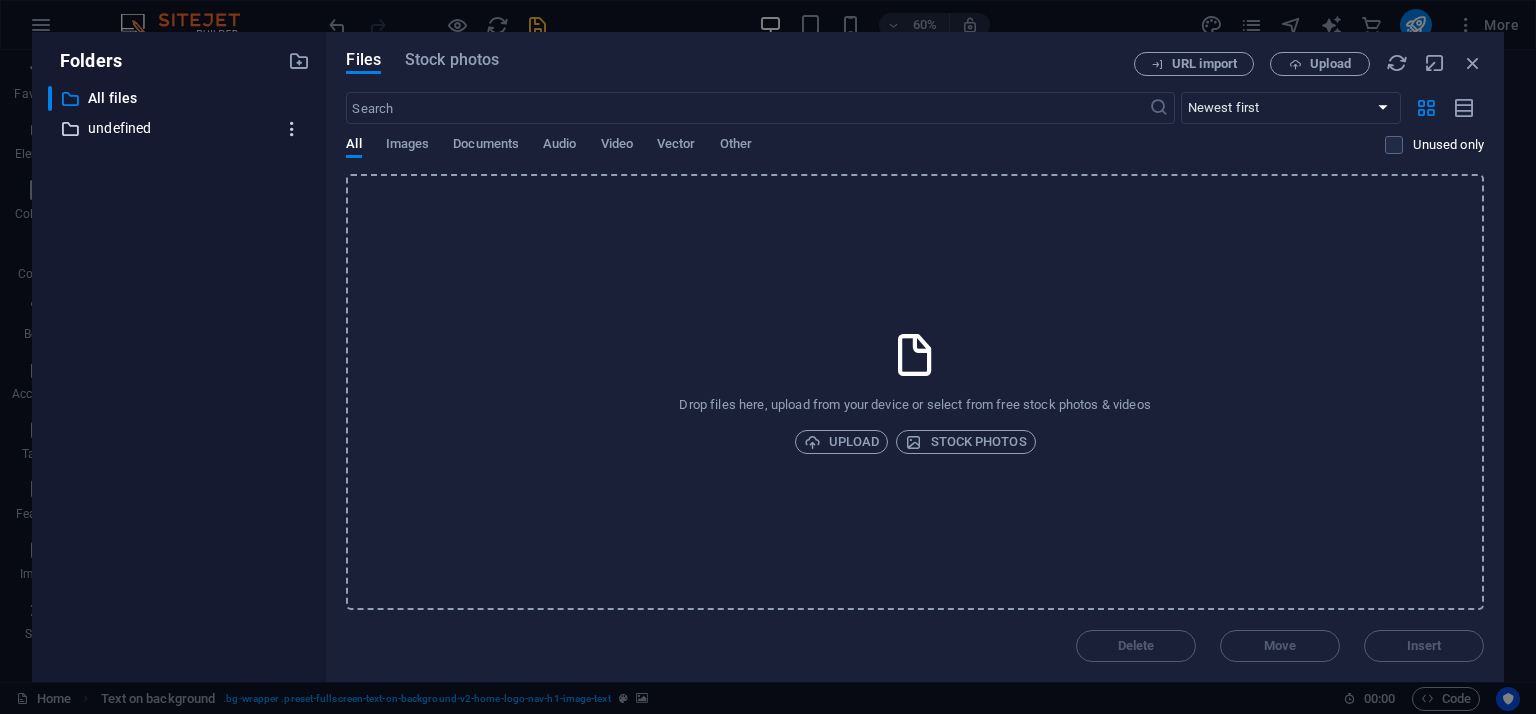 click at bounding box center [292, 129] 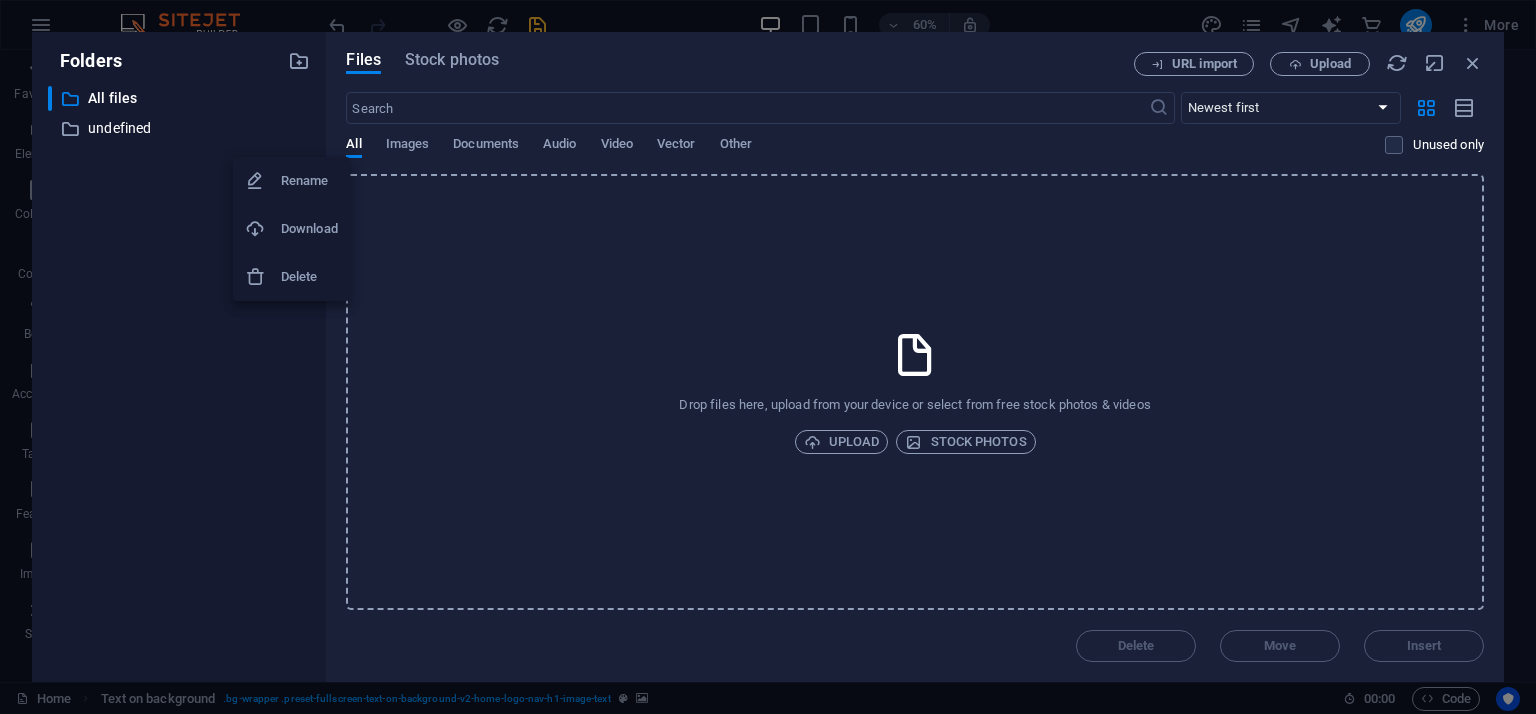 drag, startPoint x: 285, startPoint y: 128, endPoint x: 250, endPoint y: 266, distance: 142.36923 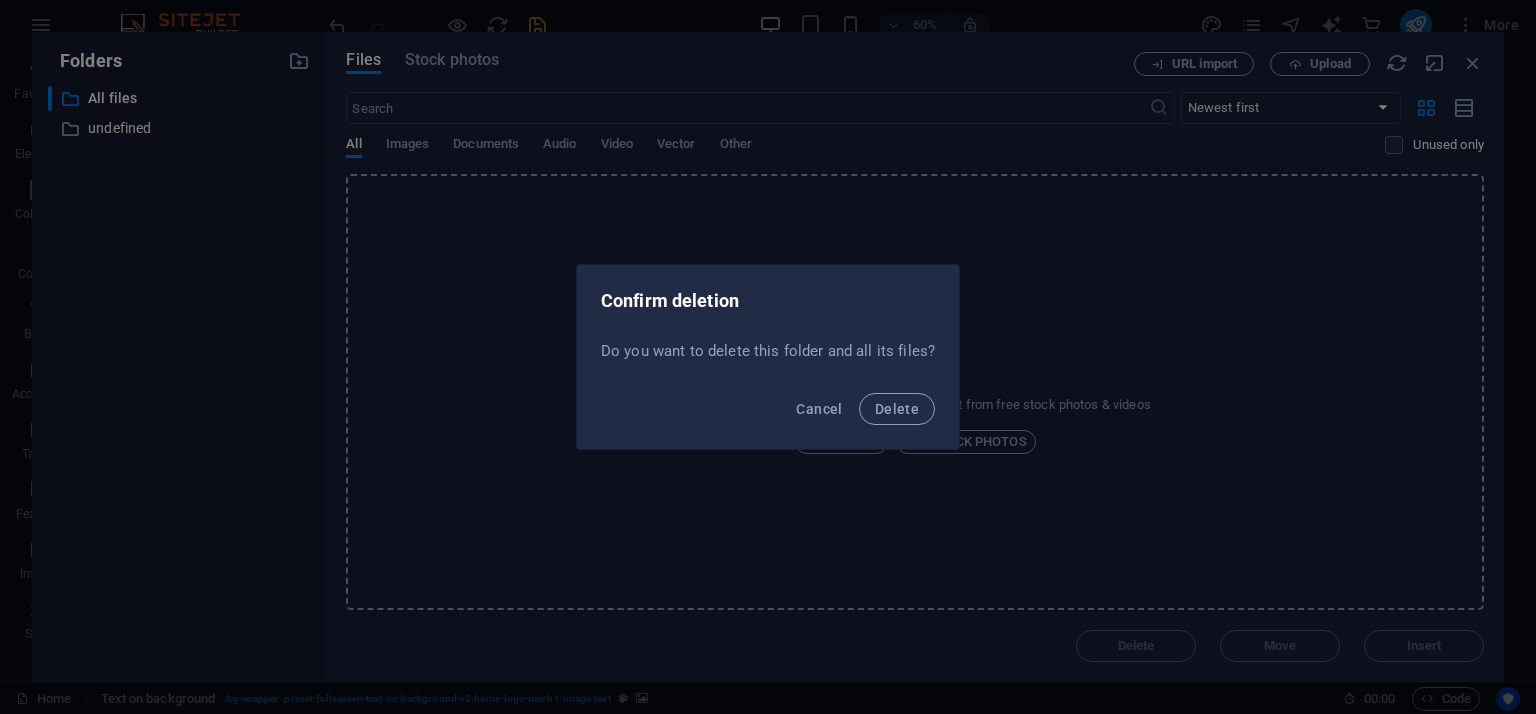 drag, startPoint x: 900, startPoint y: 396, endPoint x: 655, endPoint y: 276, distance: 272.80945 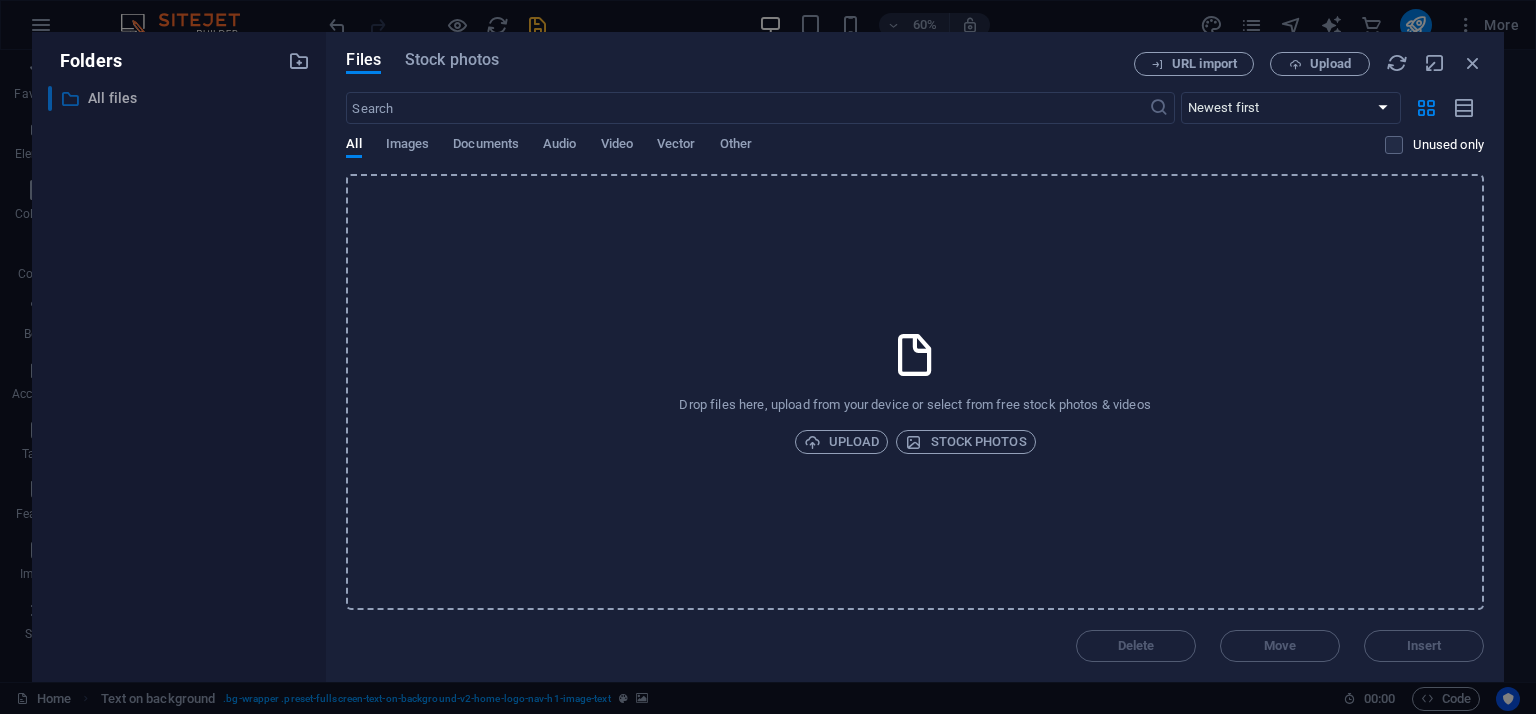 click on "All files" at bounding box center [181, 98] 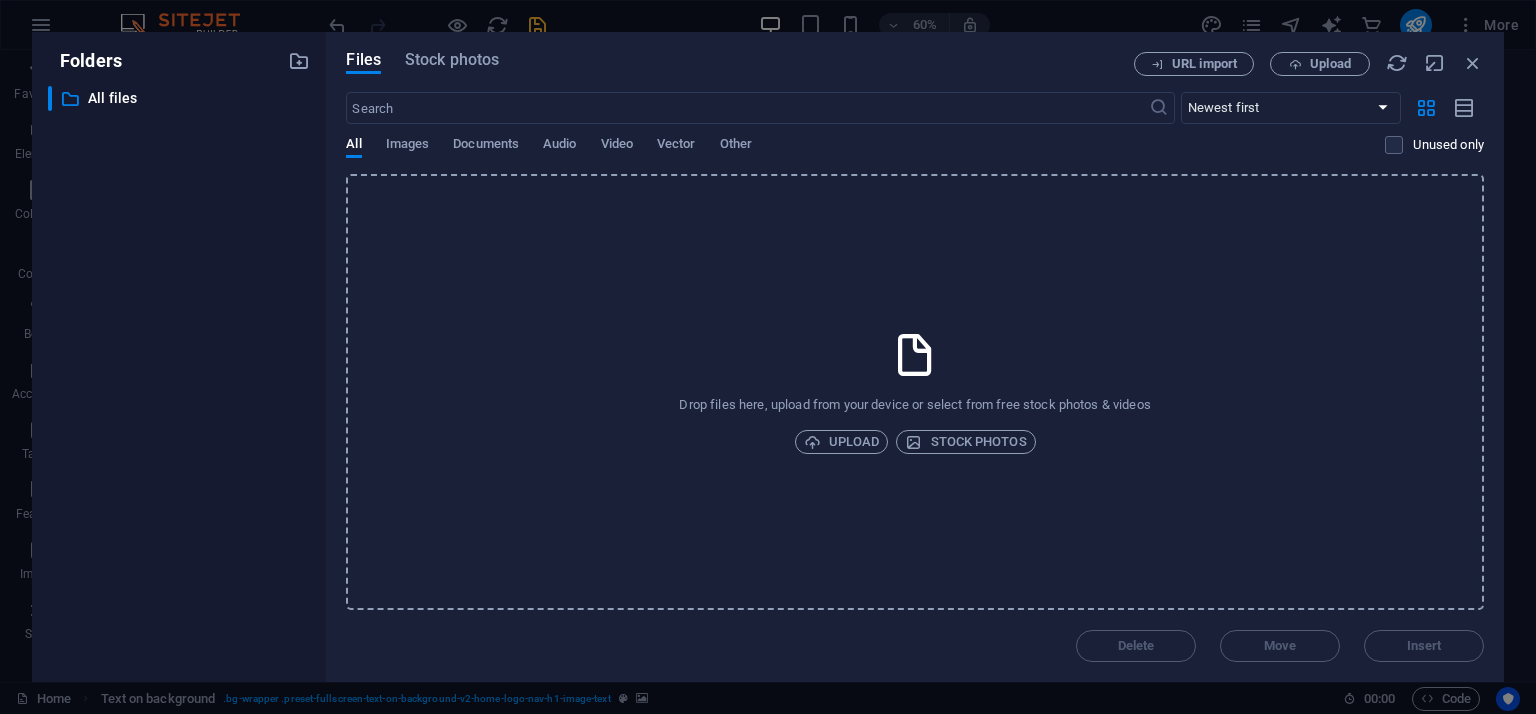 click on "Folders ​ All files All files" at bounding box center (179, 357) 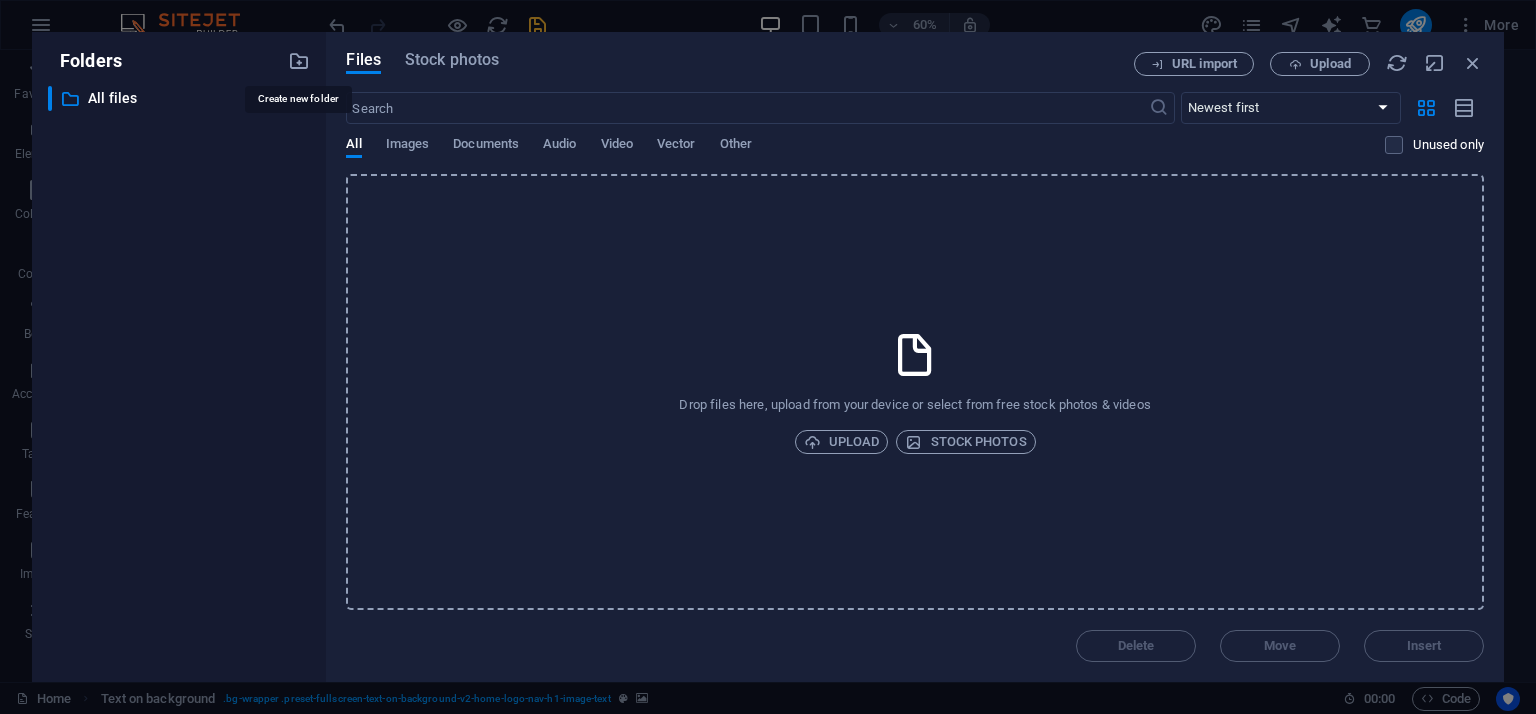 click at bounding box center [299, 61] 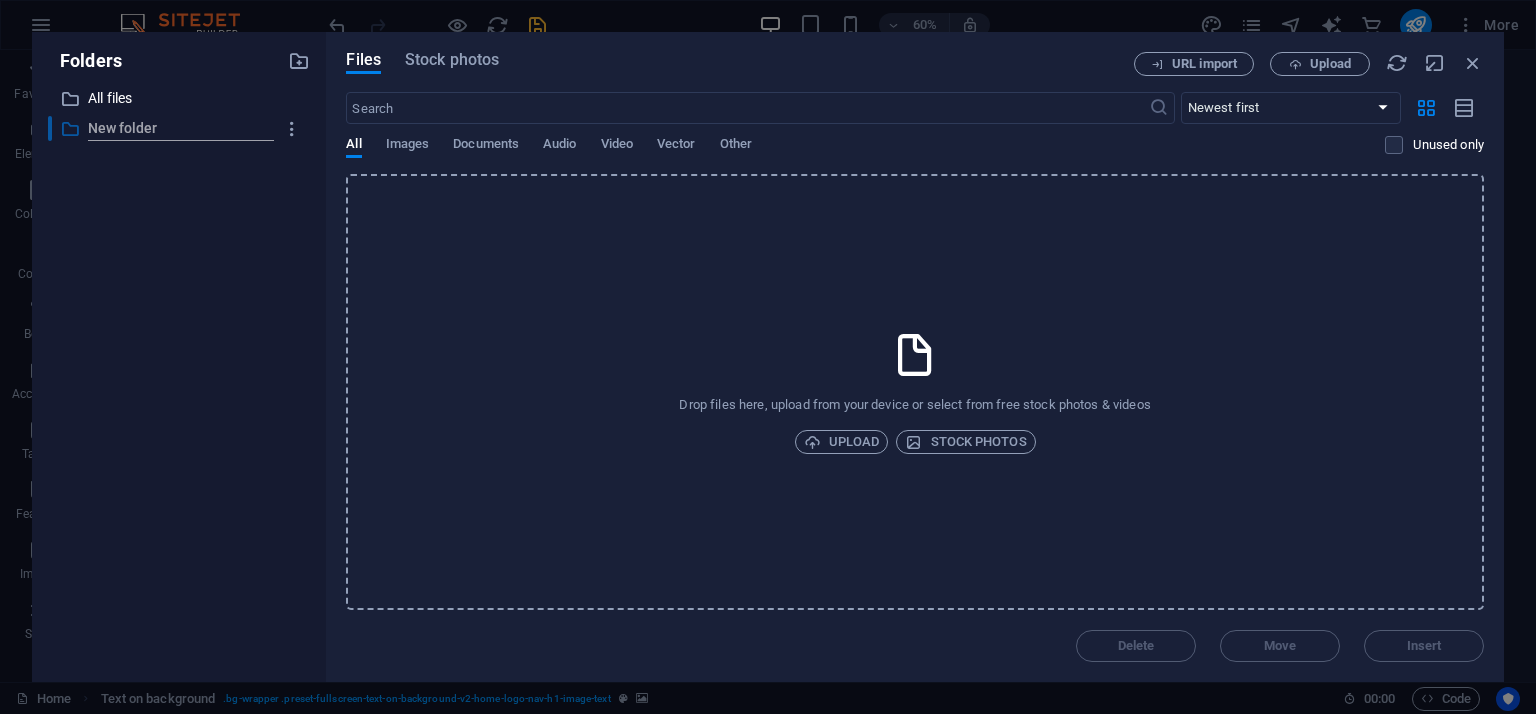 click on "New folder" at bounding box center [181, 129] 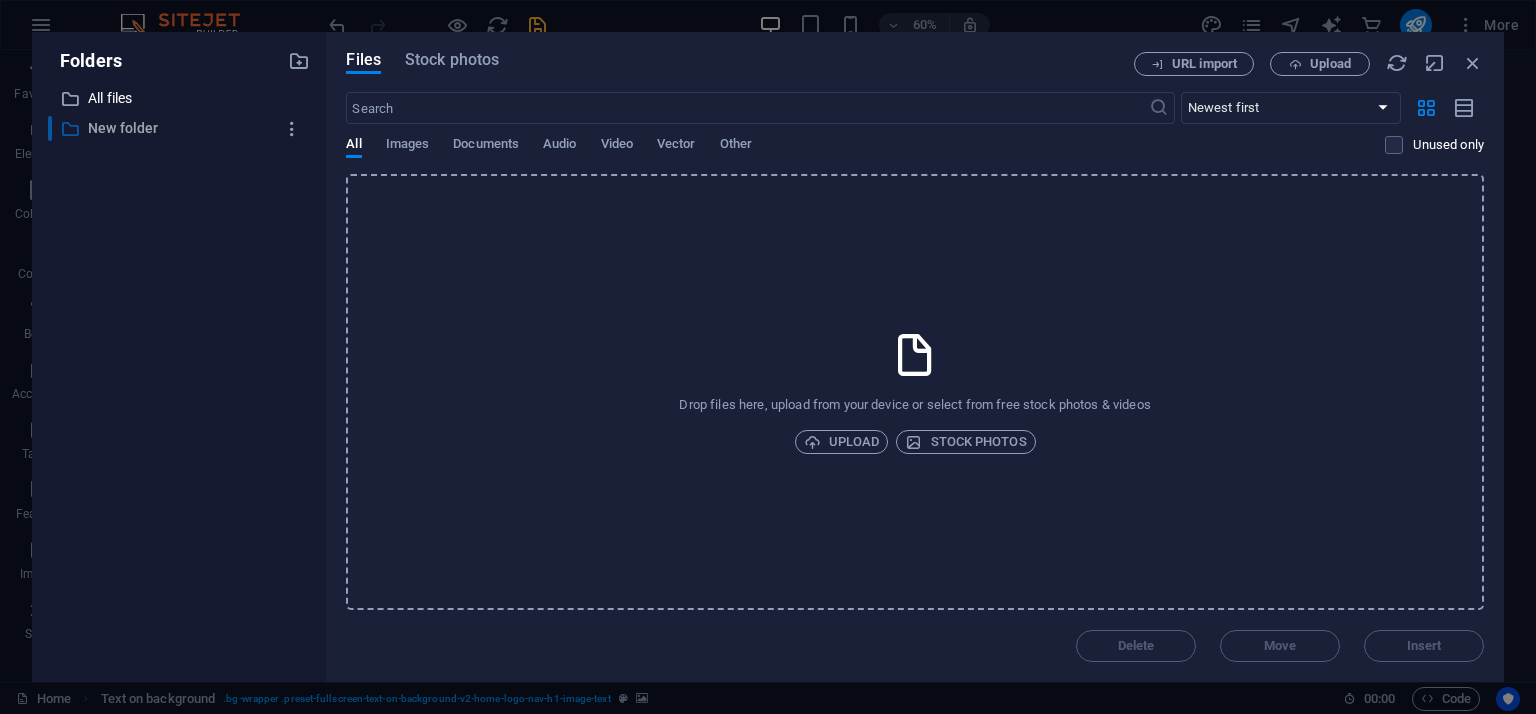 drag, startPoint x: 191, startPoint y: 125, endPoint x: 57, endPoint y: 131, distance: 134.13426 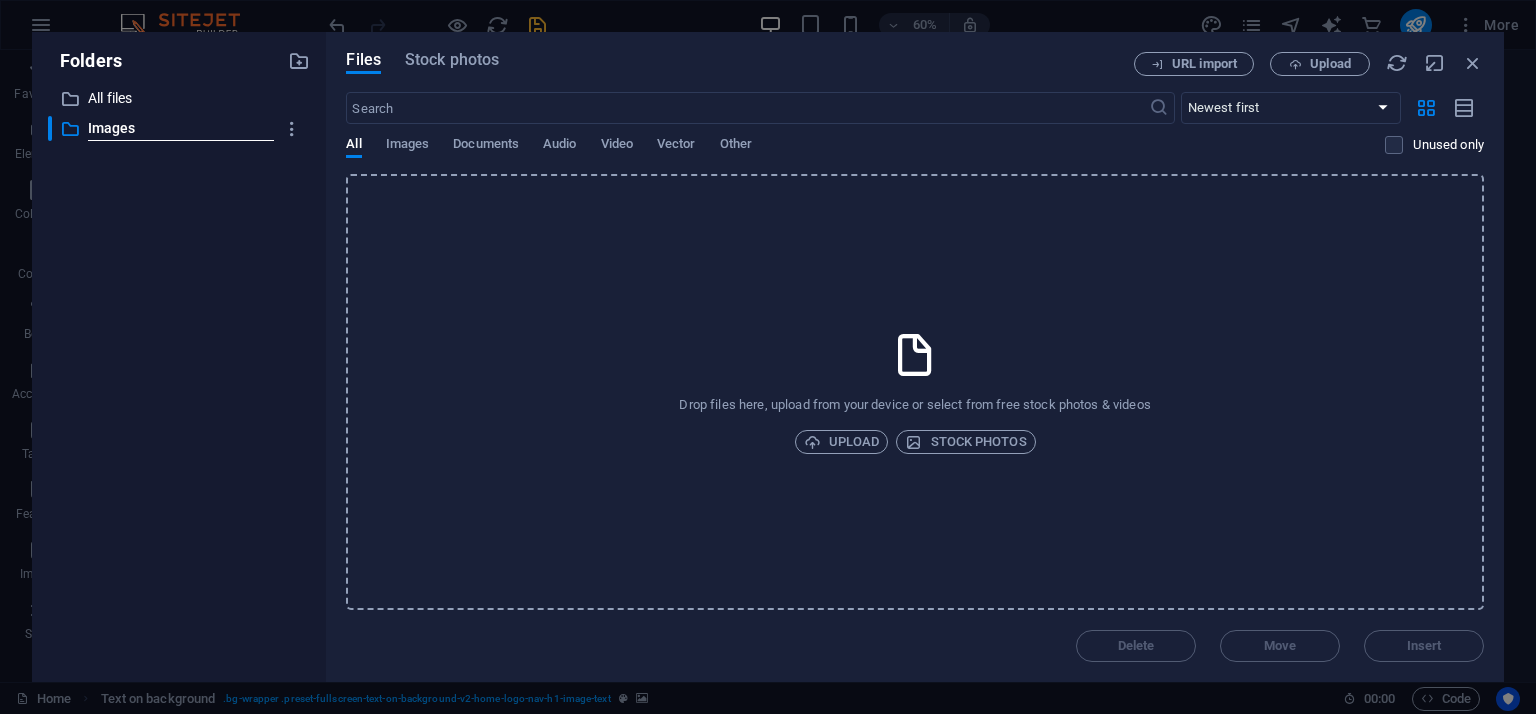 type on "Images" 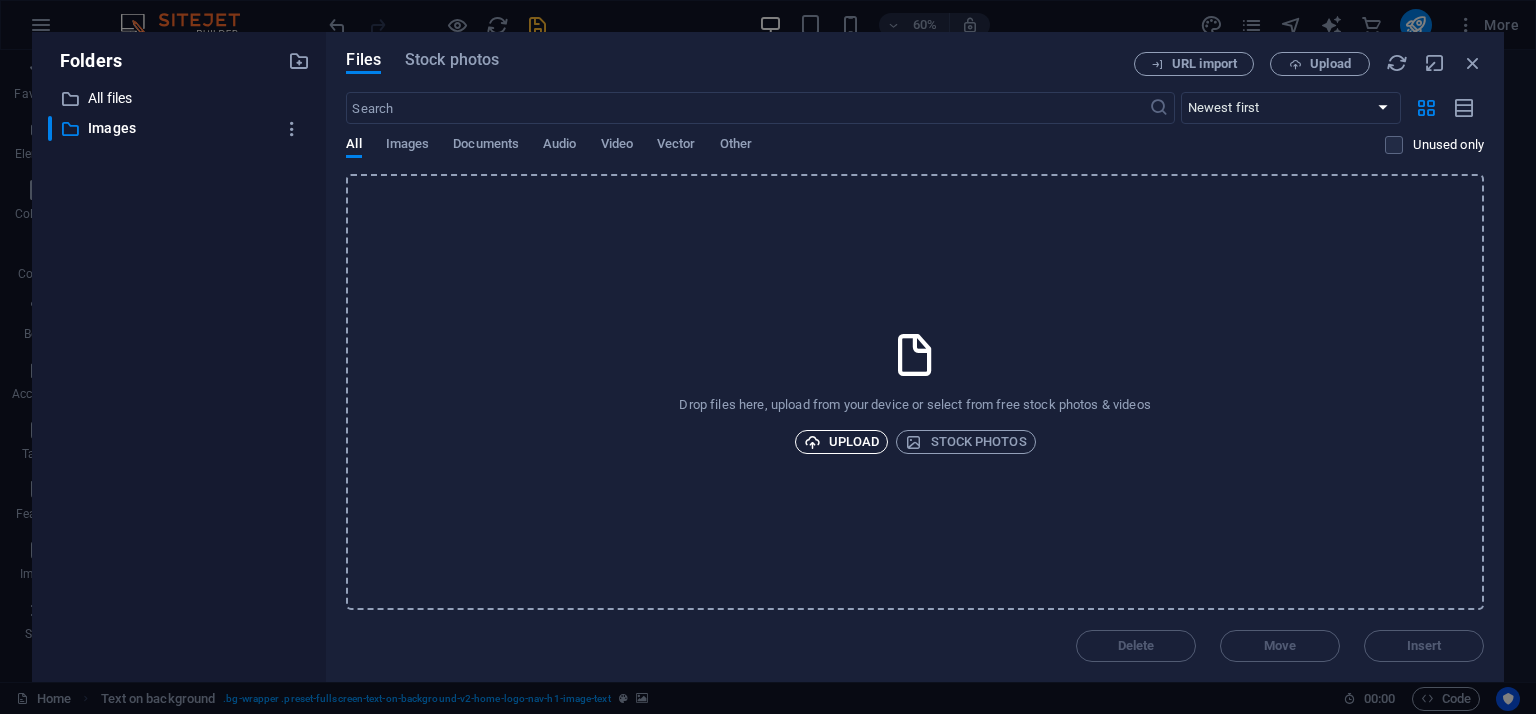 click on "Upload" at bounding box center [842, 442] 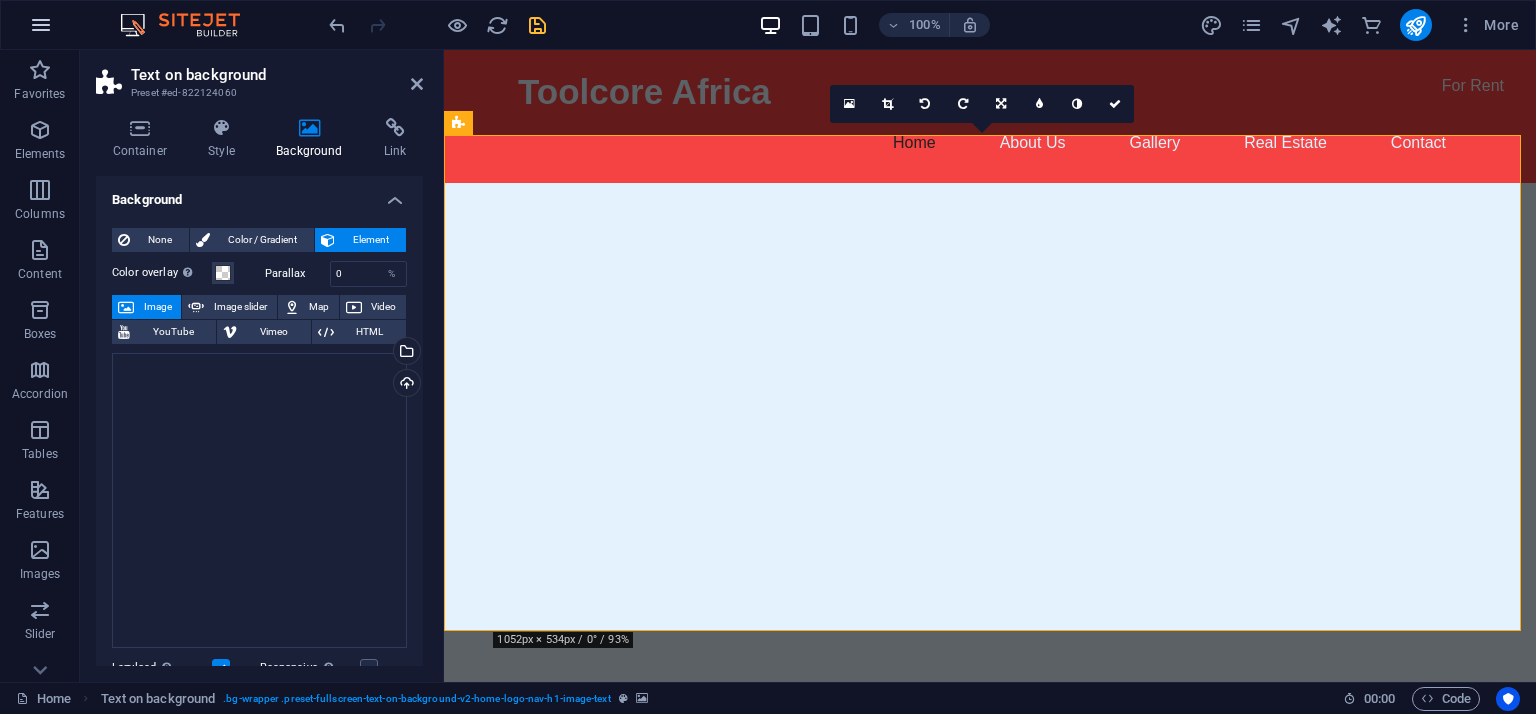 click at bounding box center (41, 25) 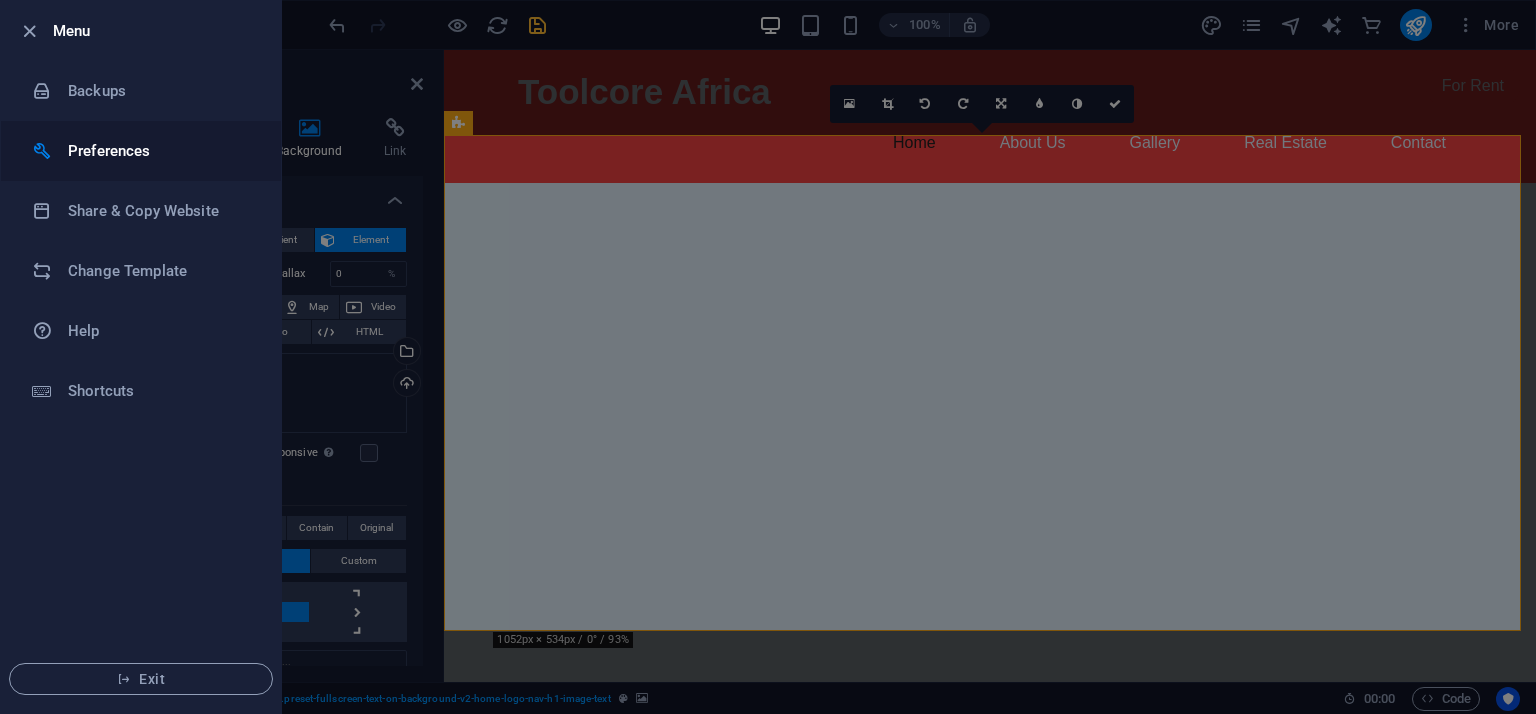 click on "Preferences" at bounding box center (160, 151) 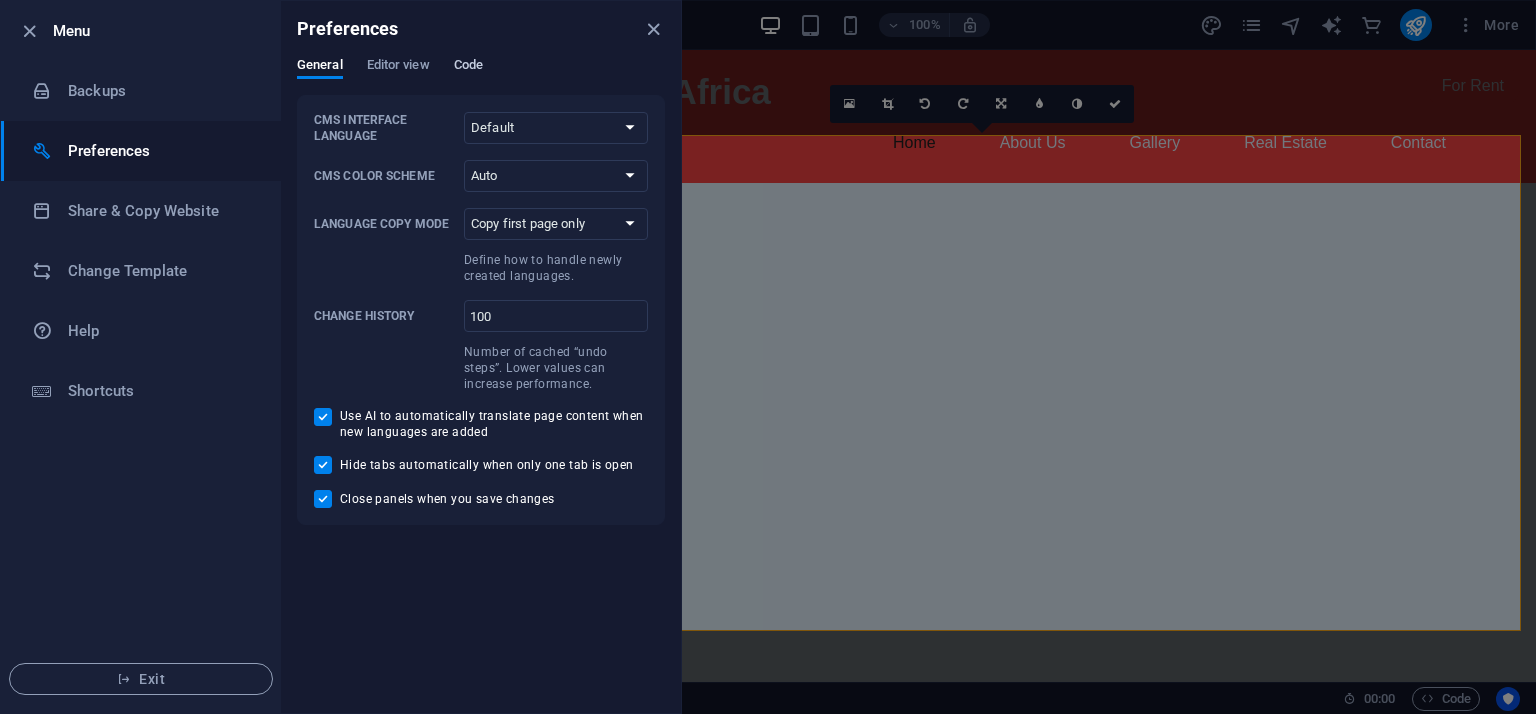 click on "Code" at bounding box center [468, 67] 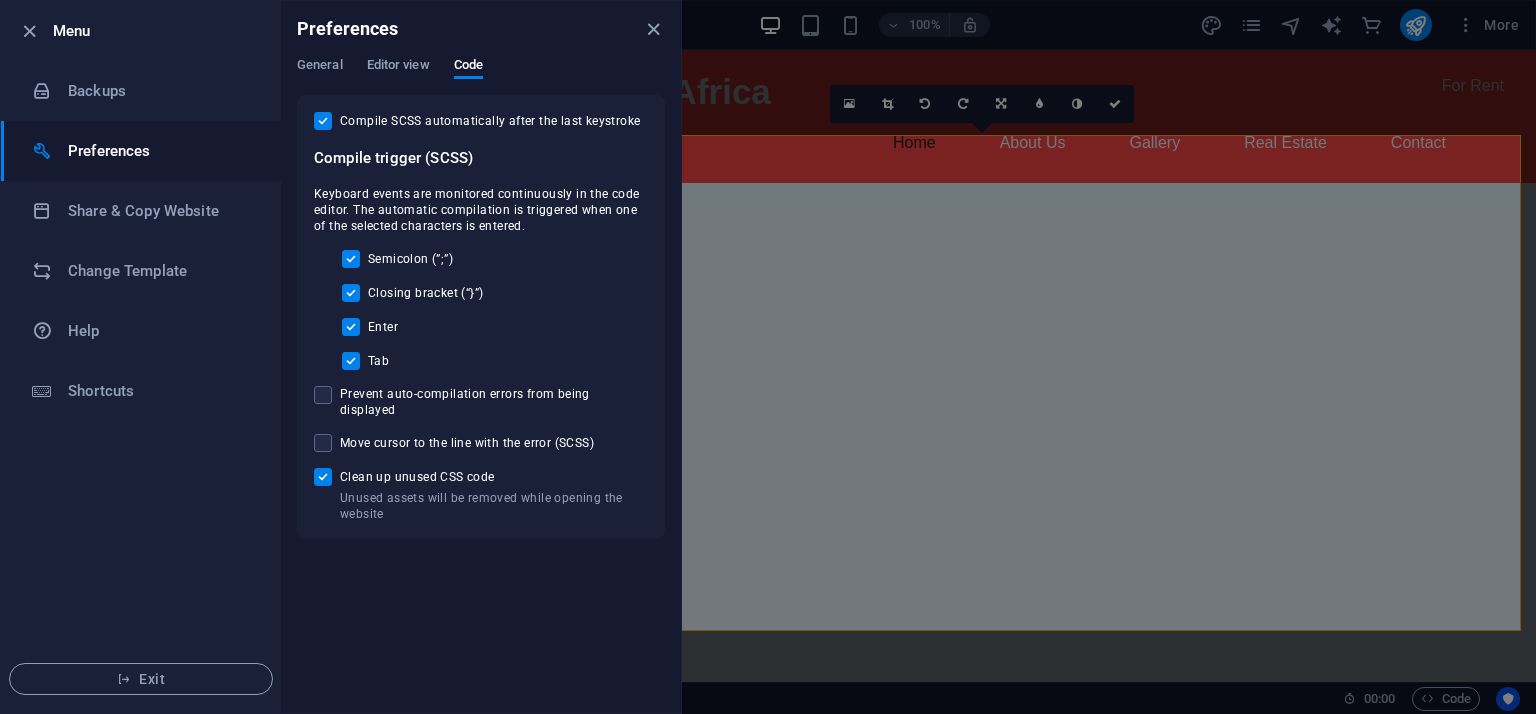click at bounding box center (768, 357) 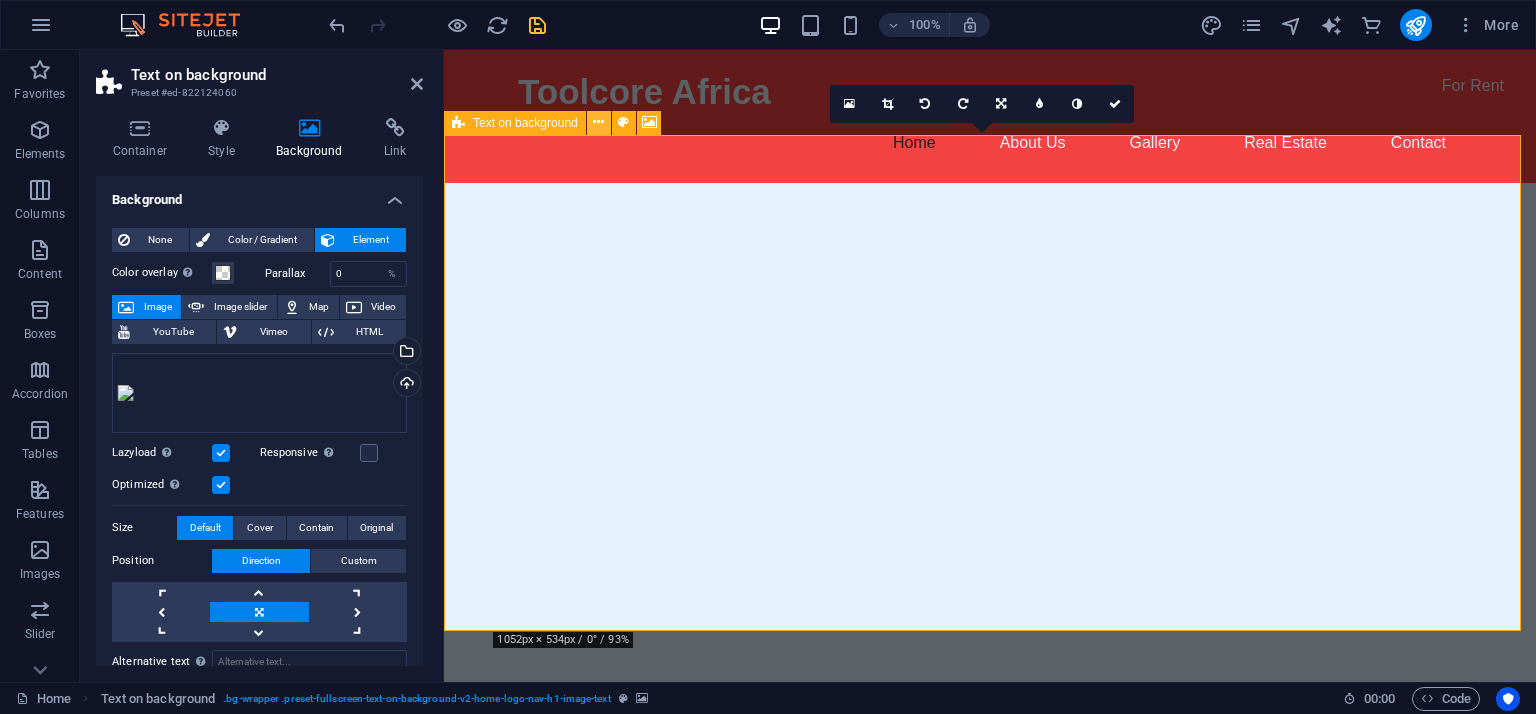 click at bounding box center (598, 122) 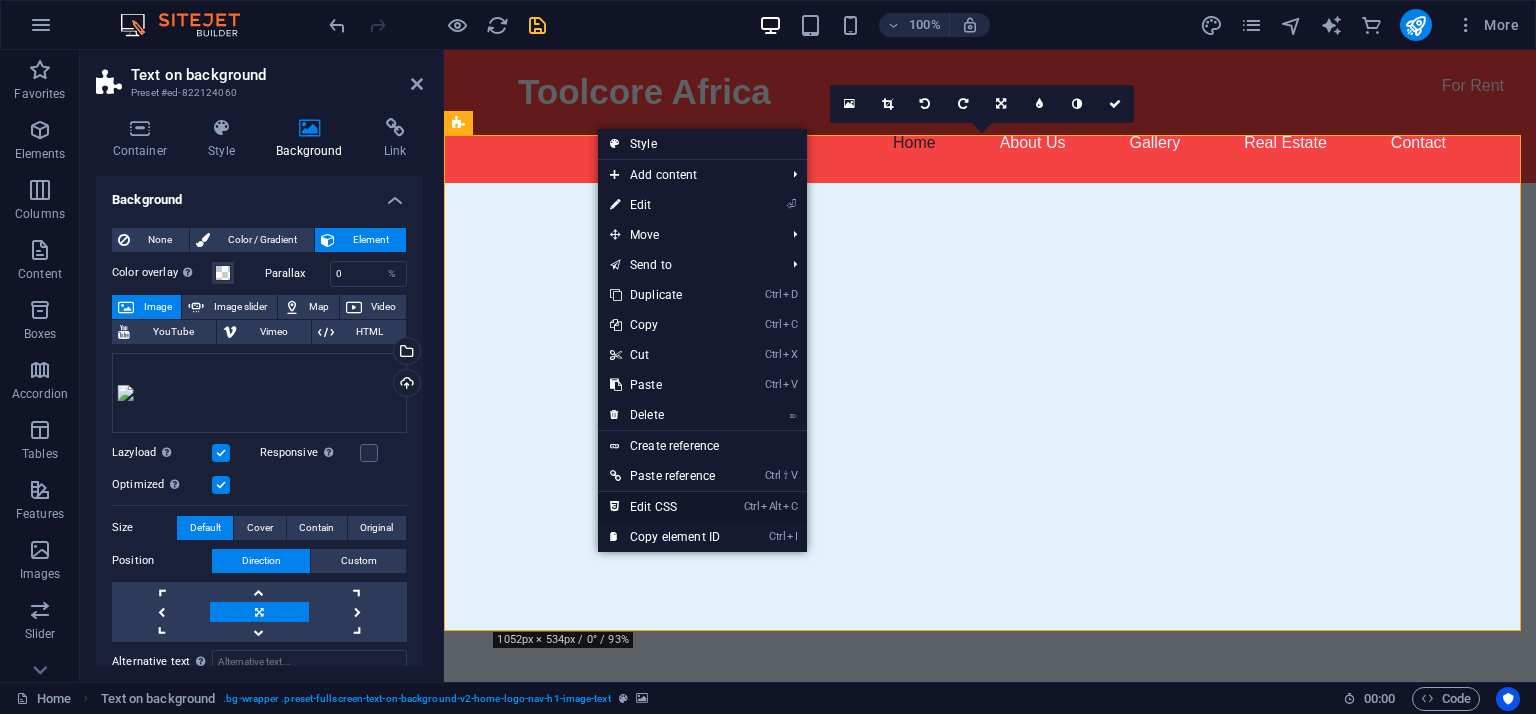 click on "Ctrl Alt C  Edit CSS" at bounding box center [665, 507] 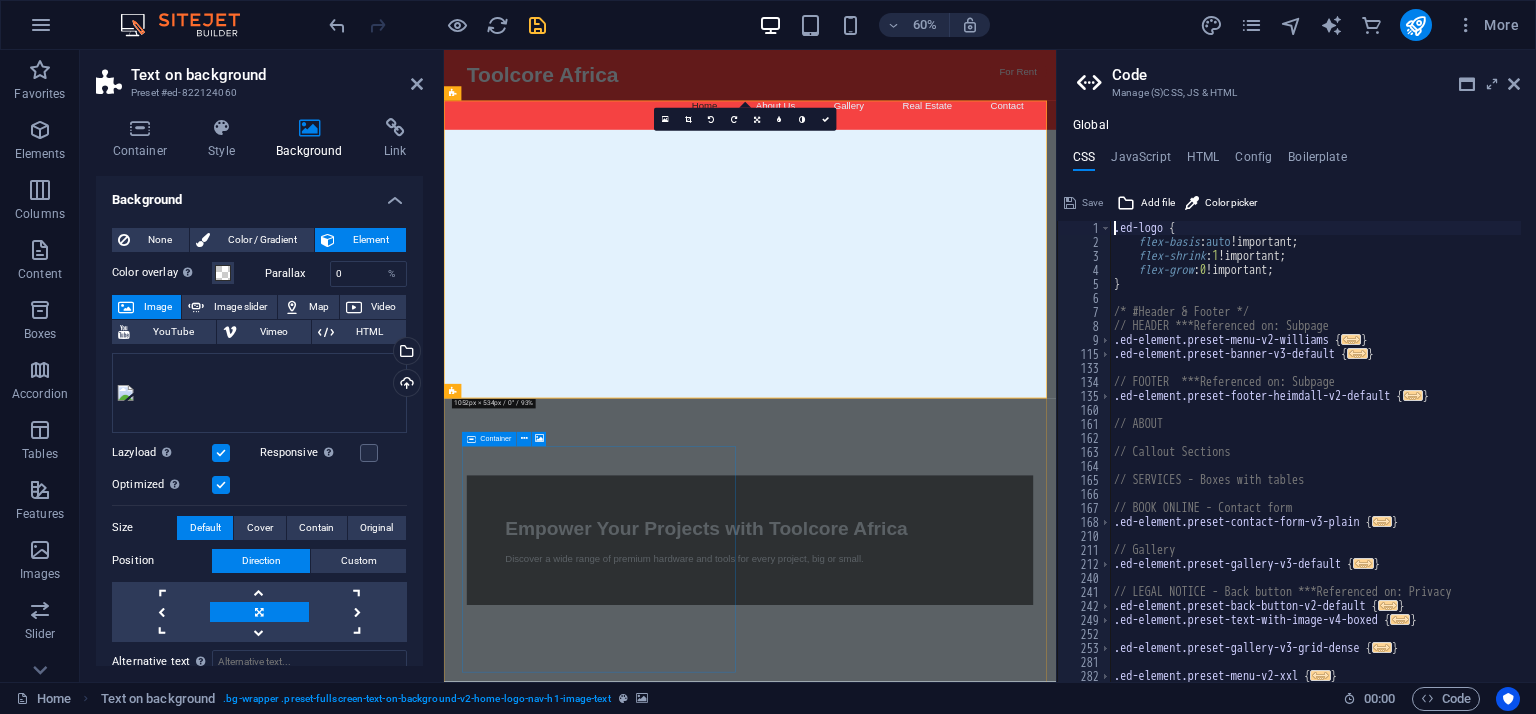 type on "@include fullscreen-text-on-background-v2;" 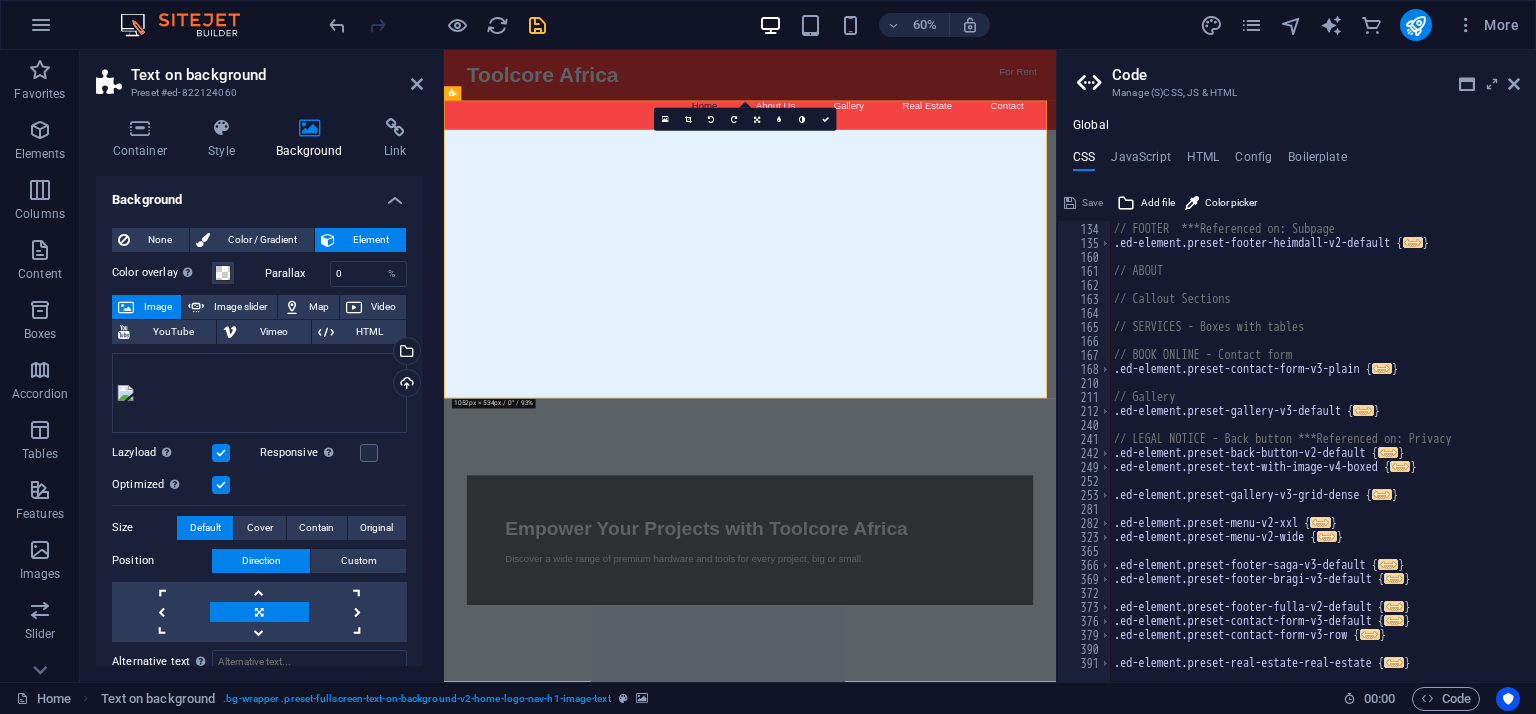 scroll, scrollTop: 0, scrollLeft: 0, axis: both 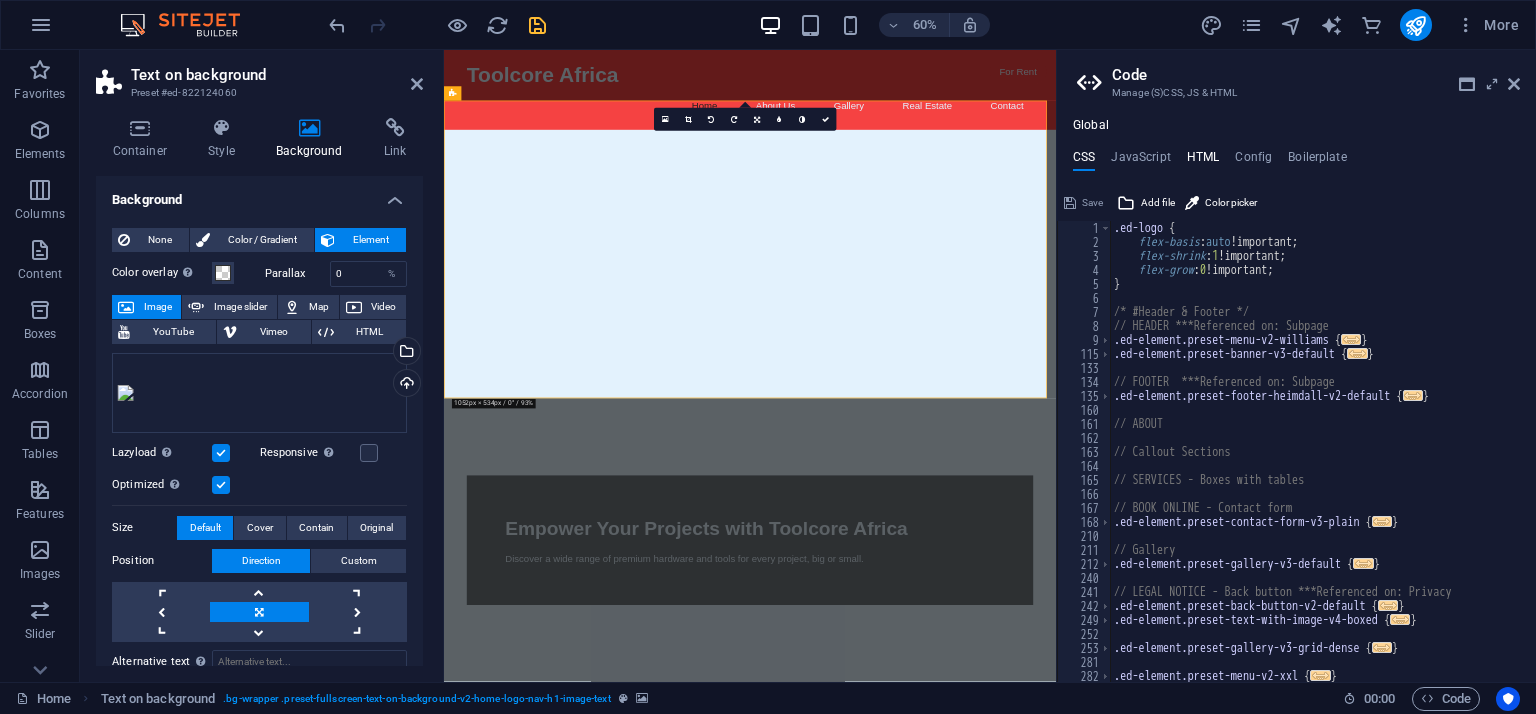click on "HTML" at bounding box center [1203, 161] 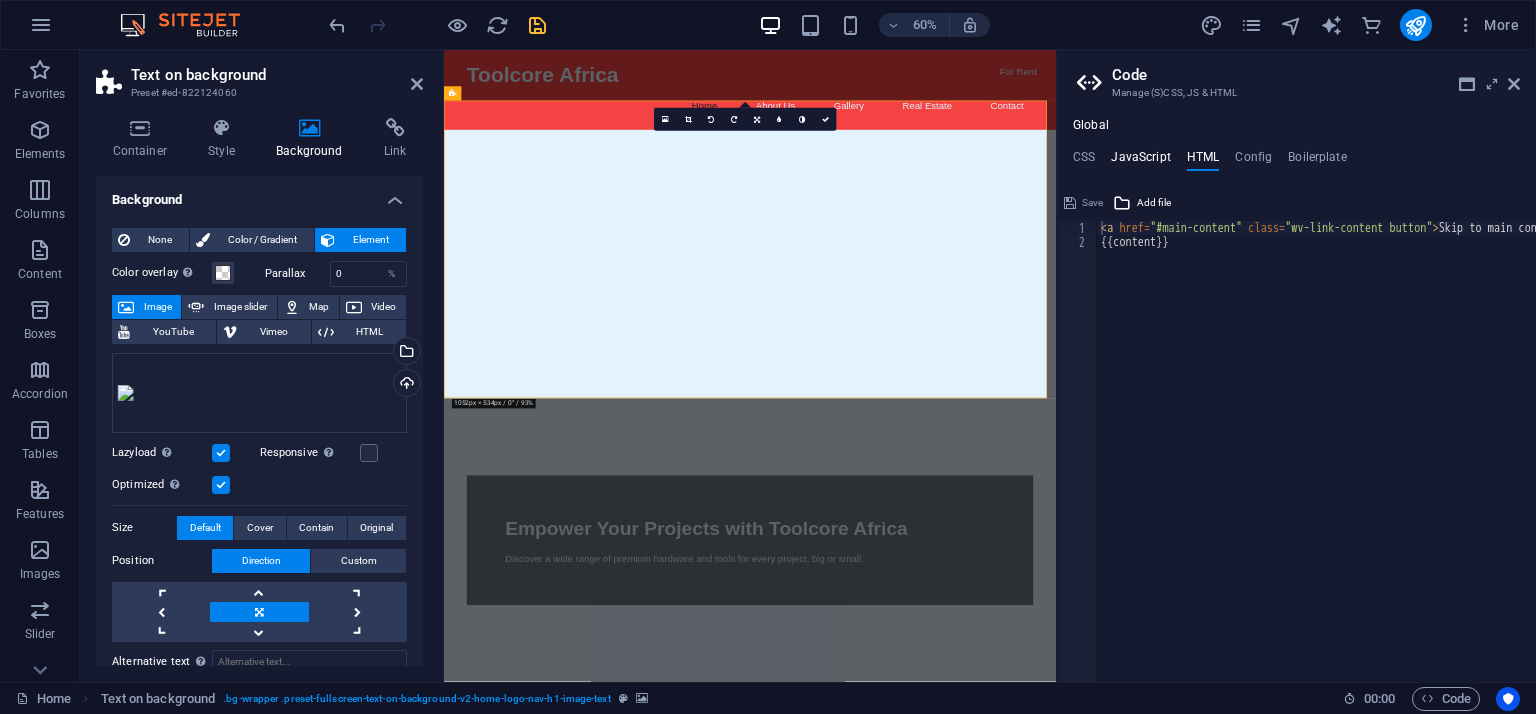 click on "JavaScript" at bounding box center [1140, 161] 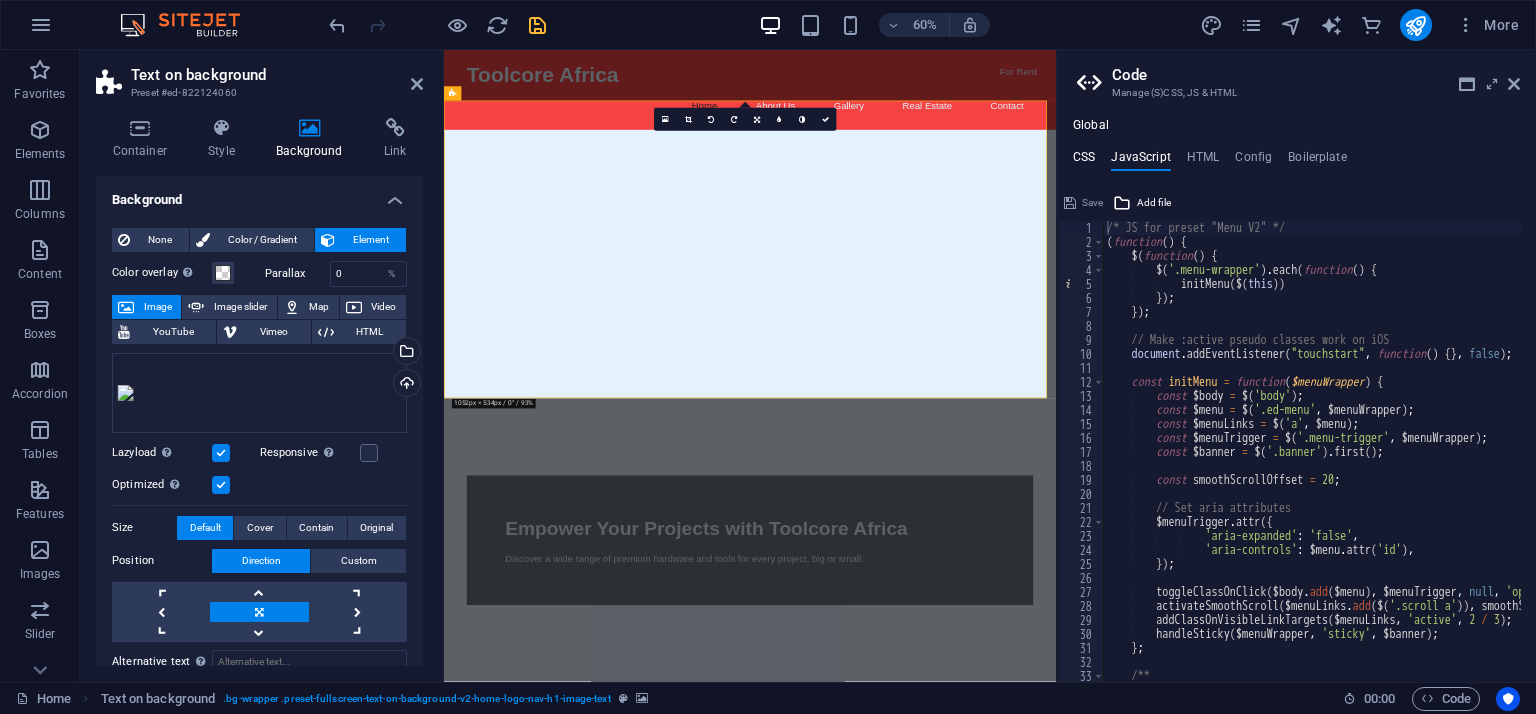click on "CSS" at bounding box center [1084, 161] 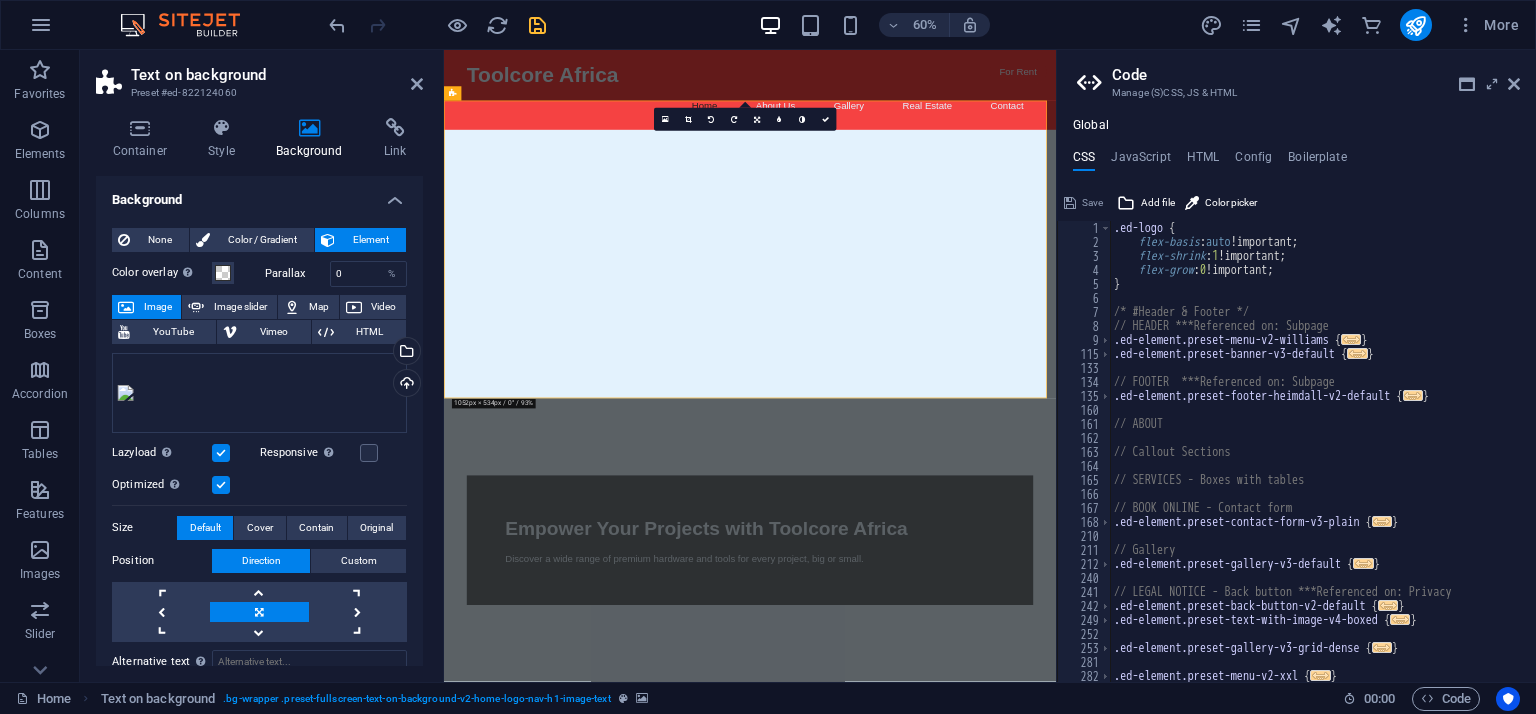 click on ".ed-logo   {      flex-basis :  auto !important;      flex-shrink :  1 !important;      flex-grow :  0 !important; } /* #Header & Footer */ // HEADER ***Referenced on: Subpage .ed-element.preset-menu-v2-williams   { ... } .ed-element.preset-banner-v3-default   { ... } // FOOTER  ***Referenced on: Subpage .ed-element.preset-footer-heimdall-v2-default   { ... } // ABOUT // Callout Sections // SERVICES - Boxes with tables // BOOK ONLINE - Contact form .ed-element.preset-contact-form-v3-plain   { ... } // Gallery .ed-element.preset-gallery-v3-default   { ... } // LEGAL NOTICE - Back button ***Referenced on: Privacy .ed-element.preset-back-button-v2-default   { ... } .ed-element.preset-text-with-image-v4-boxed   { ... } .ed-element.preset-gallery-v3-grid-dense   { ... } .ed-element.preset-menu-v2-xxl   { ... }" at bounding box center (1387, 458) 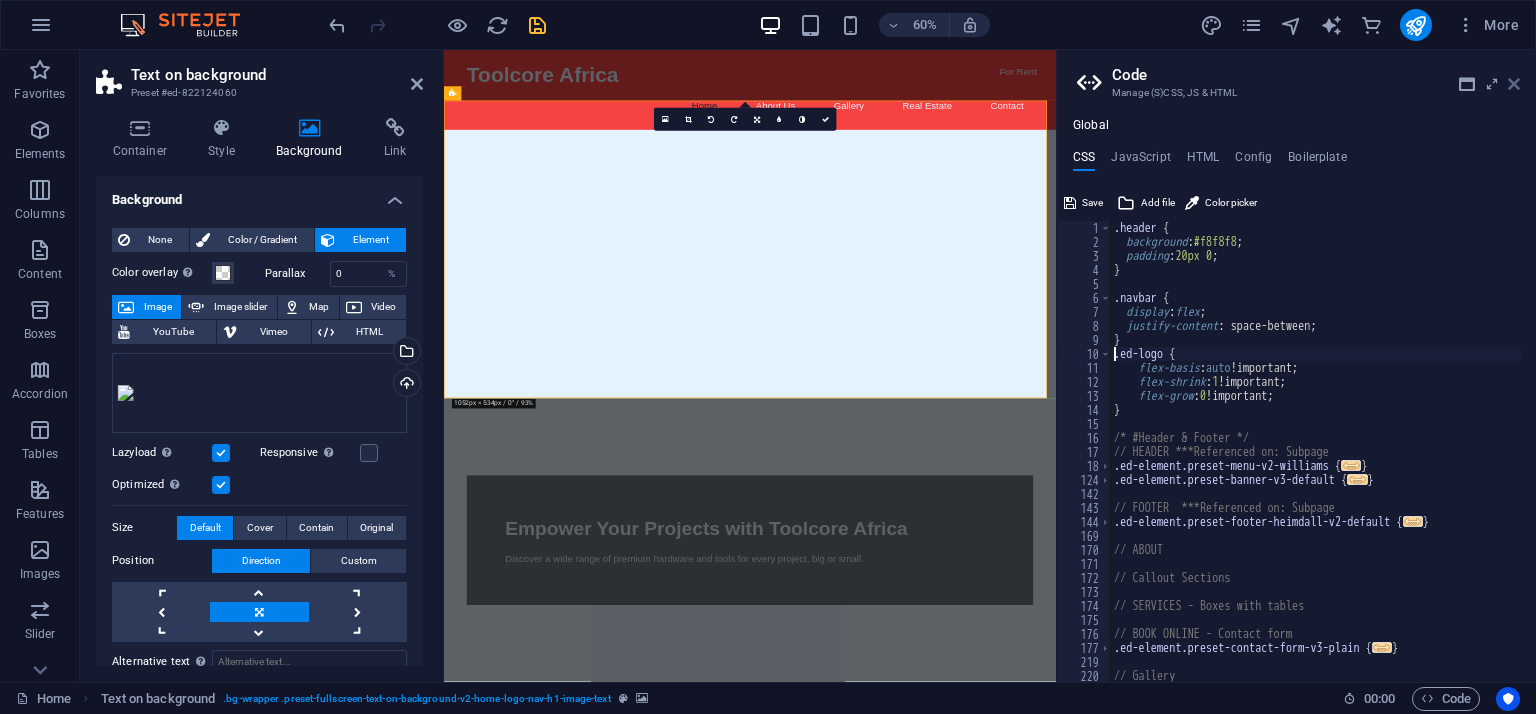 drag, startPoint x: 1068, startPoint y: 37, endPoint x: 1514, endPoint y: 84, distance: 448.46964 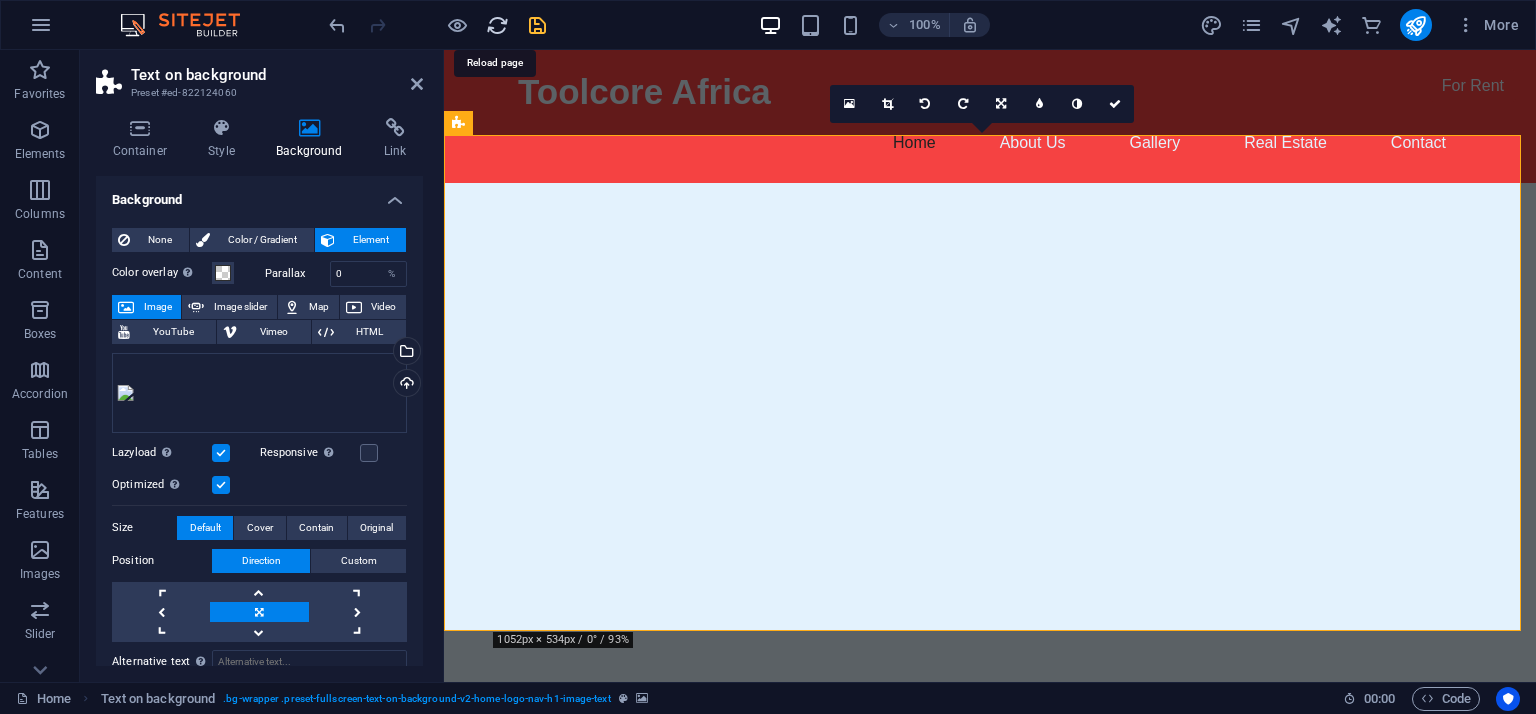 click at bounding box center [497, 25] 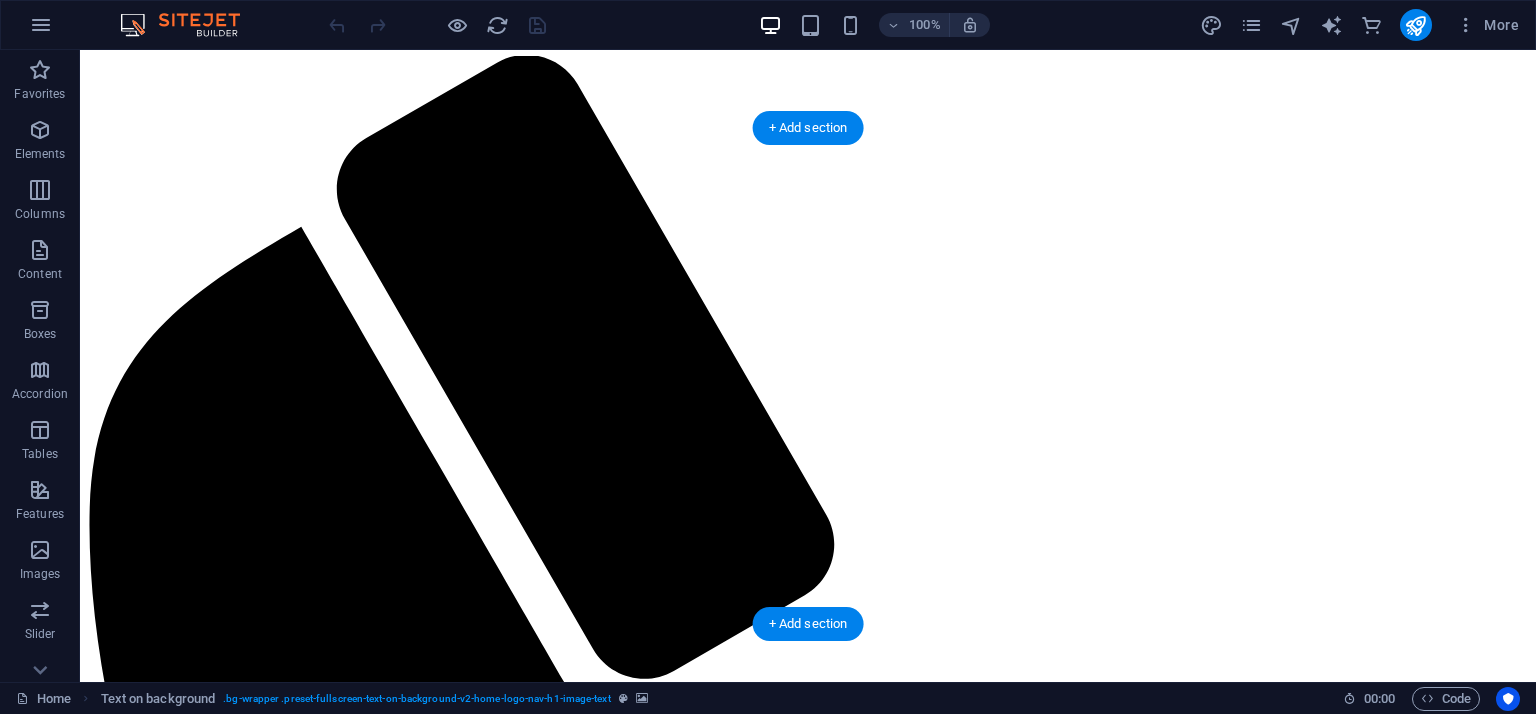 scroll, scrollTop: 0, scrollLeft: 0, axis: both 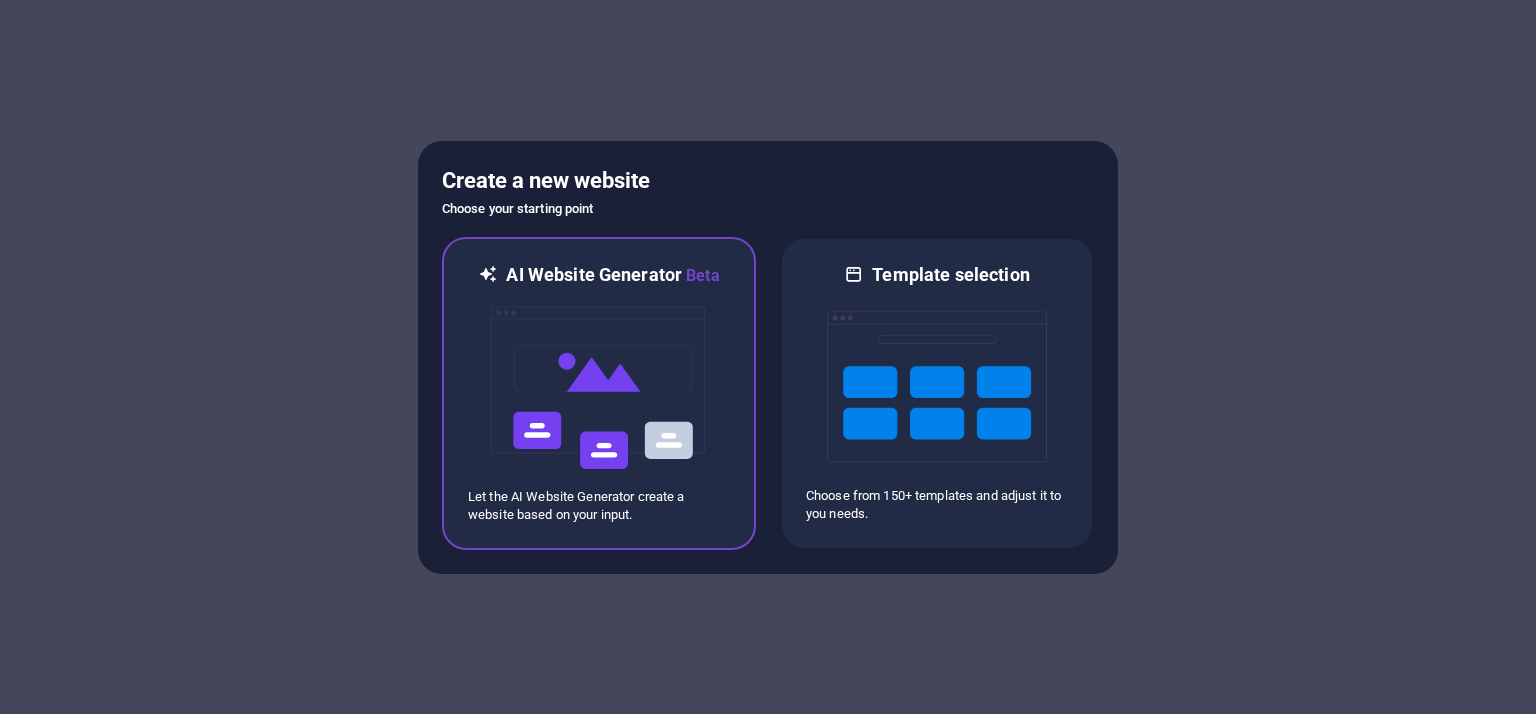 click at bounding box center (599, 388) 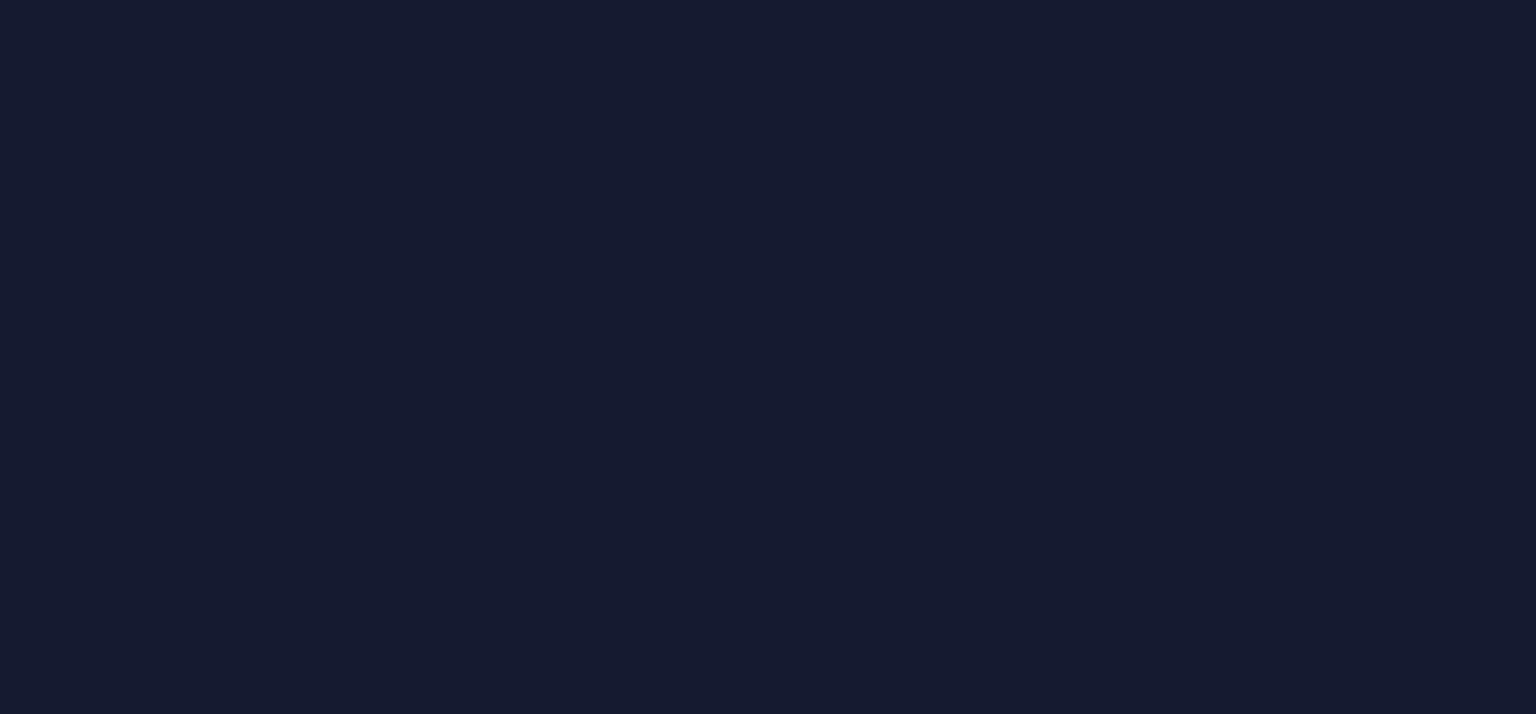 scroll, scrollTop: 0, scrollLeft: 0, axis: both 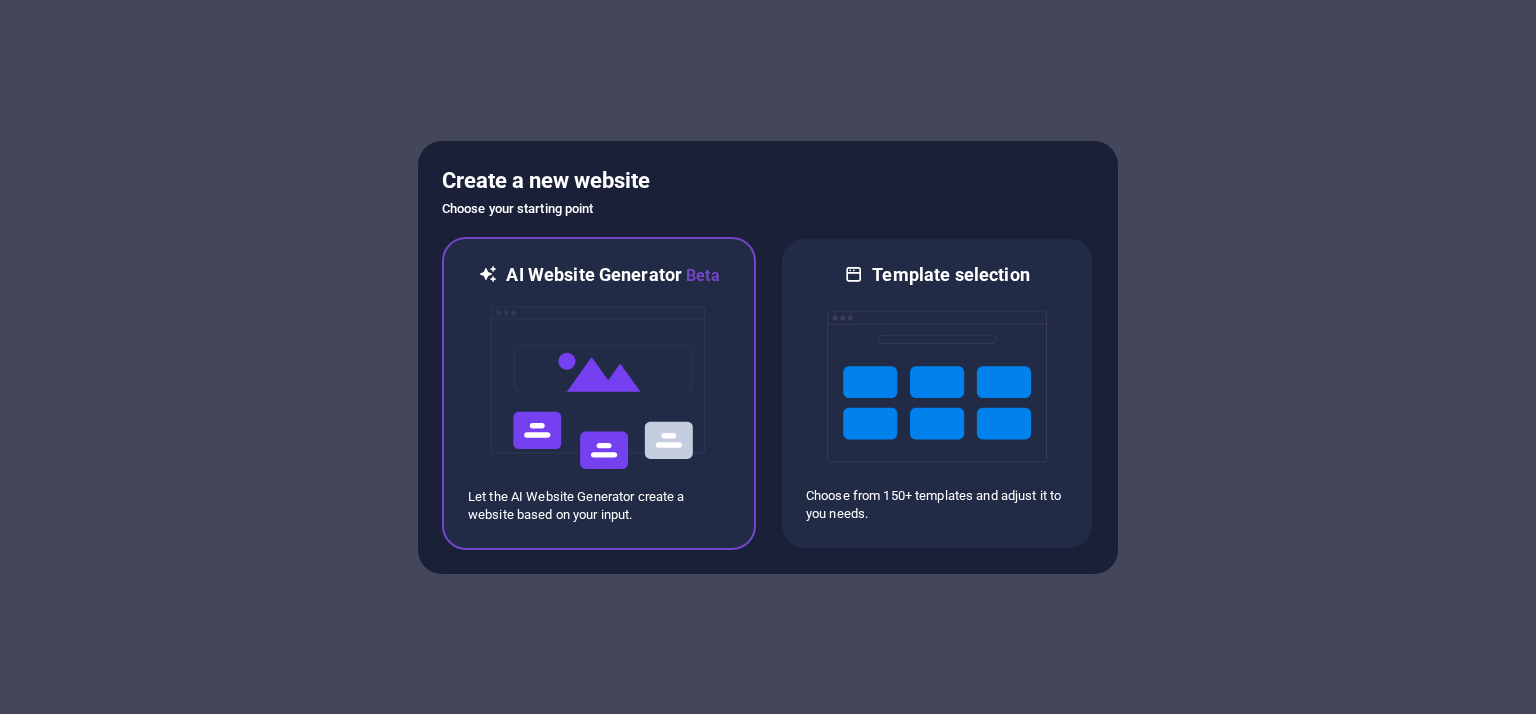 click at bounding box center (599, 388) 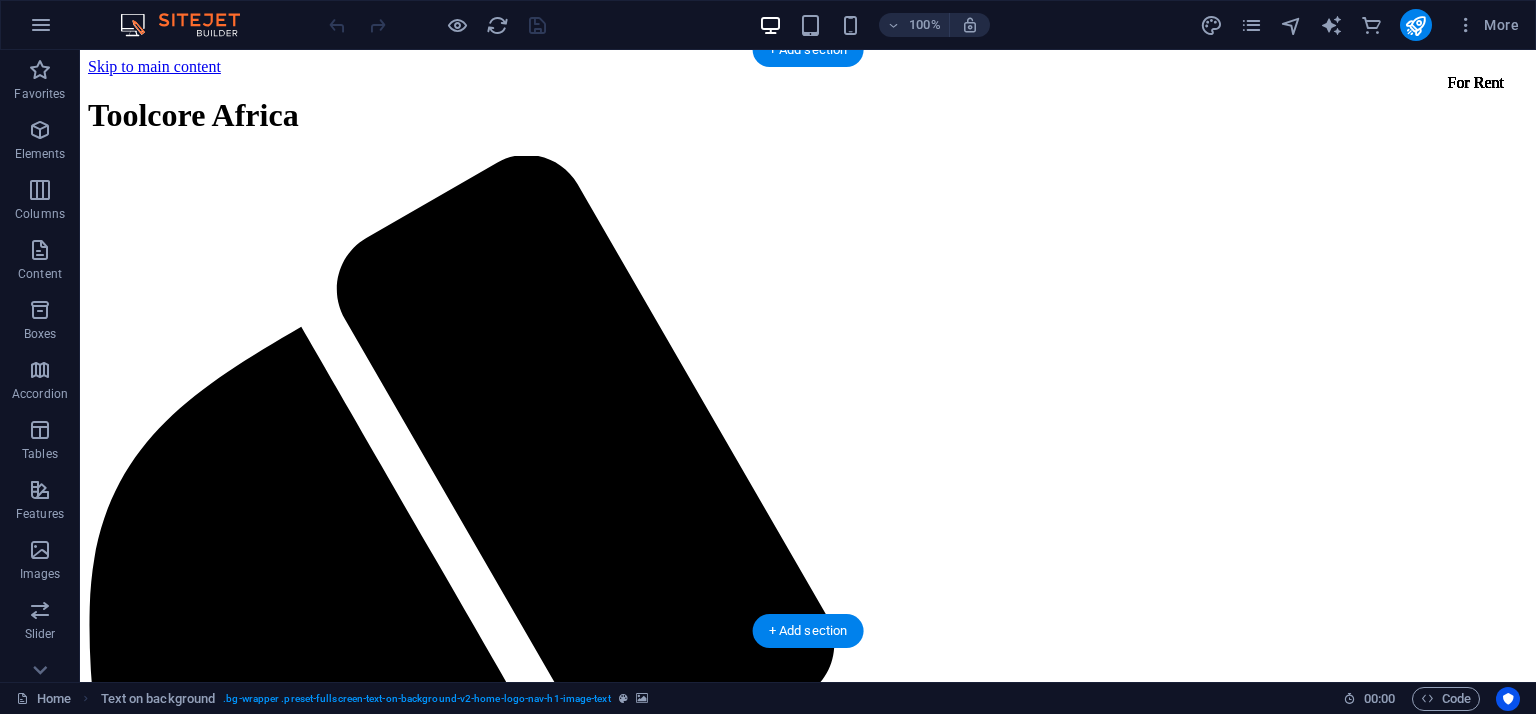 scroll, scrollTop: 0, scrollLeft: 0, axis: both 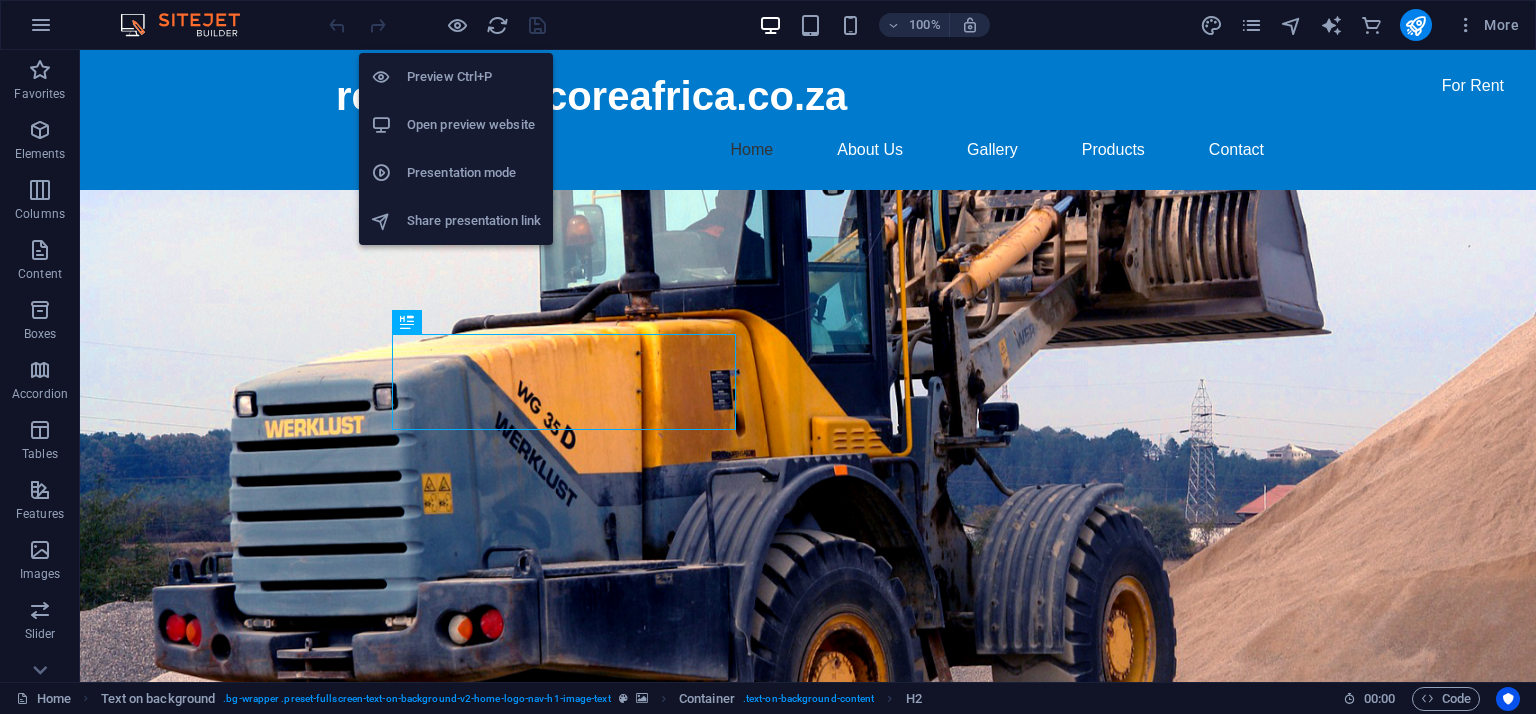 click on "Open preview website" at bounding box center [474, 125] 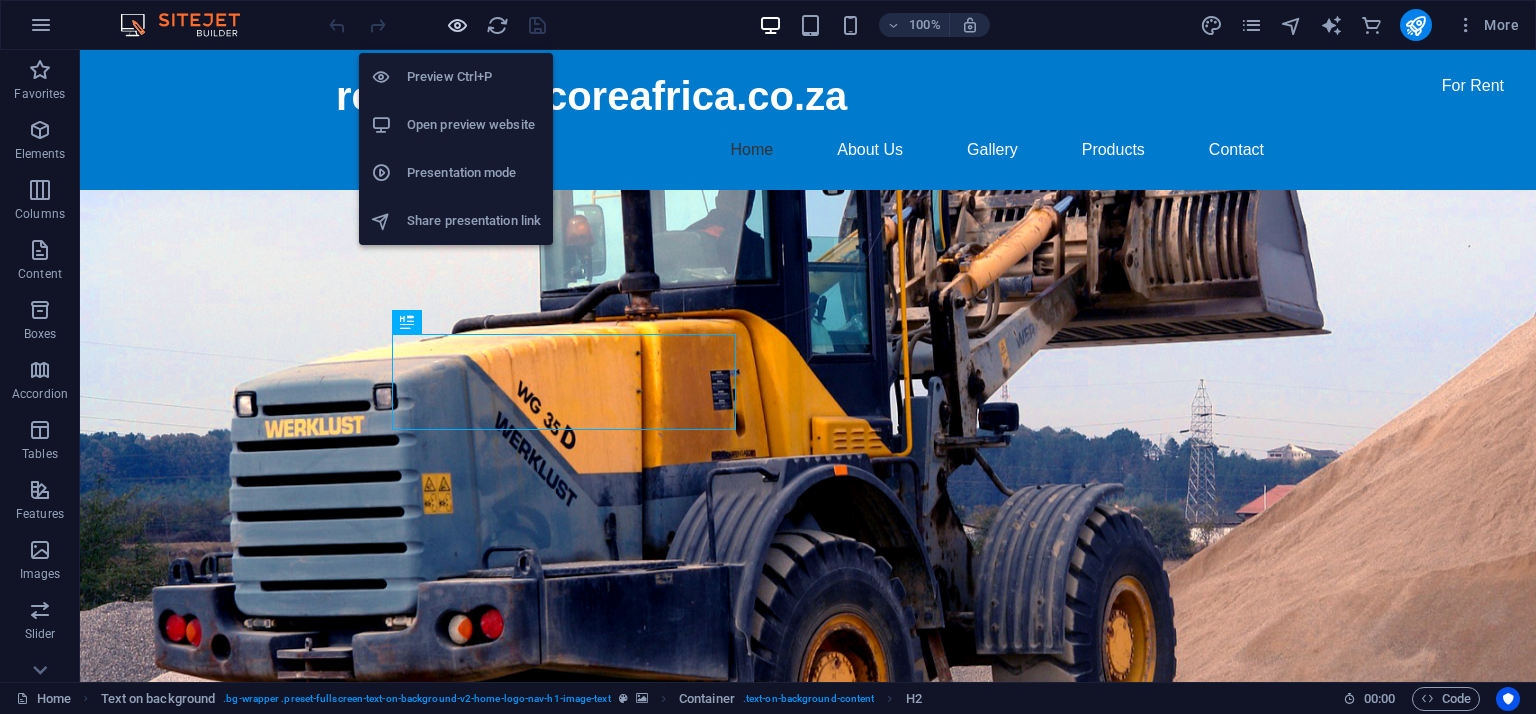 click at bounding box center [457, 25] 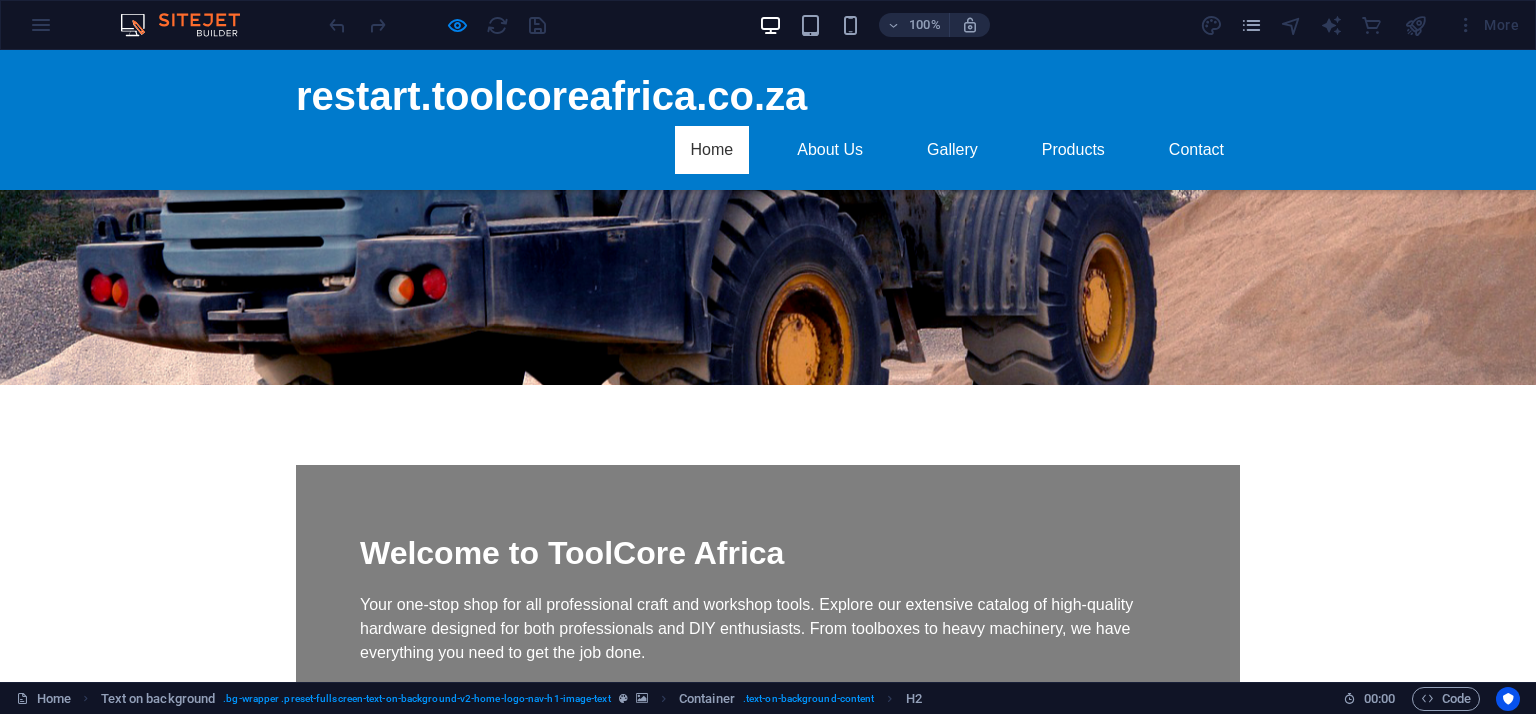scroll, scrollTop: 100, scrollLeft: 0, axis: vertical 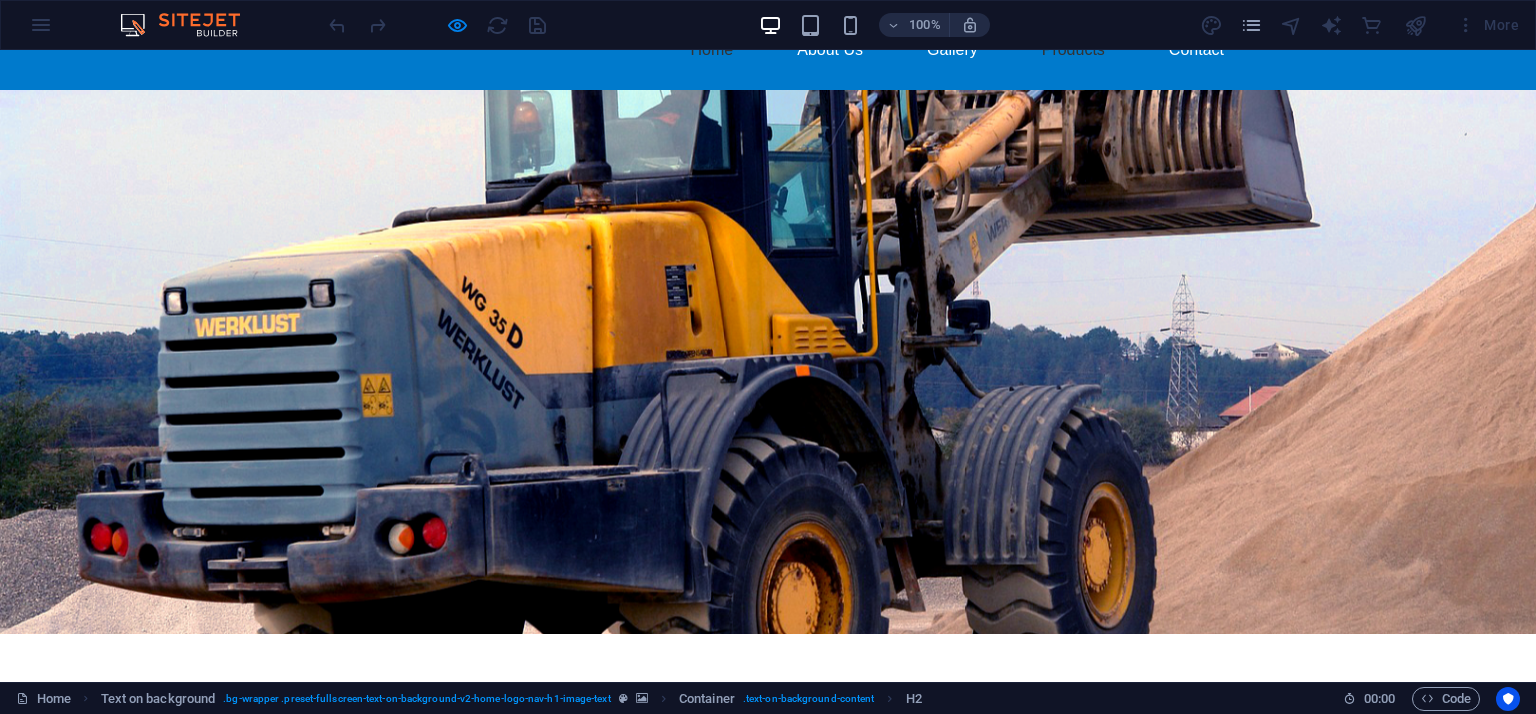 click on "Products" at bounding box center (1073, 50) 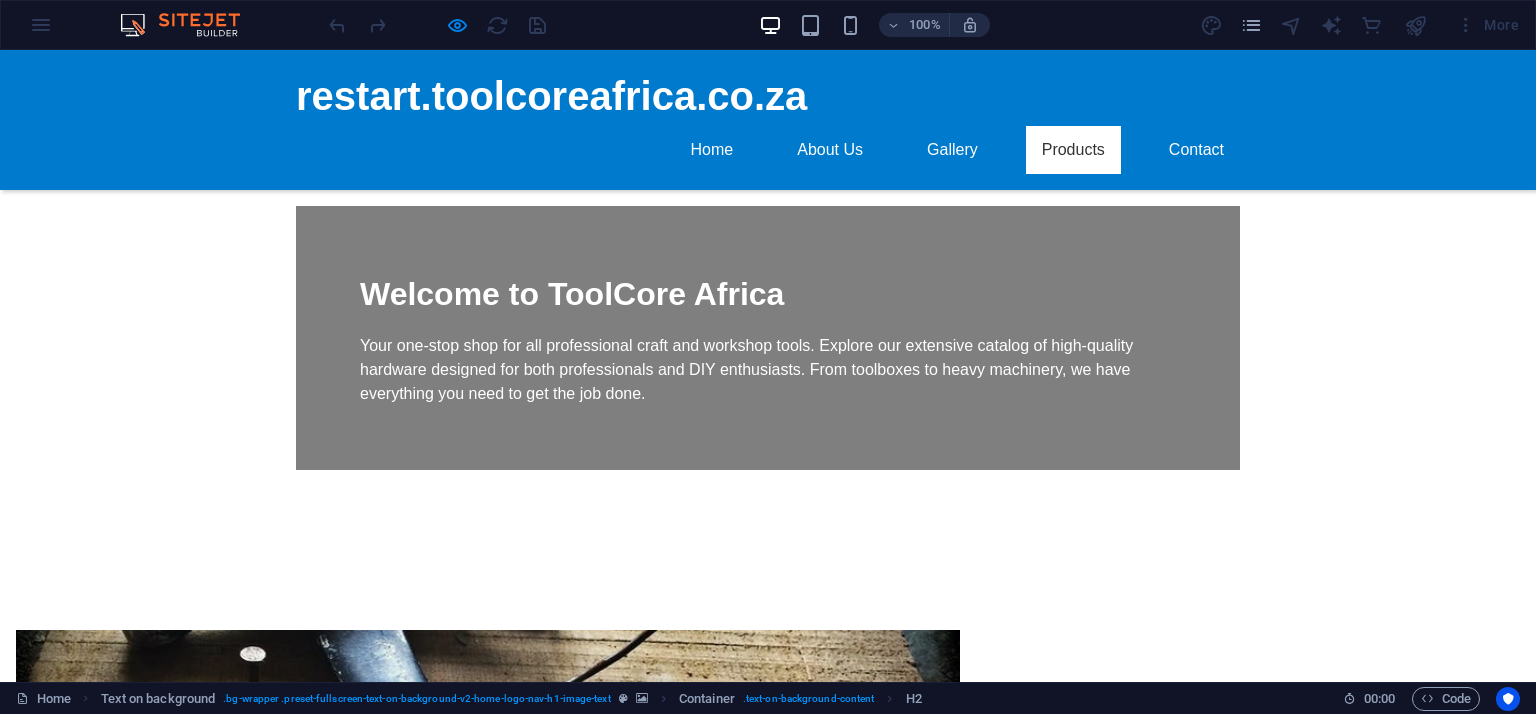 scroll, scrollTop: 1315, scrollLeft: 0, axis: vertical 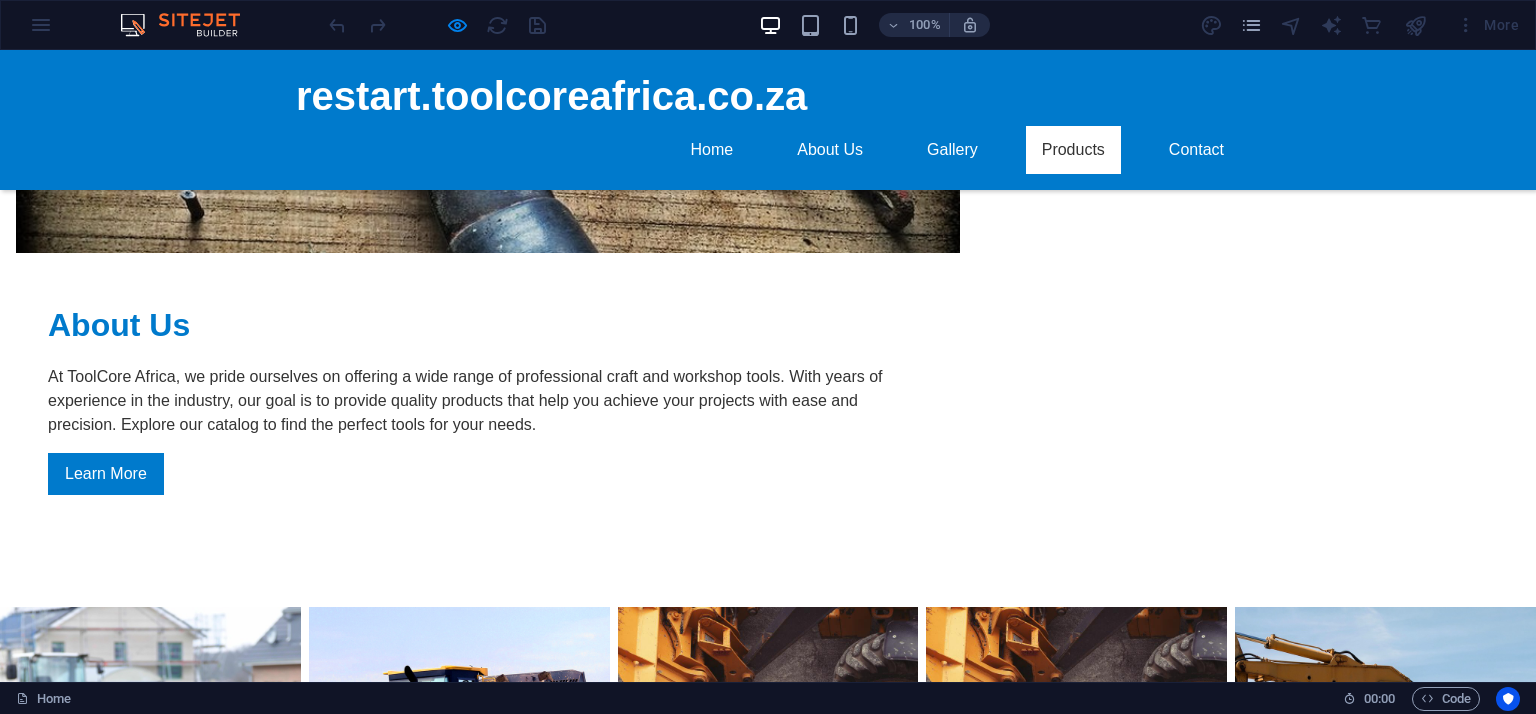 click at bounding box center (266, 1088) 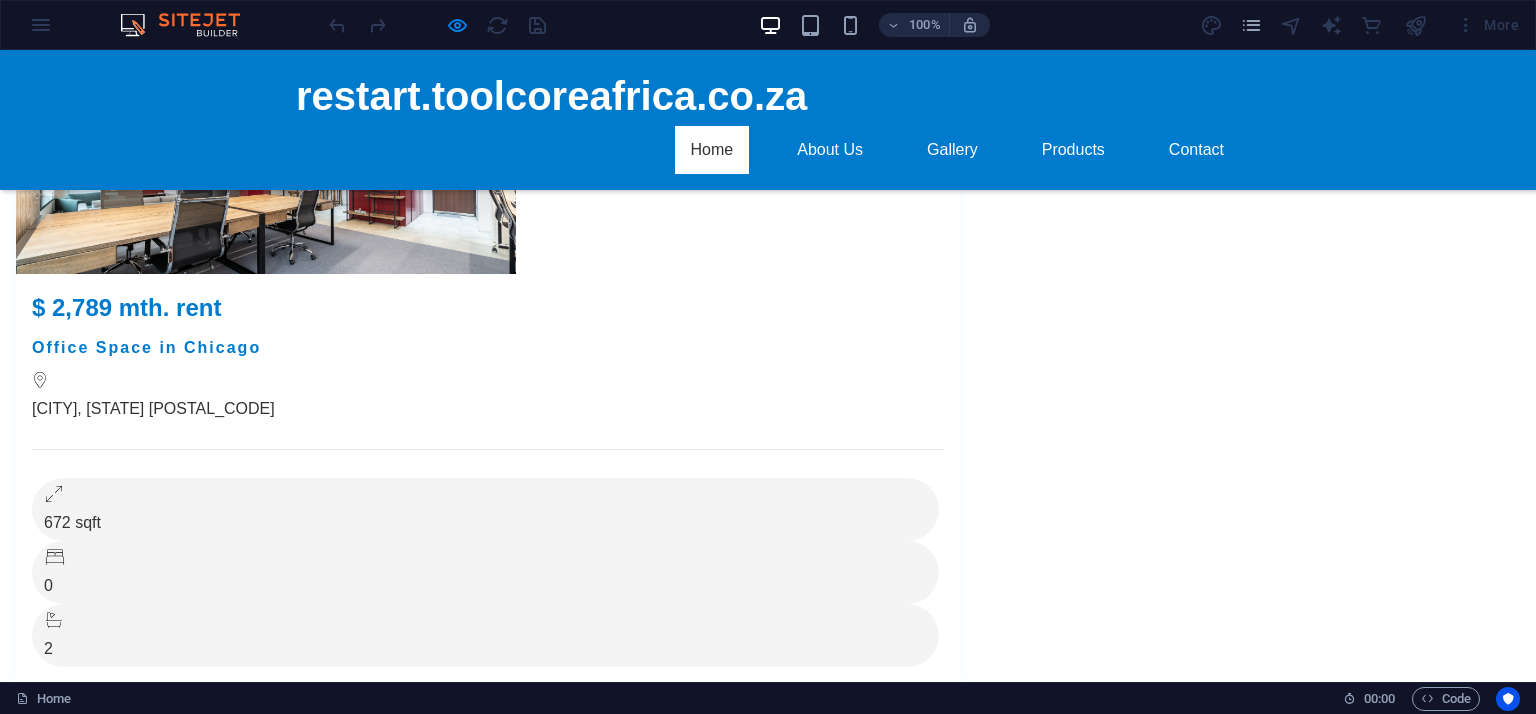 scroll, scrollTop: 0, scrollLeft: 0, axis: both 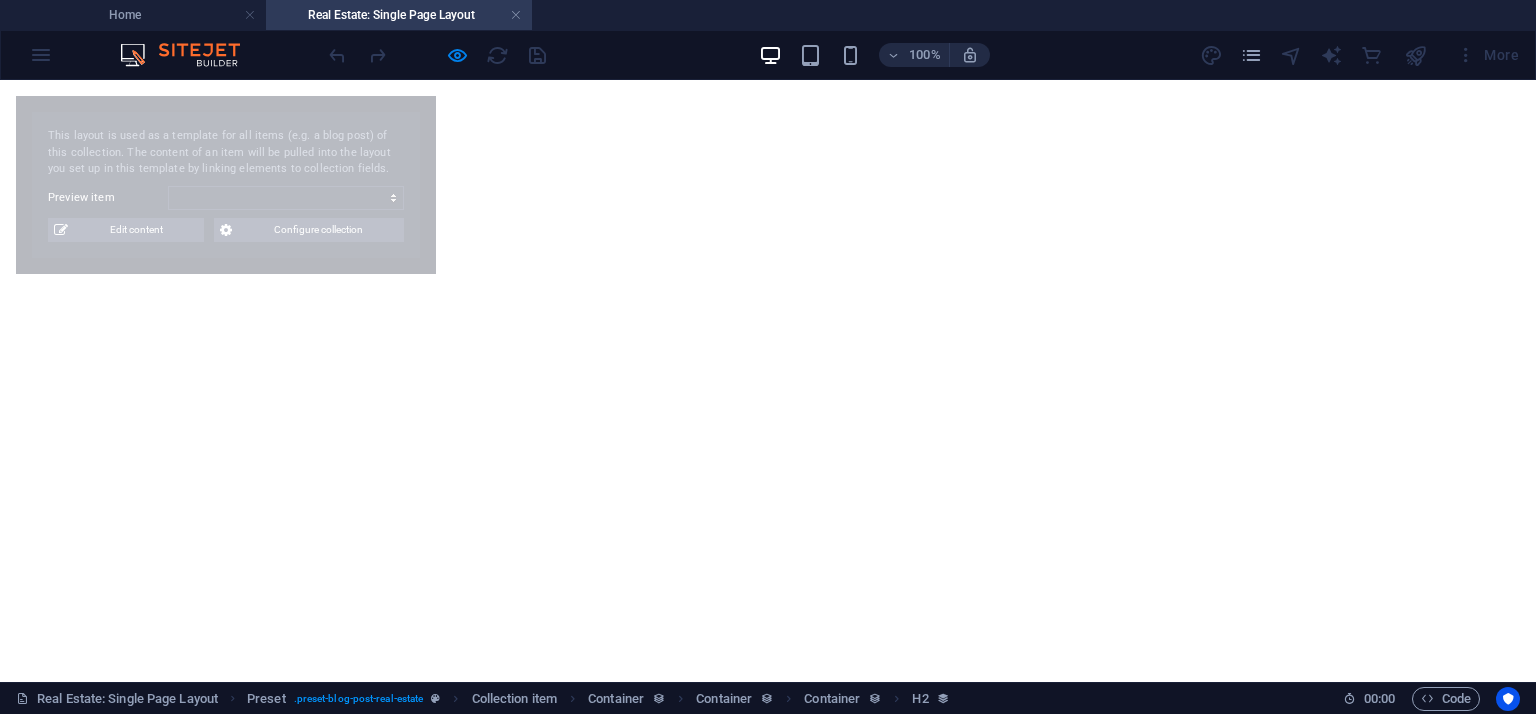 select on "688c7ea4be968096dd030b2b" 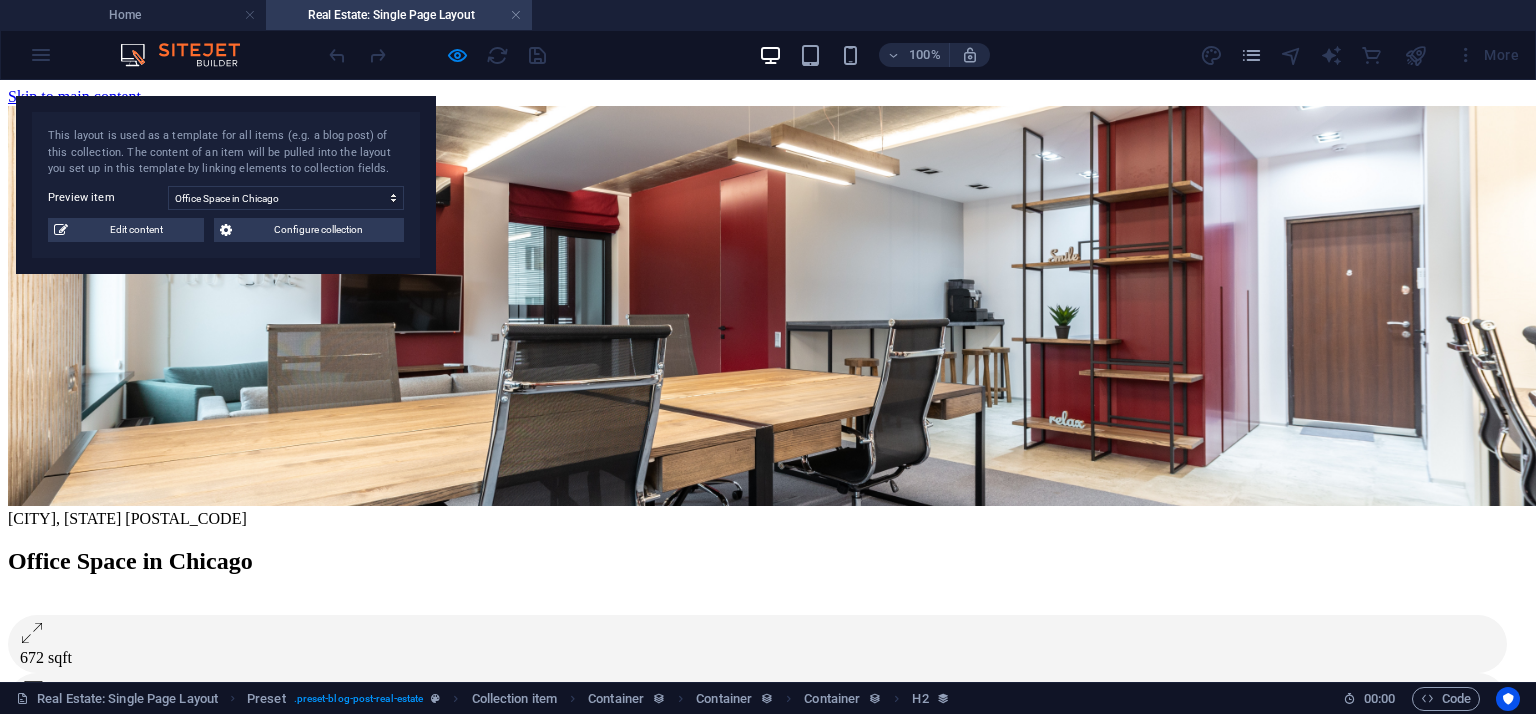 scroll, scrollTop: 0, scrollLeft: 0, axis: both 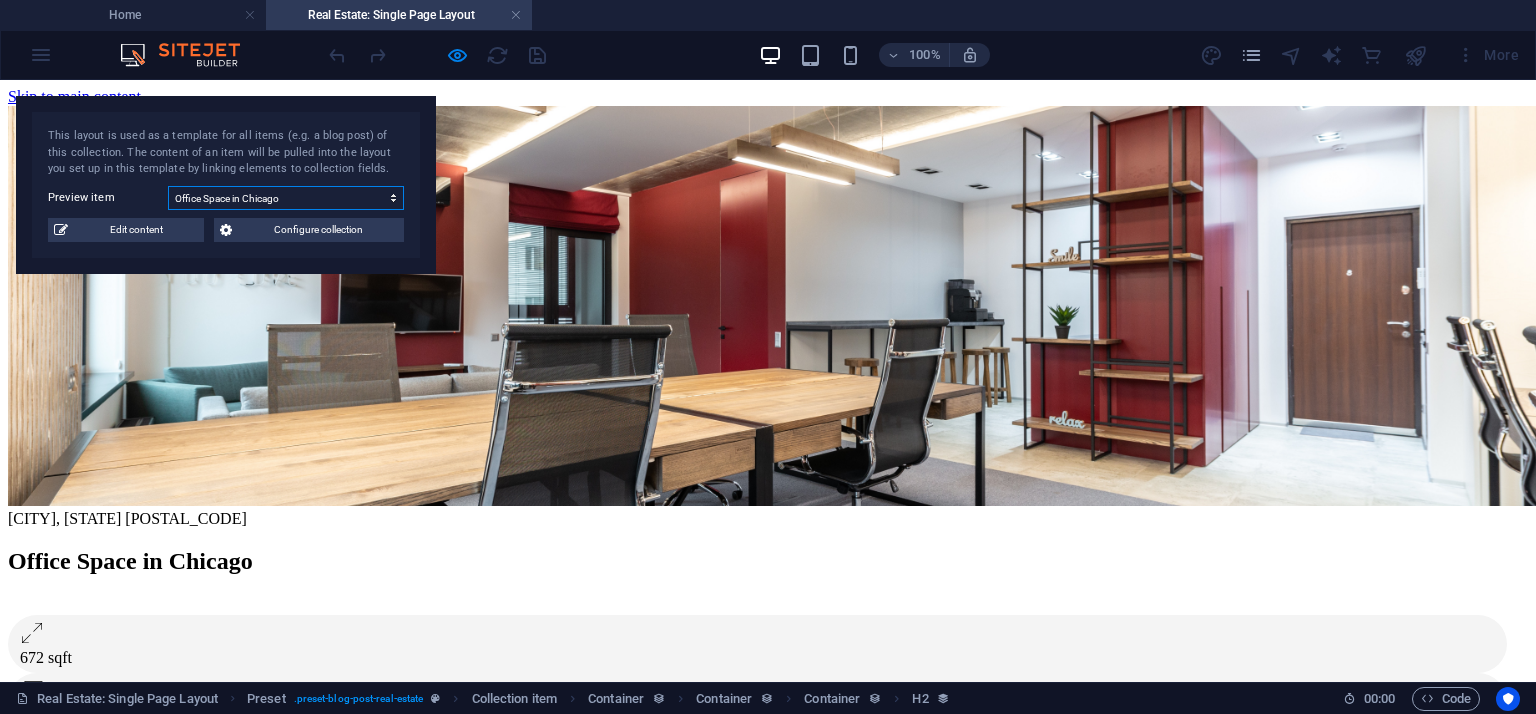 click on "Office Space in [CITY] Executive Office in [CITY] Serviced Office in [CITY] Luxury House in [CITY] Beautiful House in [CITY] Modern House in [CITY] Apartment in [CITY] Studio Loft in [CITY] 2-Bedroom Apartment in [CITY]" at bounding box center [286, 198] 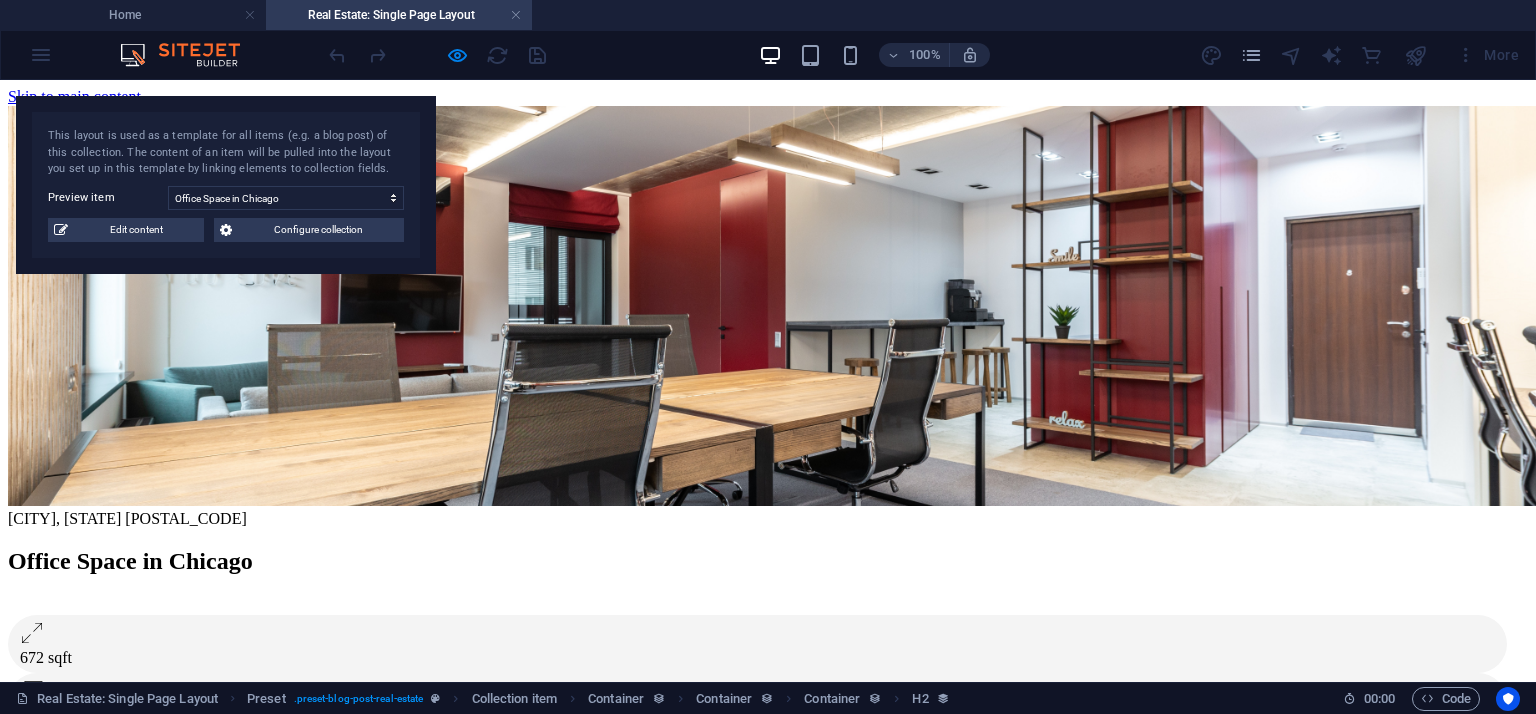 click on "This layout is used as a template for all items (e.g. a blog post) of this collection. The content of an item will be pulled into the layout you set up in this template by linking elements to collection fields." at bounding box center (226, 153) 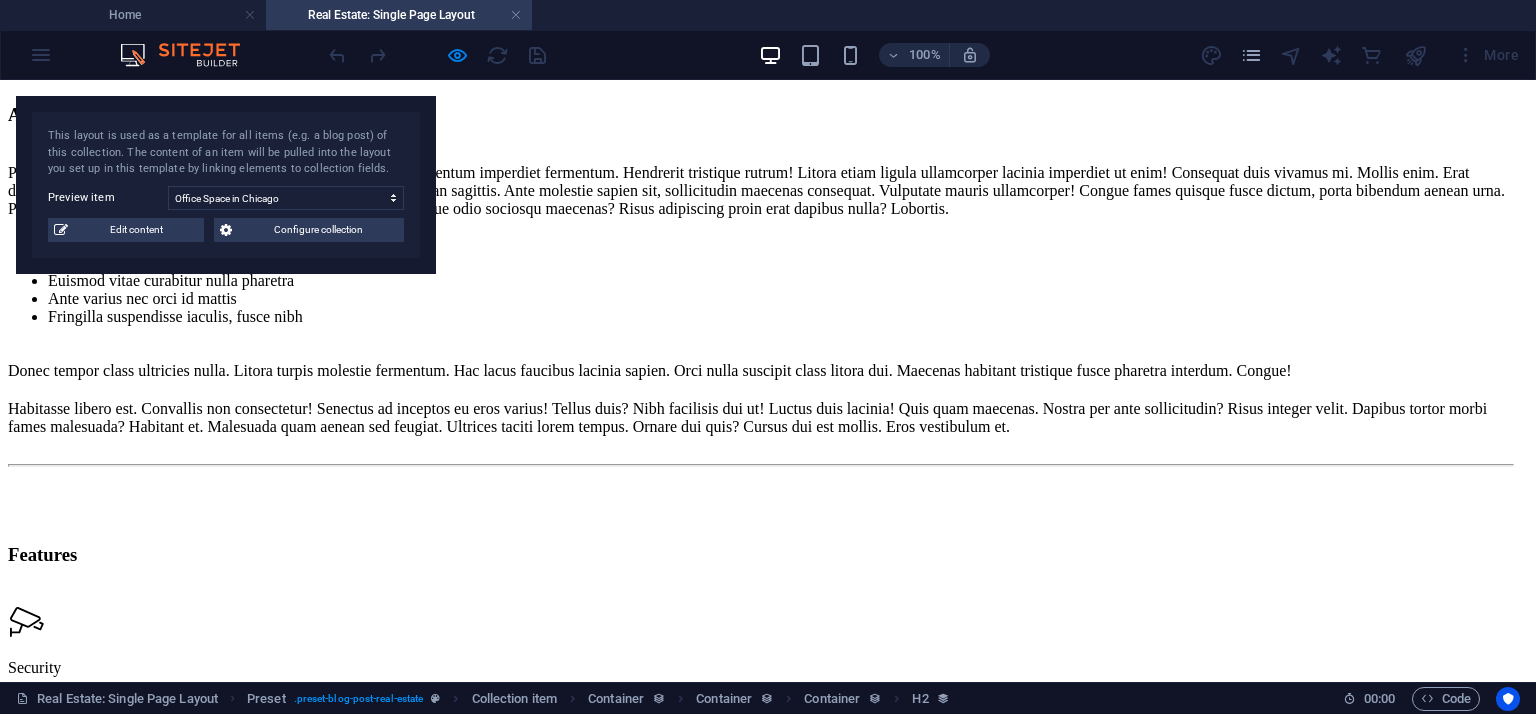 scroll, scrollTop: 900, scrollLeft: 0, axis: vertical 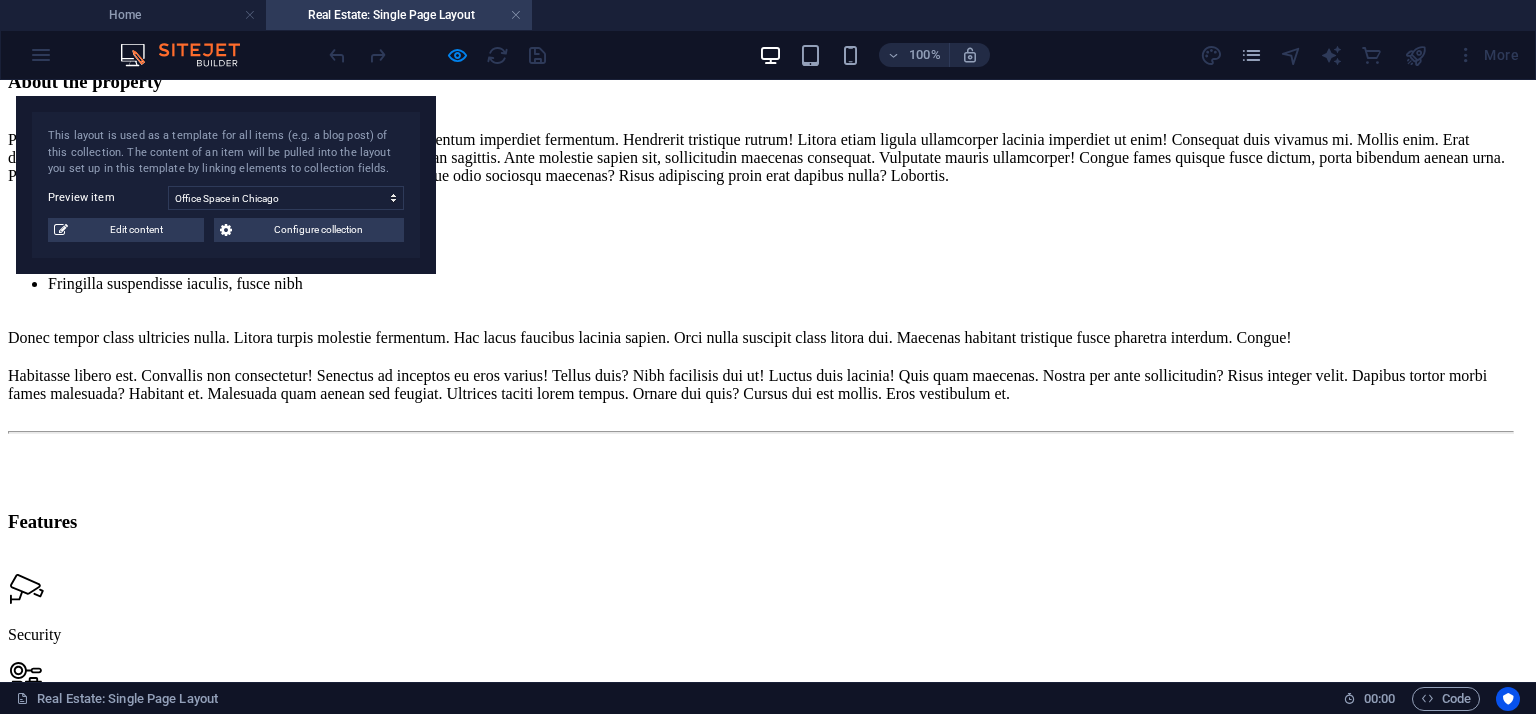 click on "Request info" at bounding box center [776, 1287] 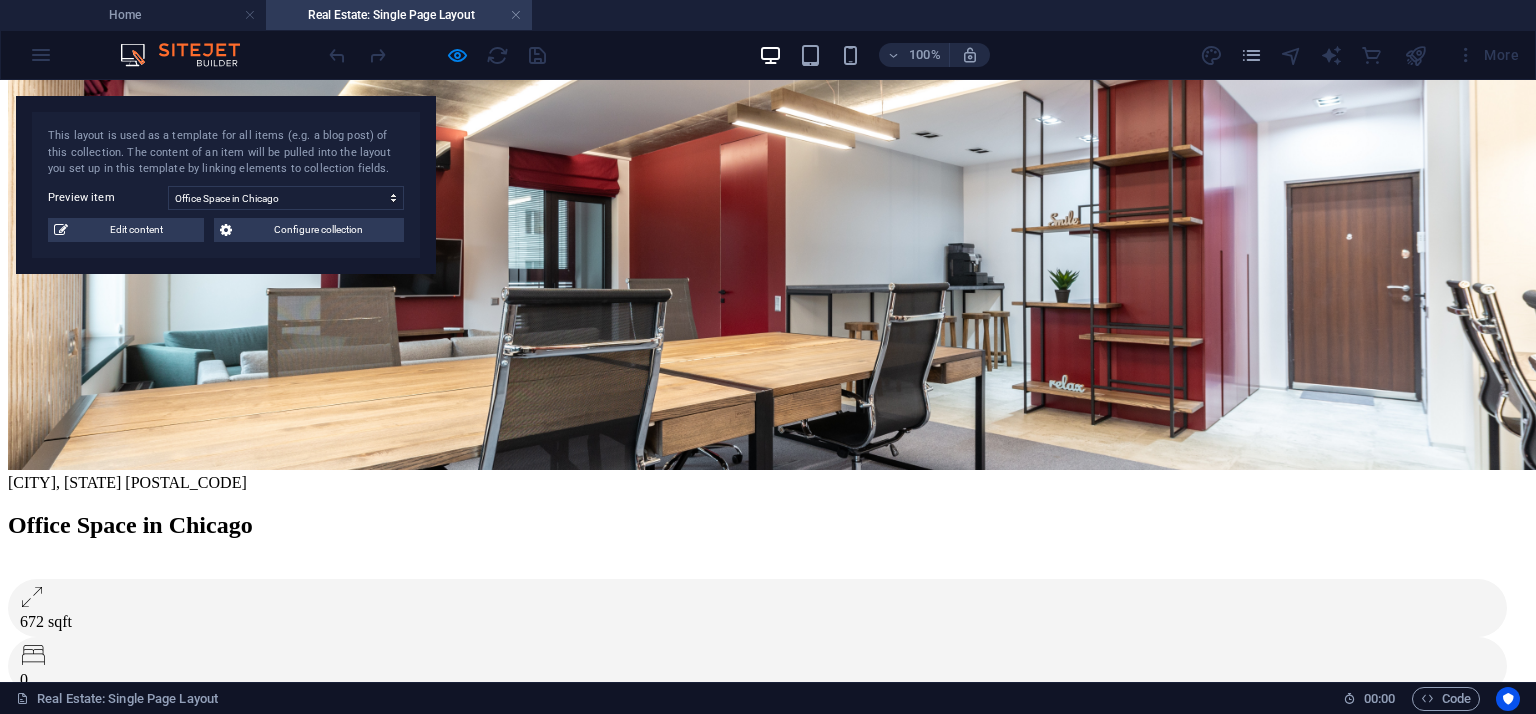 scroll, scrollTop: 0, scrollLeft: 0, axis: both 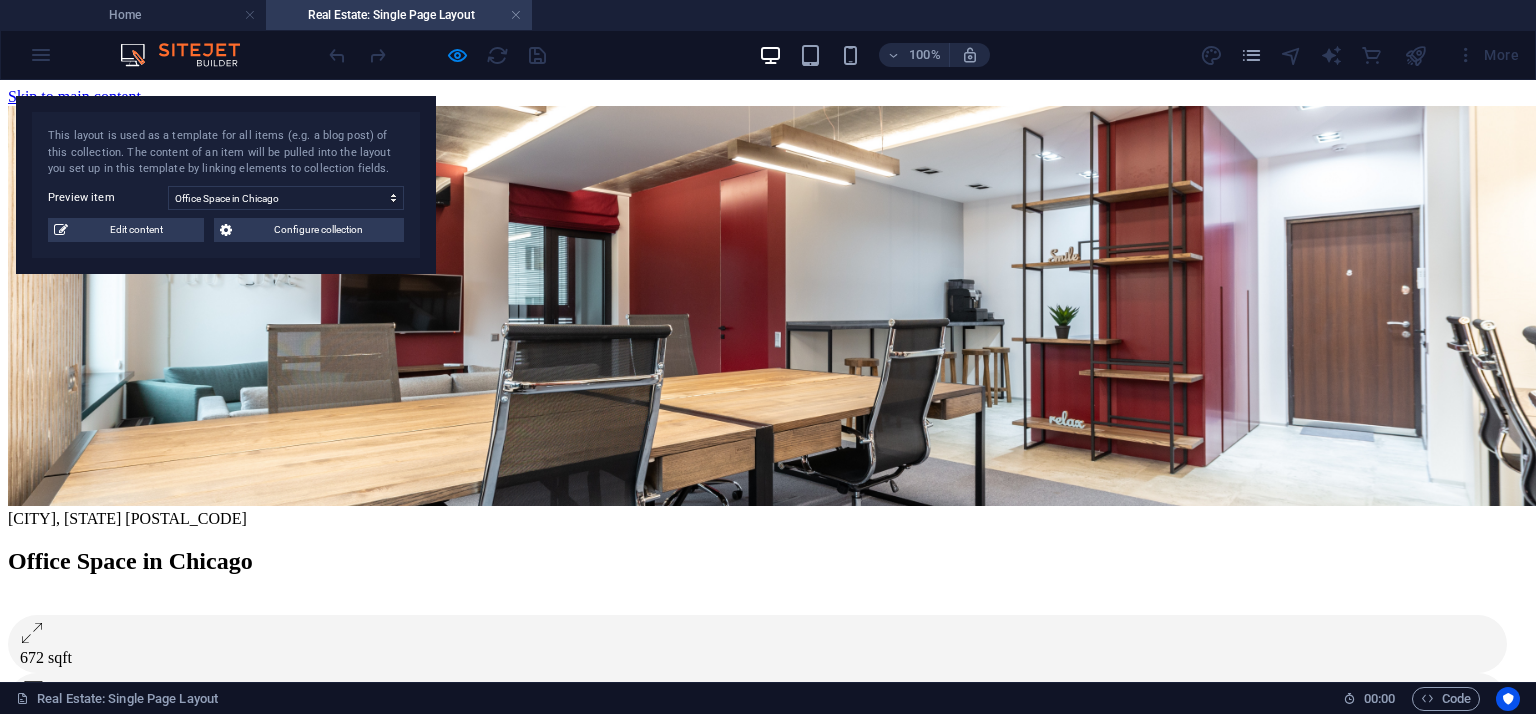 click at bounding box center [768, 308] 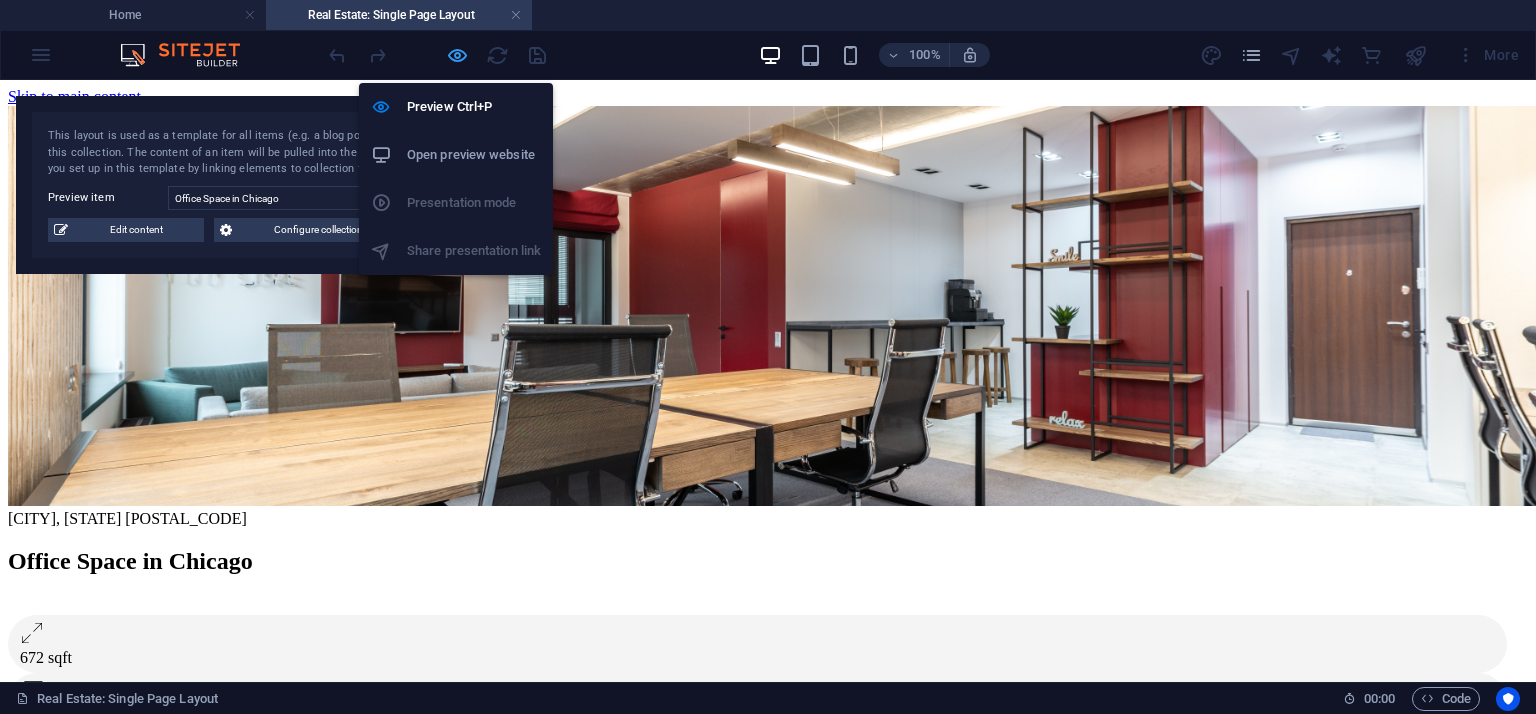 click at bounding box center [457, 55] 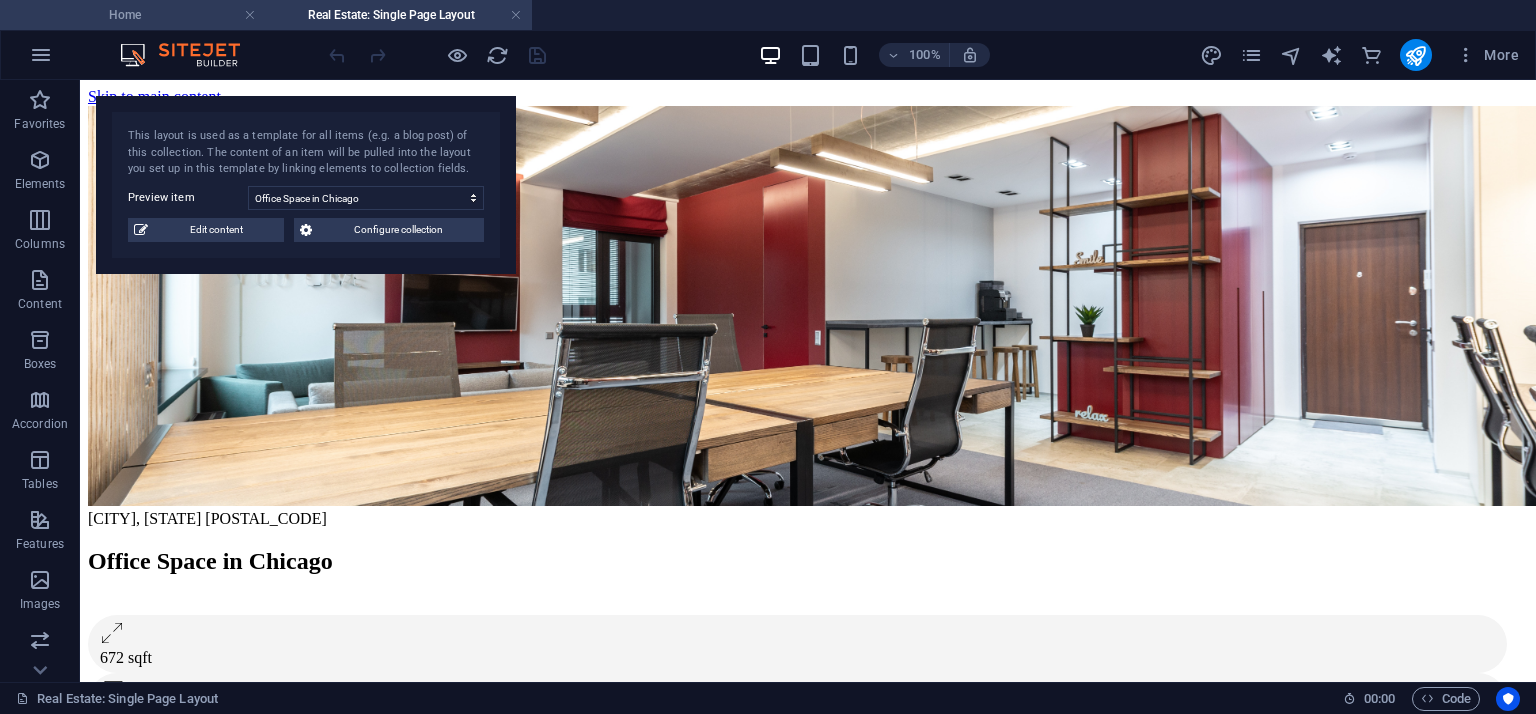 click on "Home" at bounding box center (133, 15) 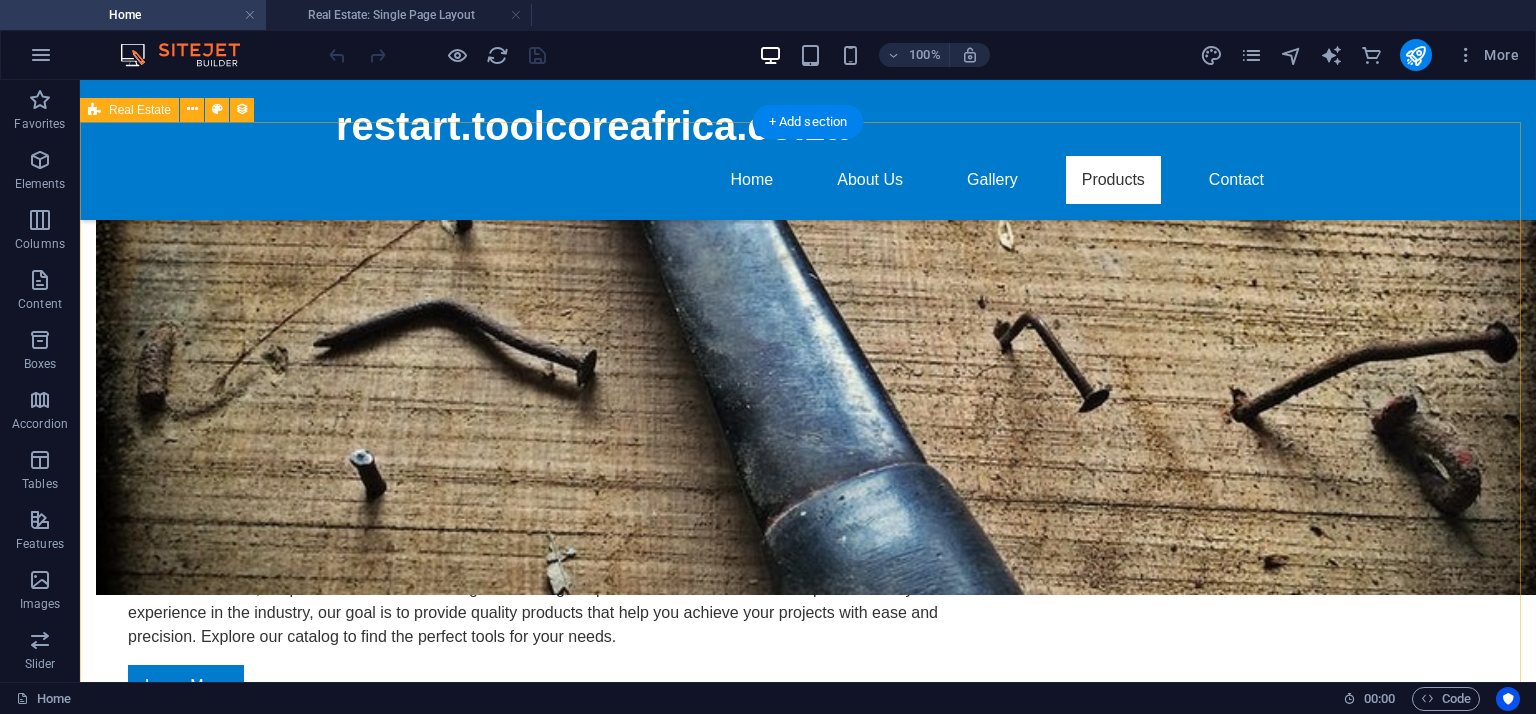 scroll, scrollTop: 1315, scrollLeft: 0, axis: vertical 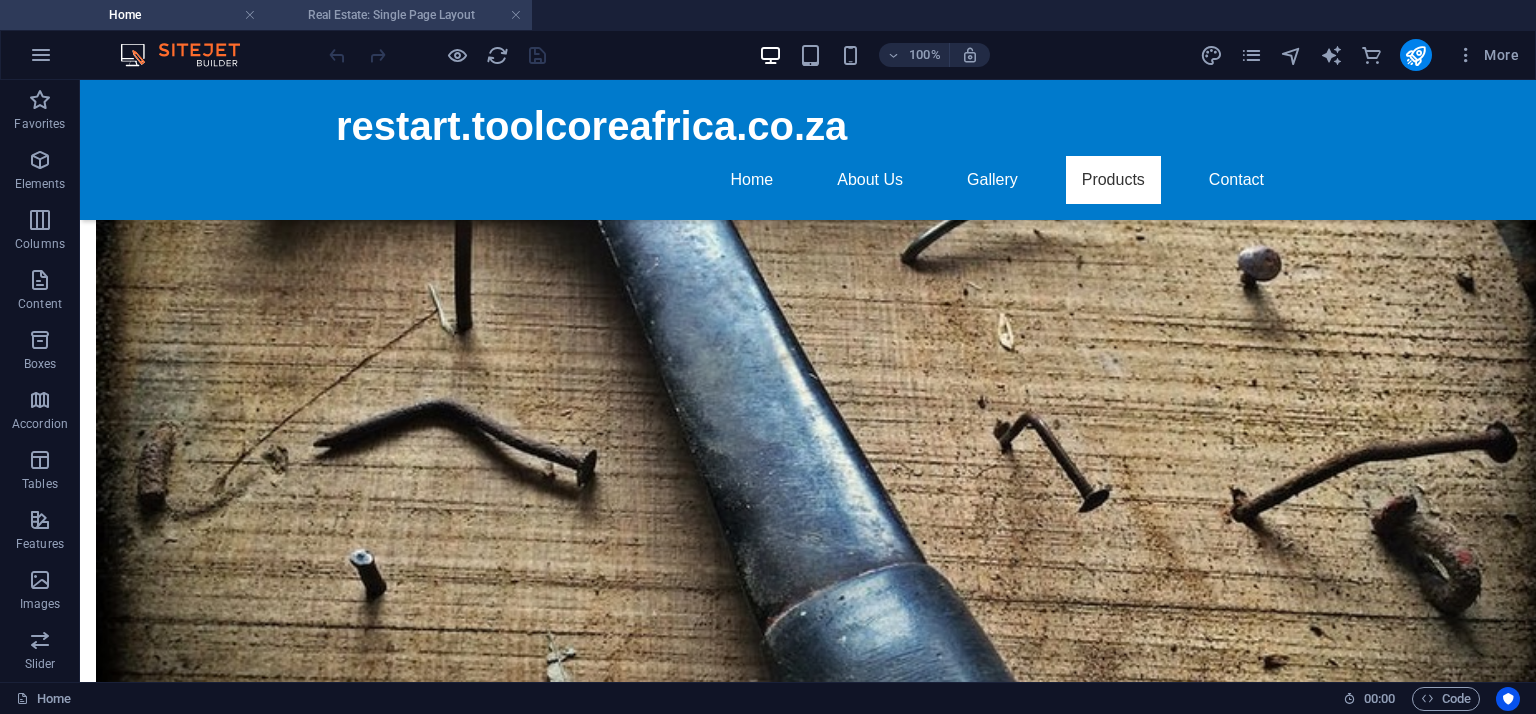 click on "Real Estate: Single Page Layout" at bounding box center [399, 15] 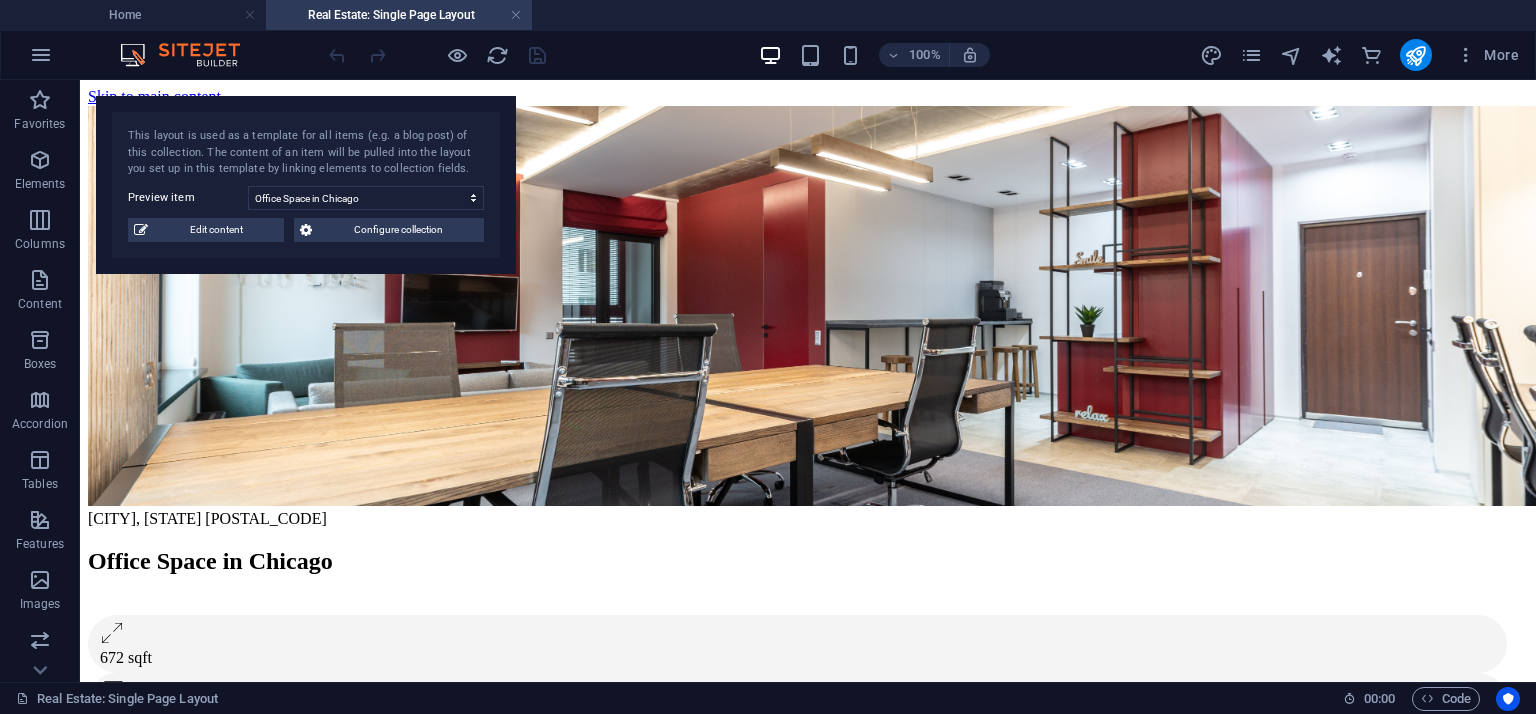 scroll, scrollTop: 0, scrollLeft: 0, axis: both 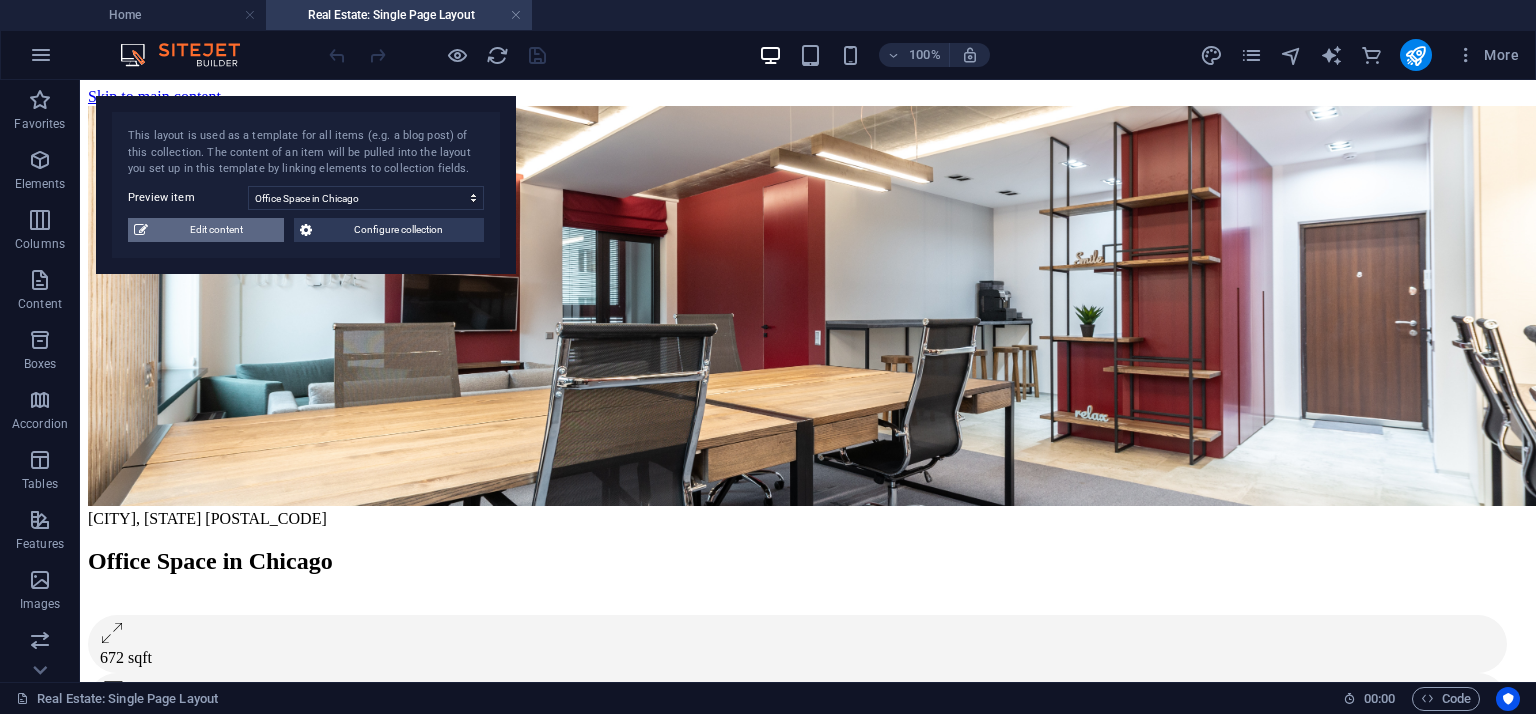 click on "Edit content" at bounding box center [216, 230] 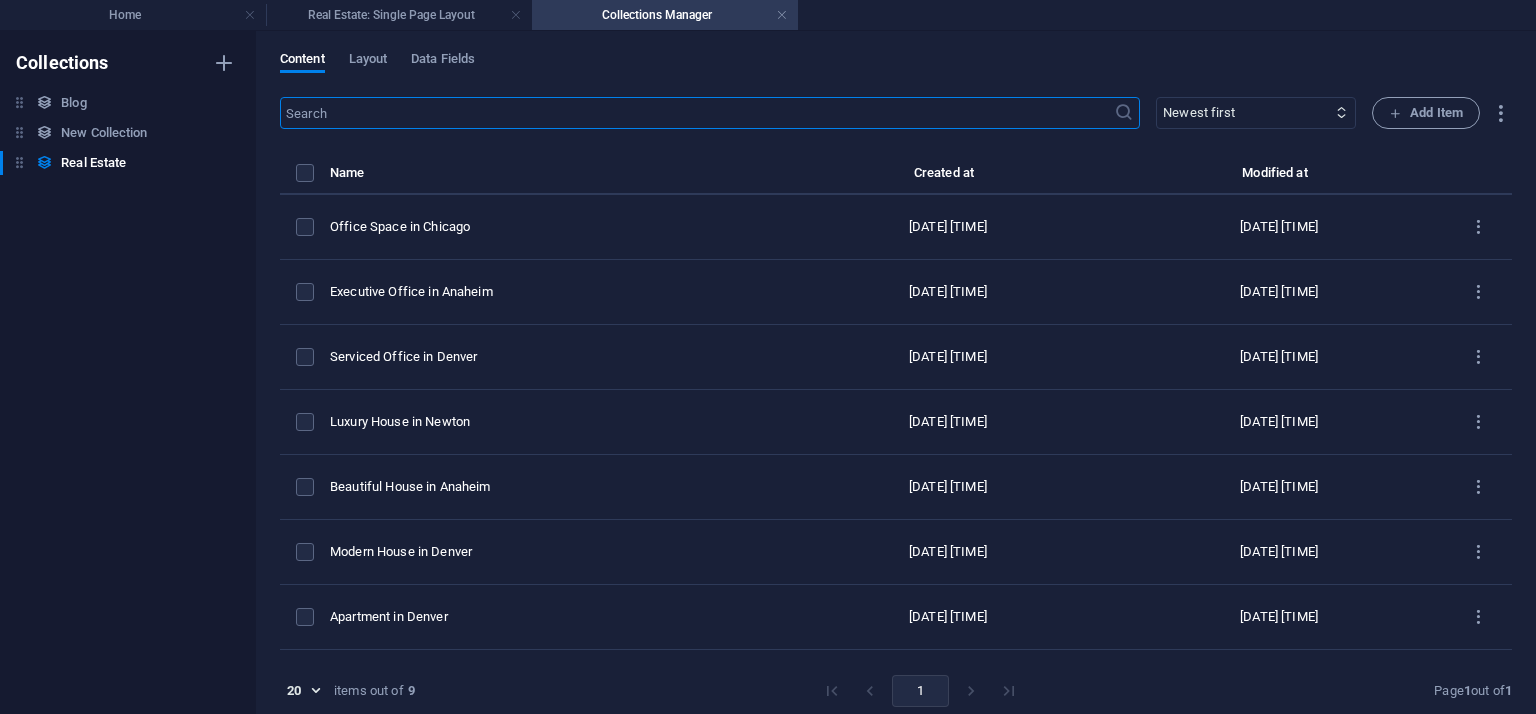 select on "Office" 